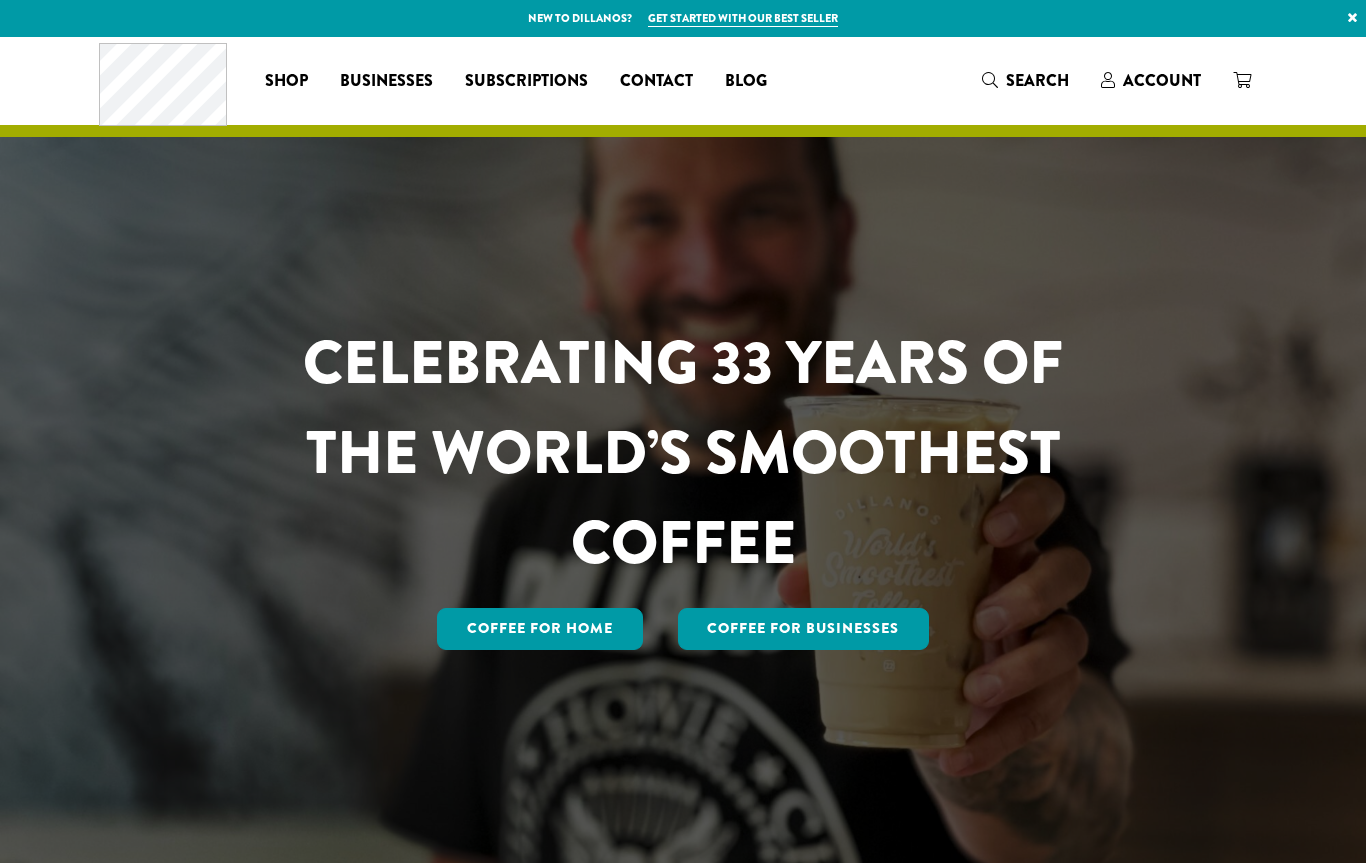 scroll, scrollTop: 0, scrollLeft: 0, axis: both 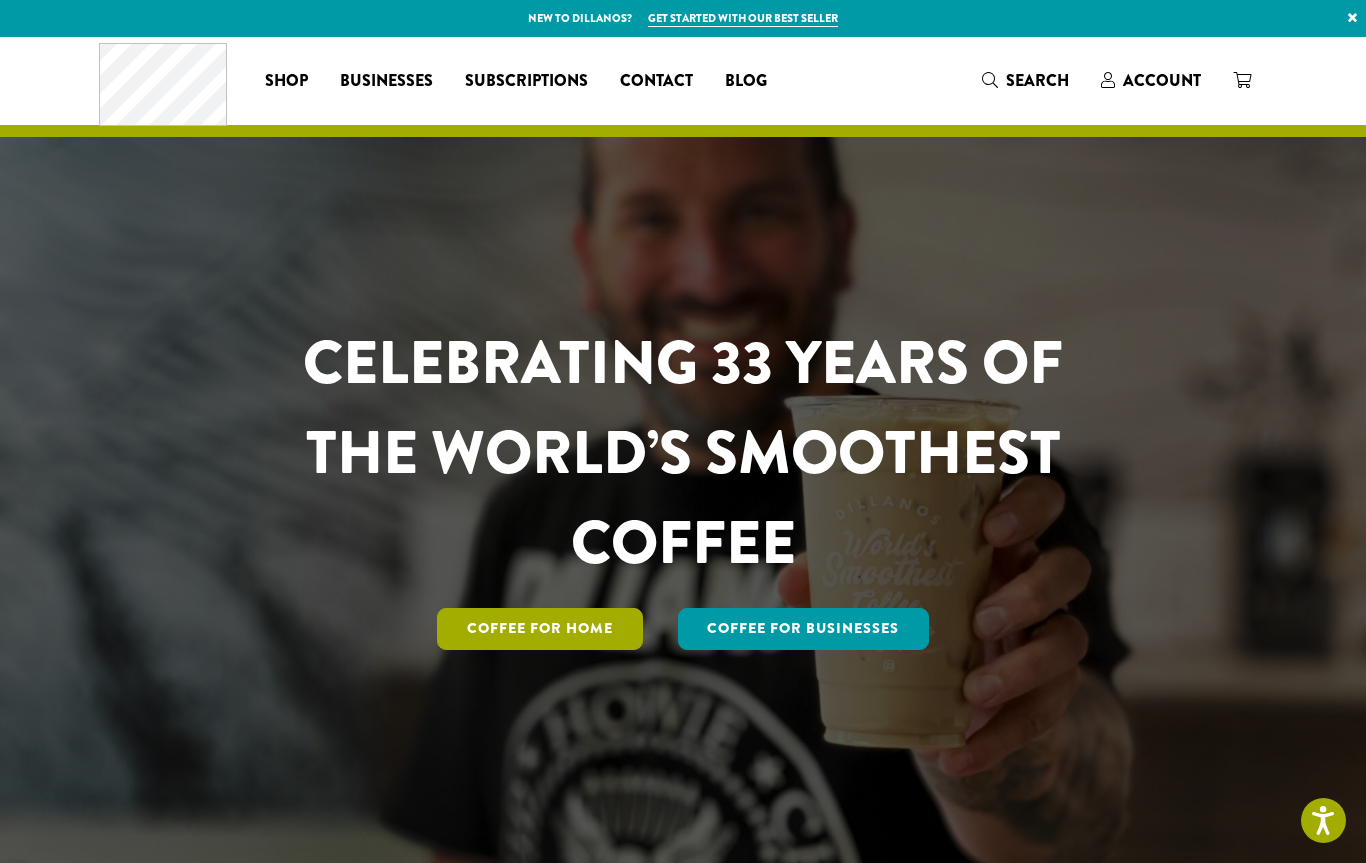 click on "Coffee for Home" at bounding box center (540, 629) 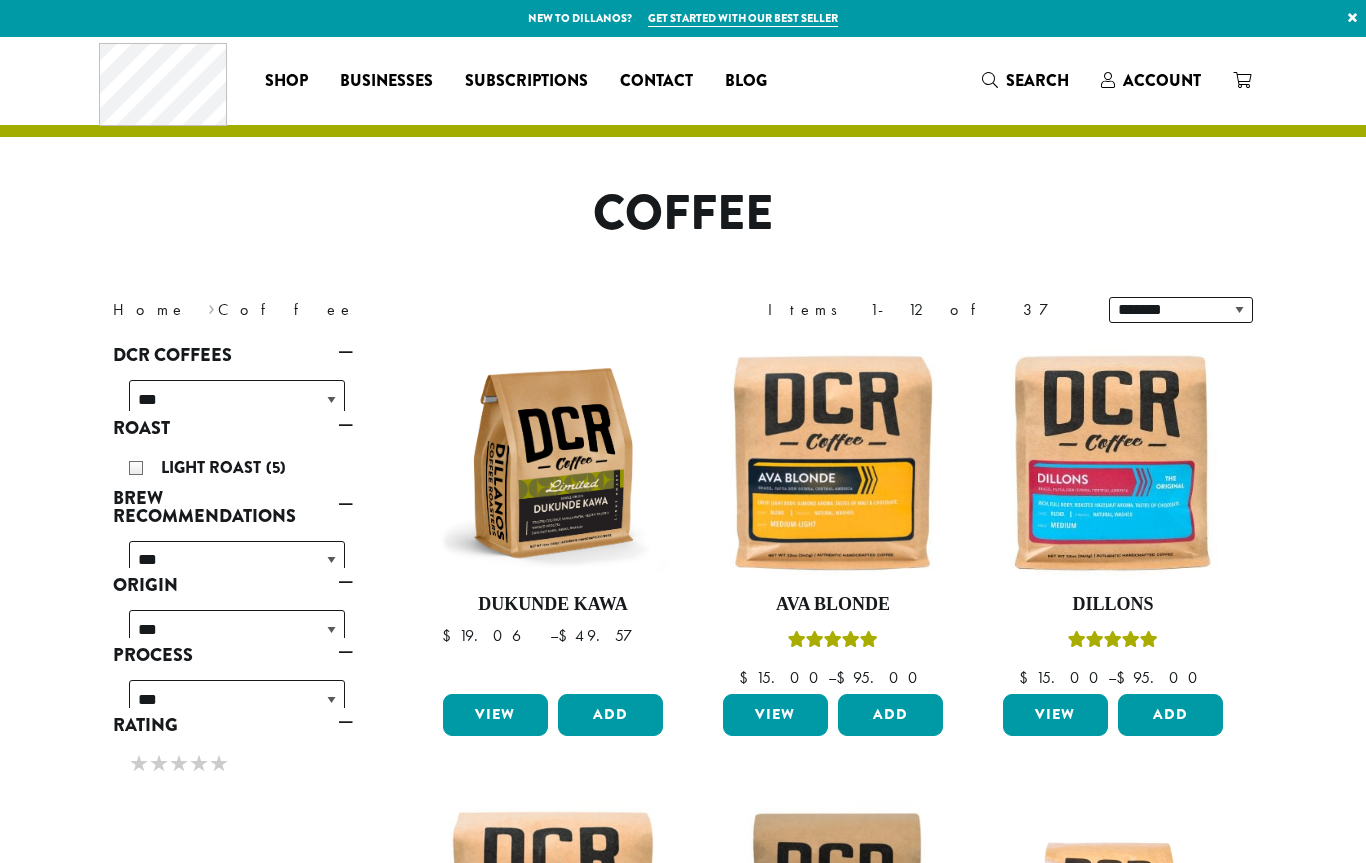 scroll, scrollTop: 0, scrollLeft: 0, axis: both 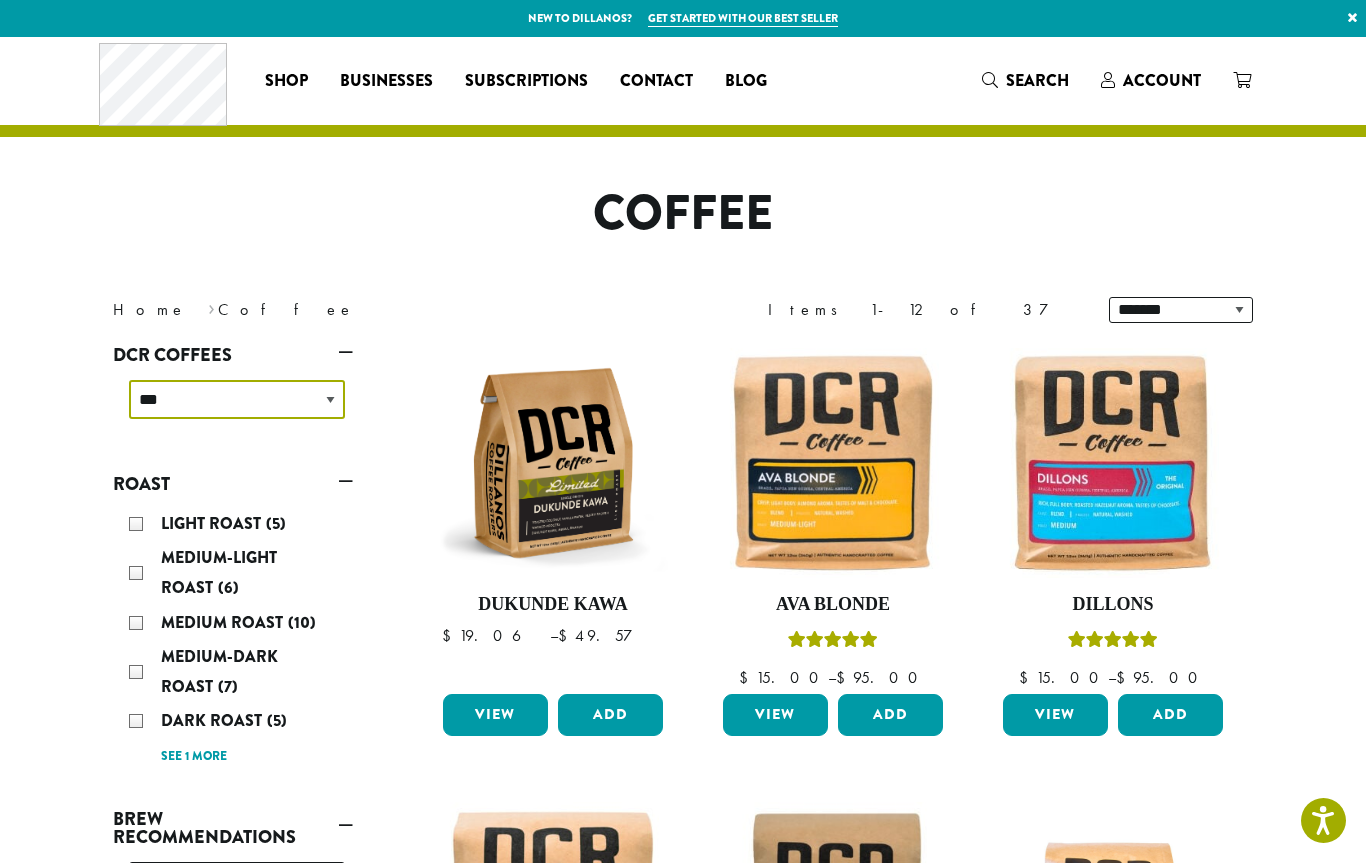 click on "**********" at bounding box center (237, 399) 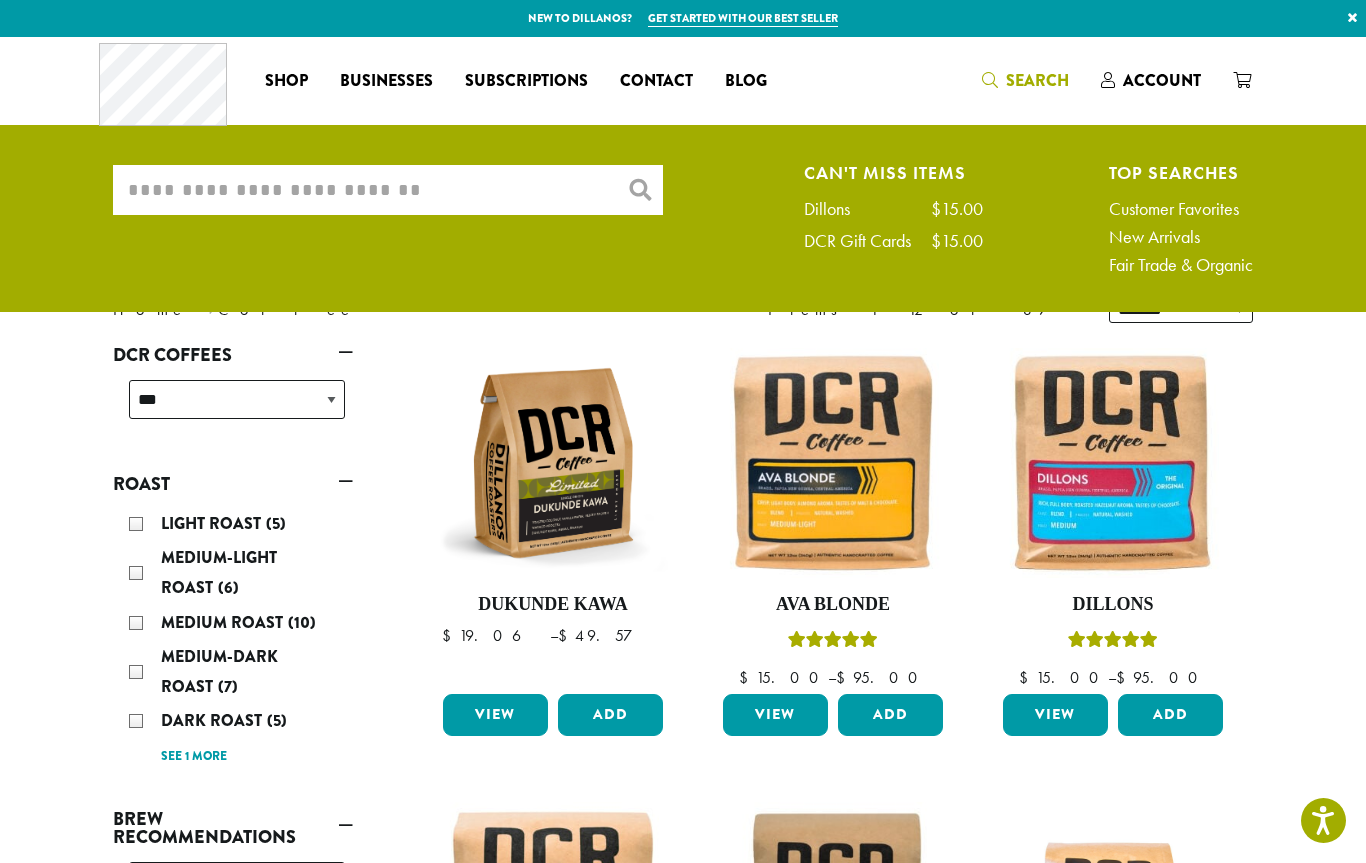 click on "What are you searching for?" at bounding box center [388, 190] 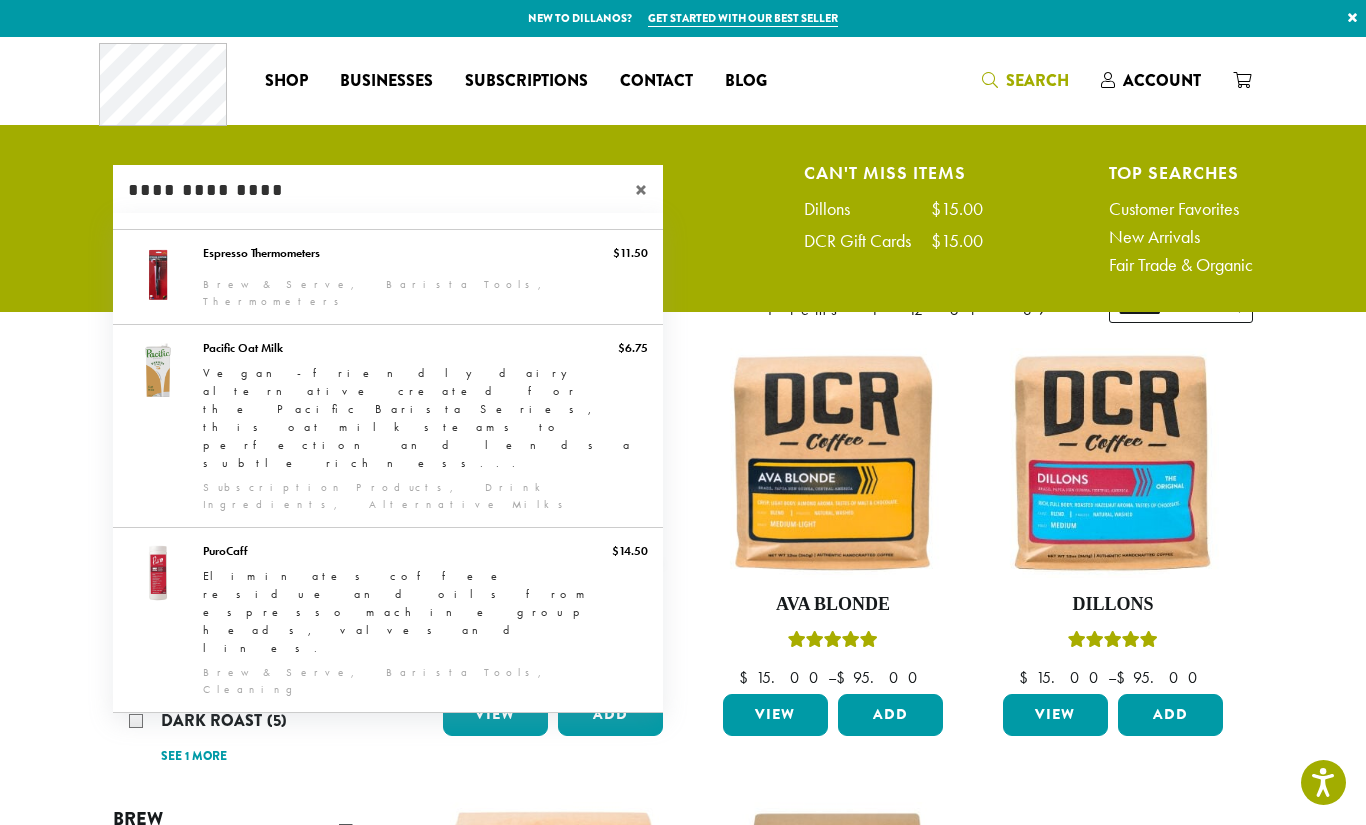 type on "**********" 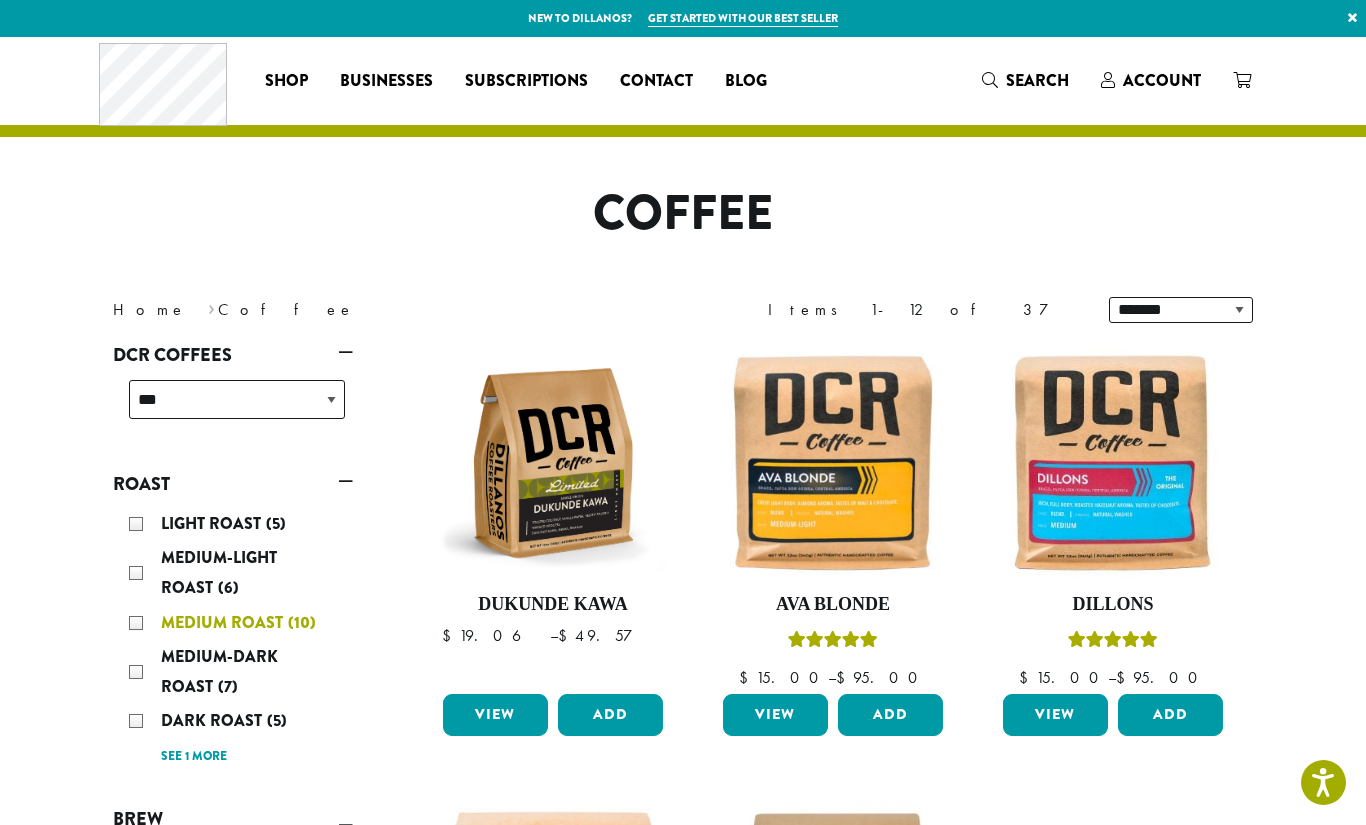 click on "Medium Roast (10)" at bounding box center (237, 623) 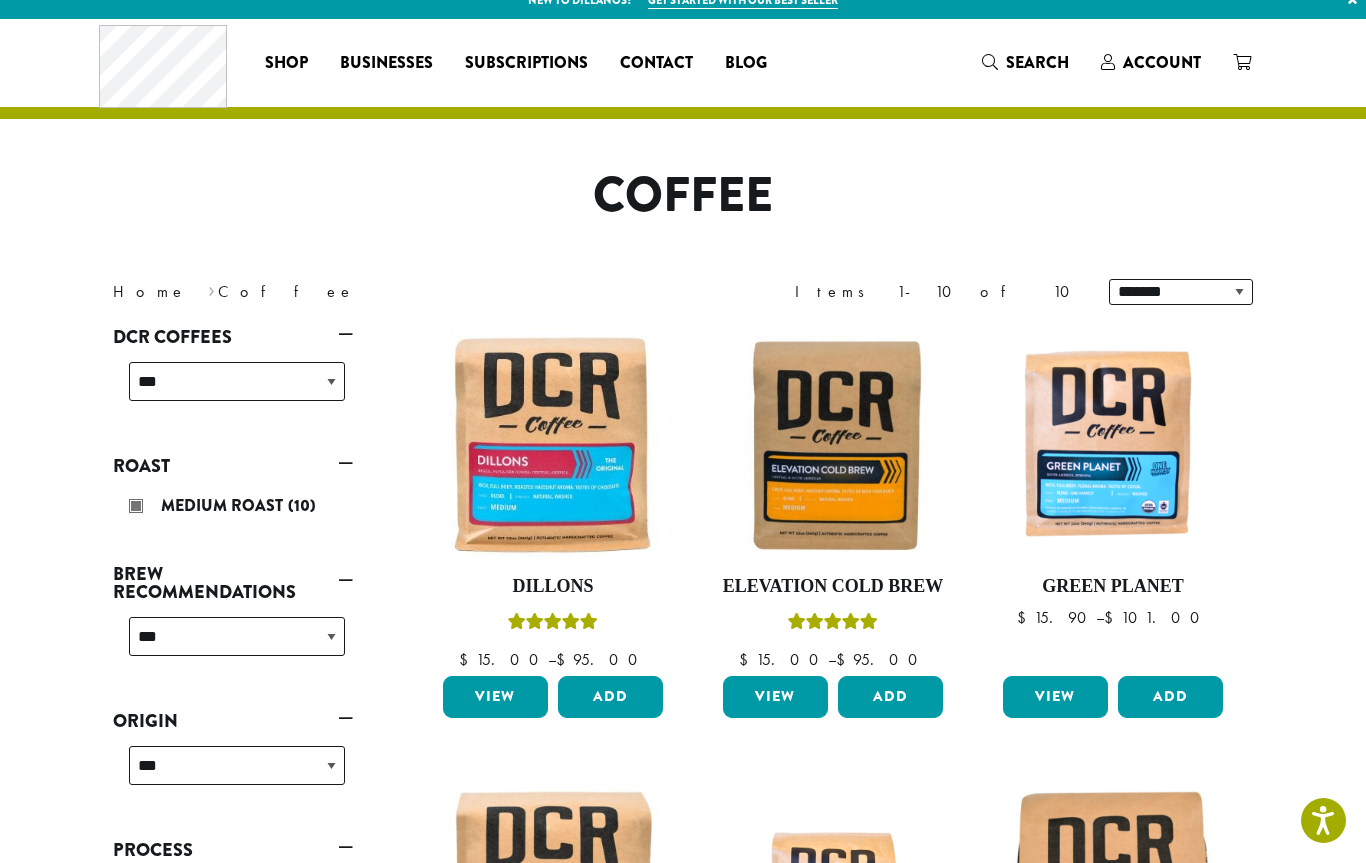 scroll, scrollTop: 0, scrollLeft: 0, axis: both 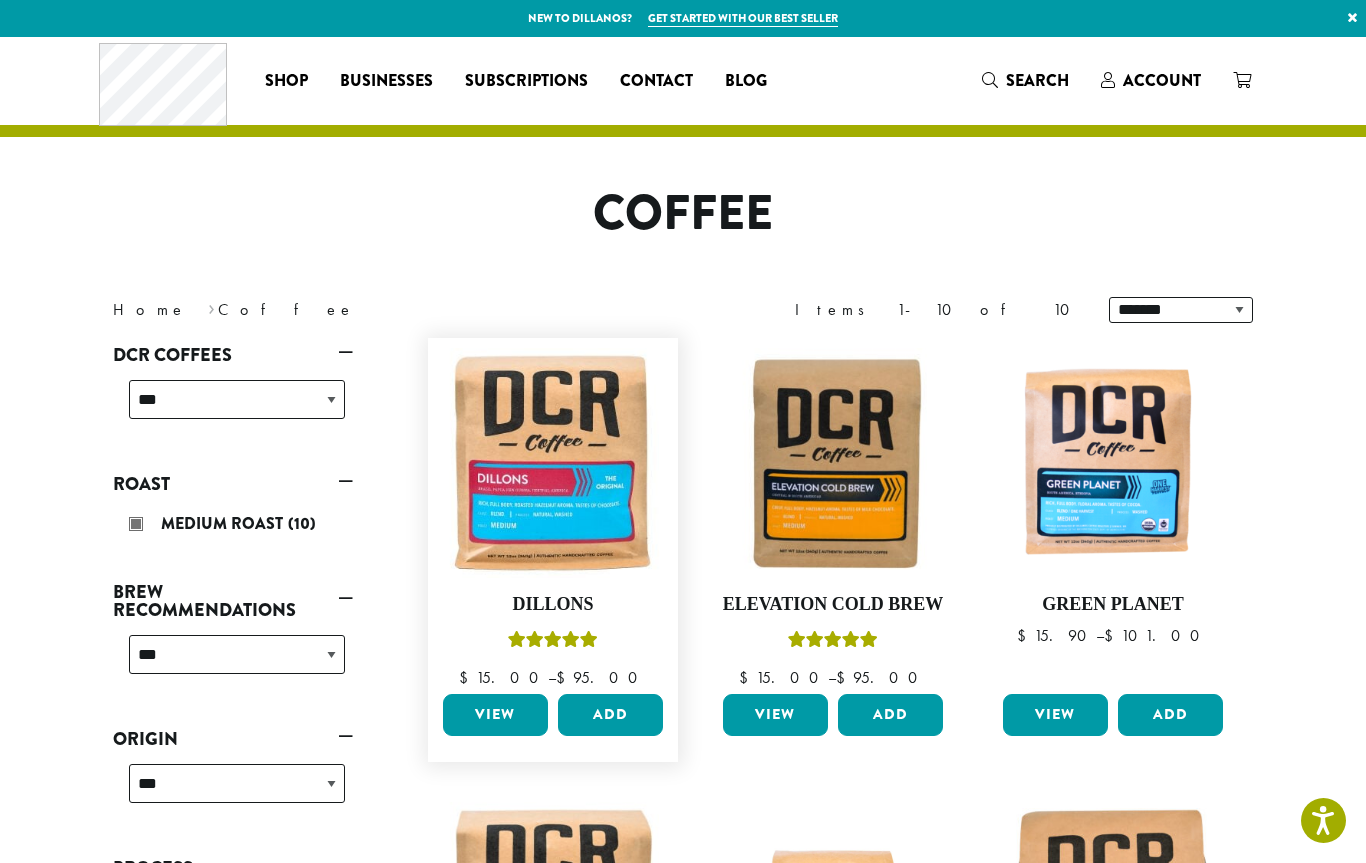 click on "View" at bounding box center (495, 715) 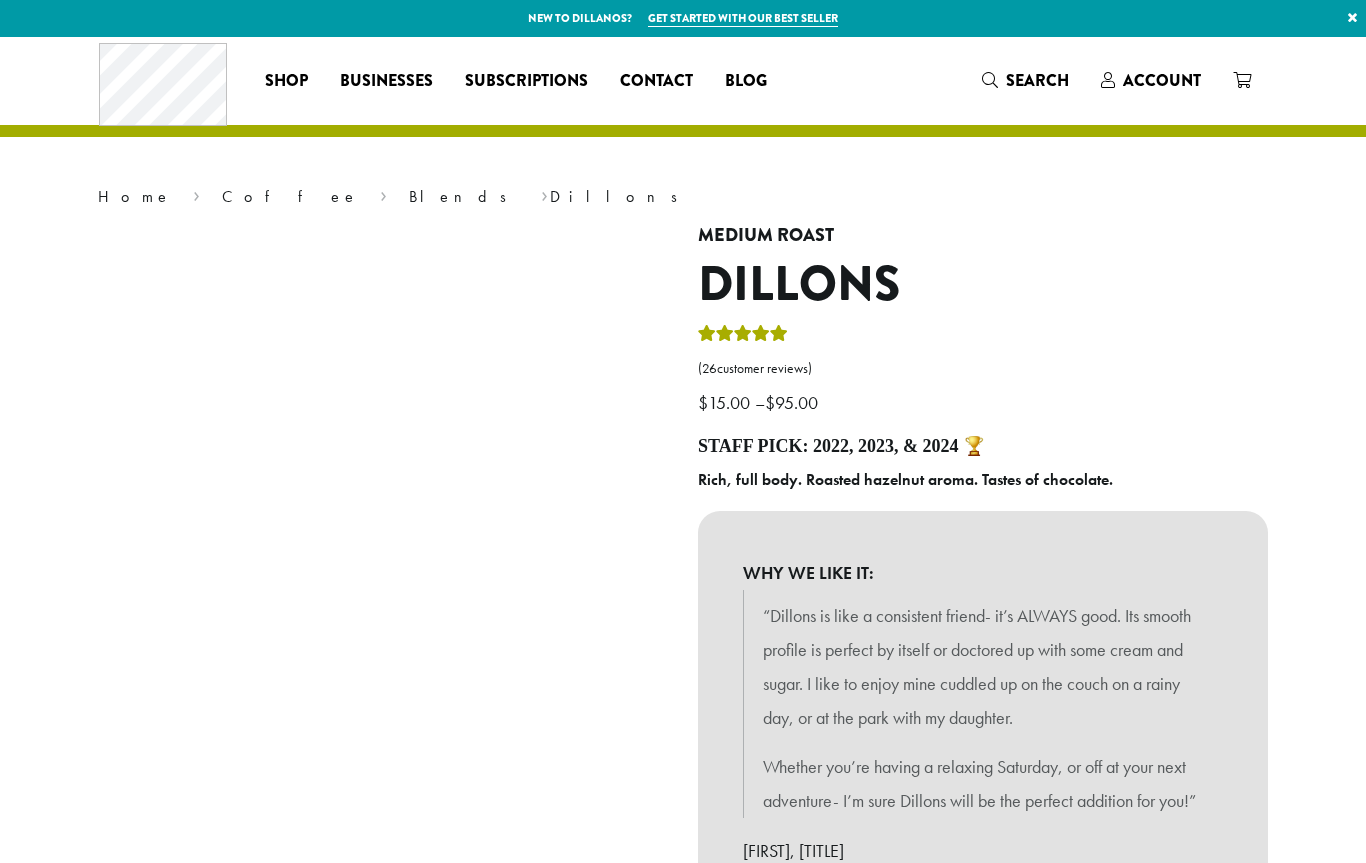 scroll, scrollTop: 0, scrollLeft: 0, axis: both 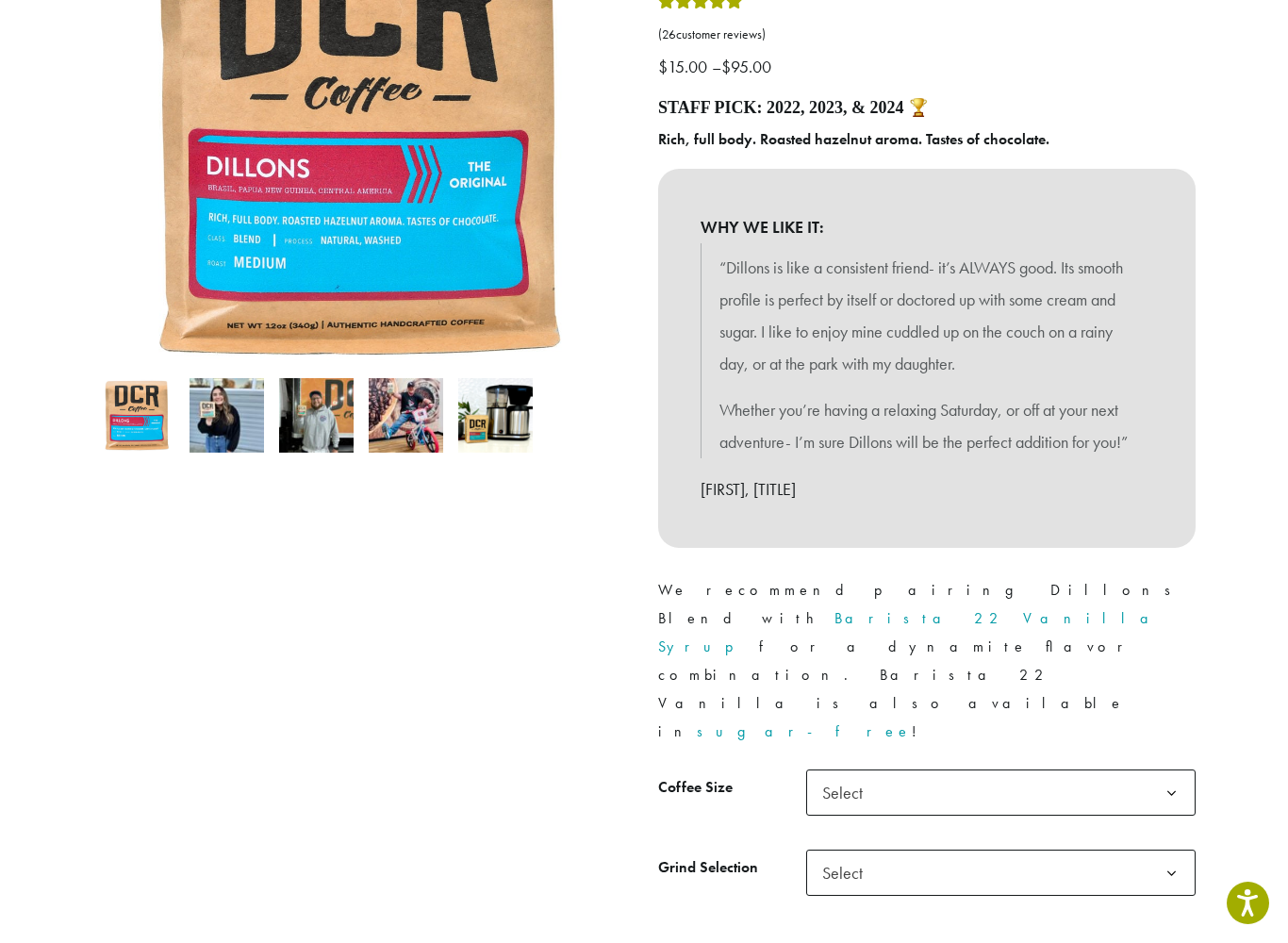 click 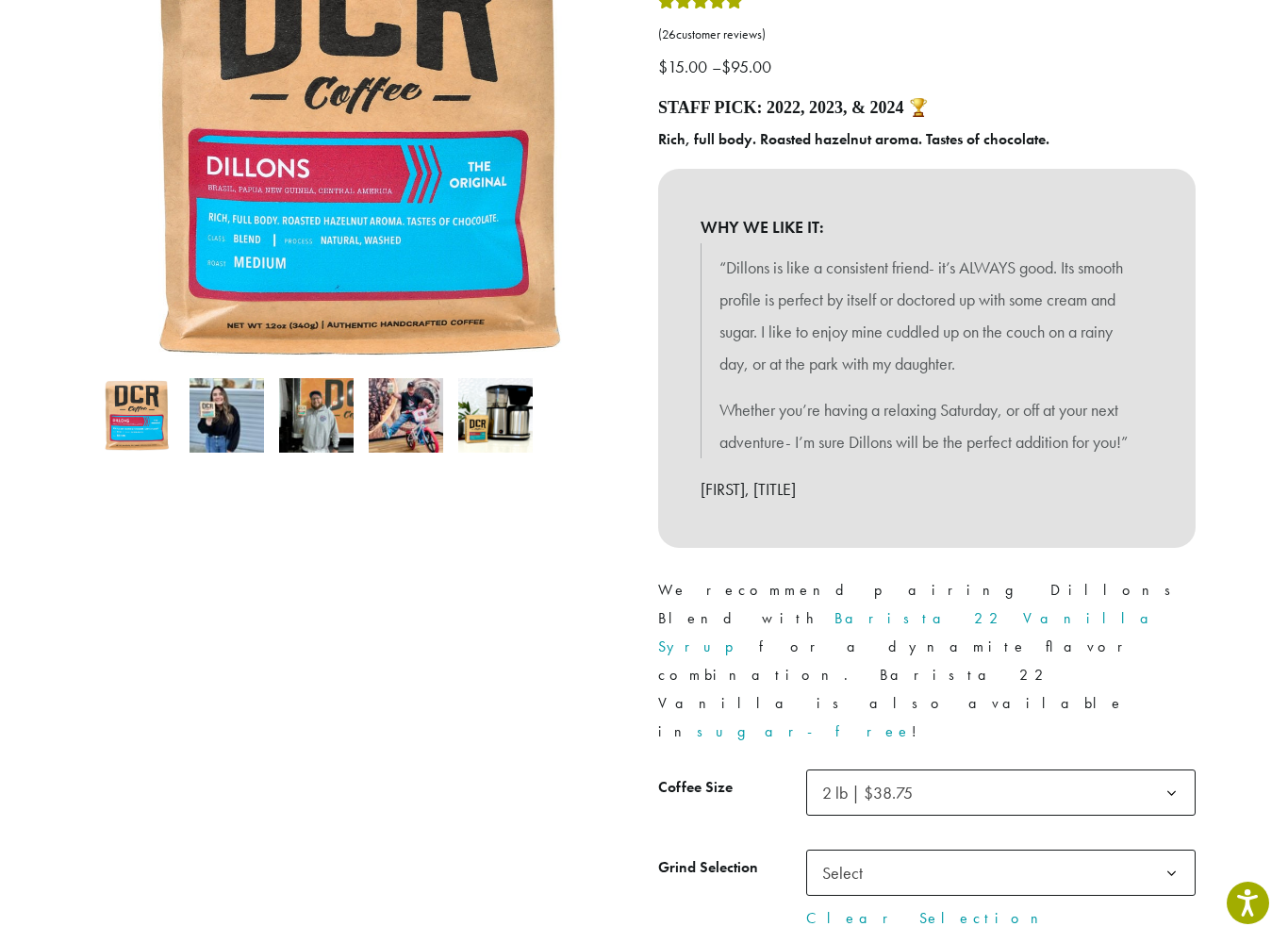 click 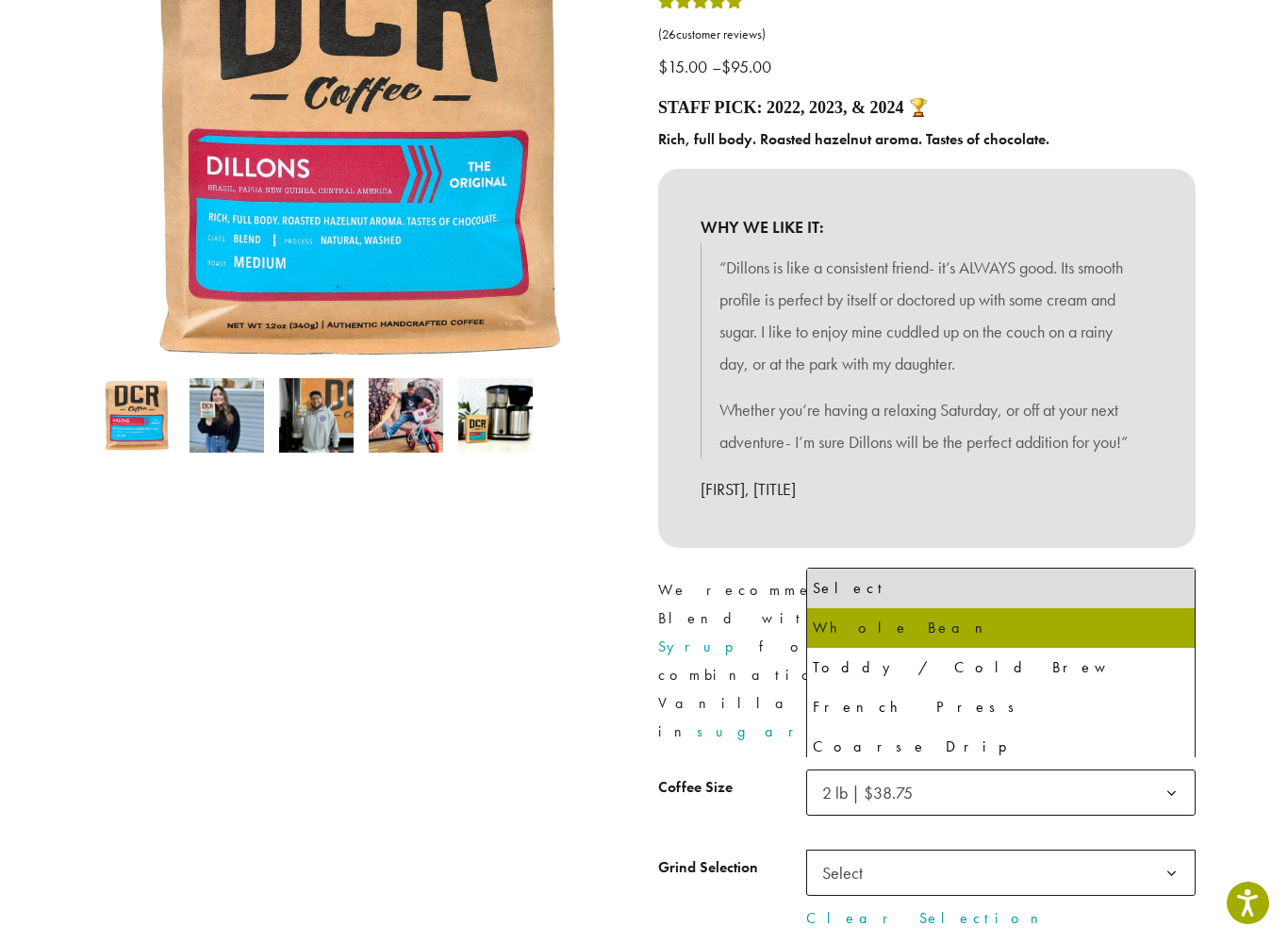 select on "**********" 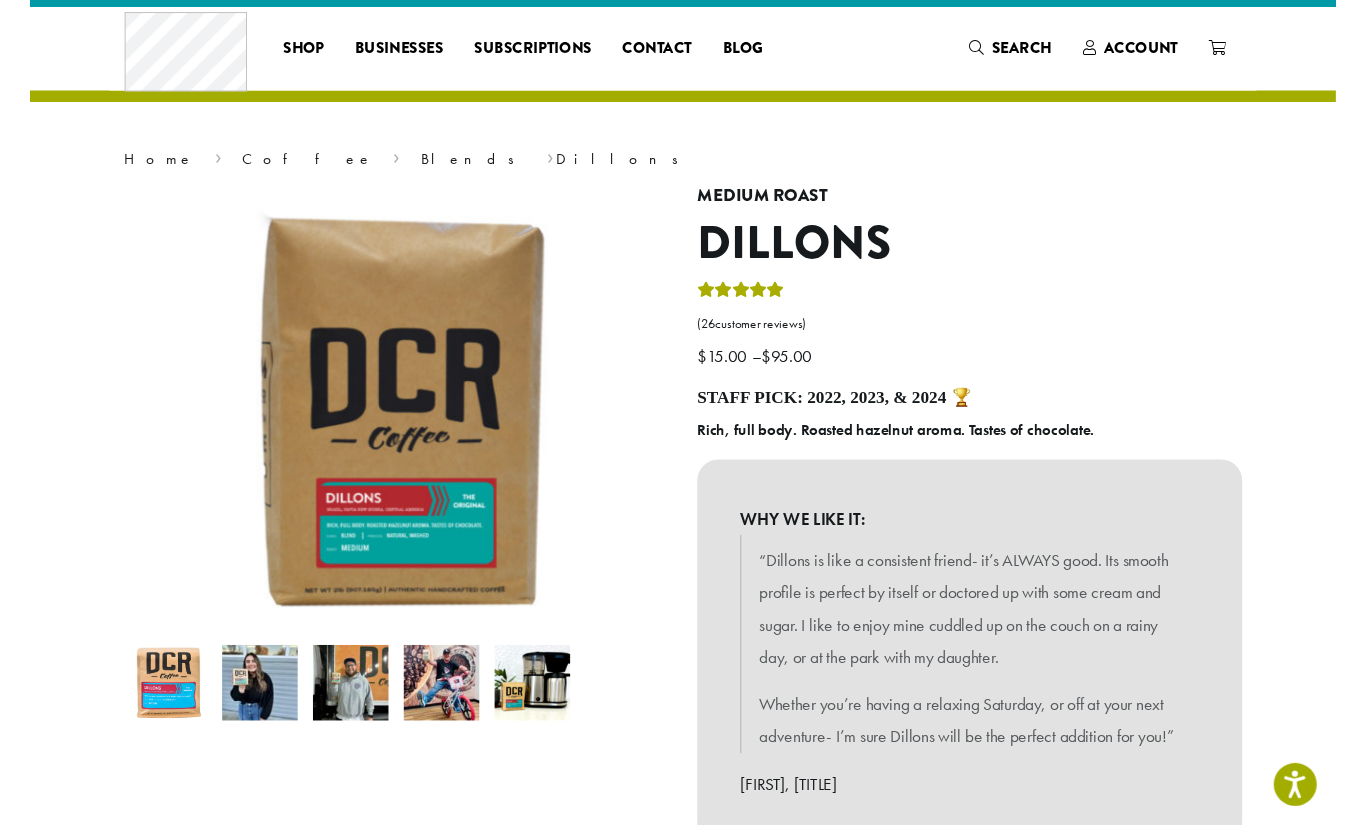 scroll, scrollTop: 0, scrollLeft: 0, axis: both 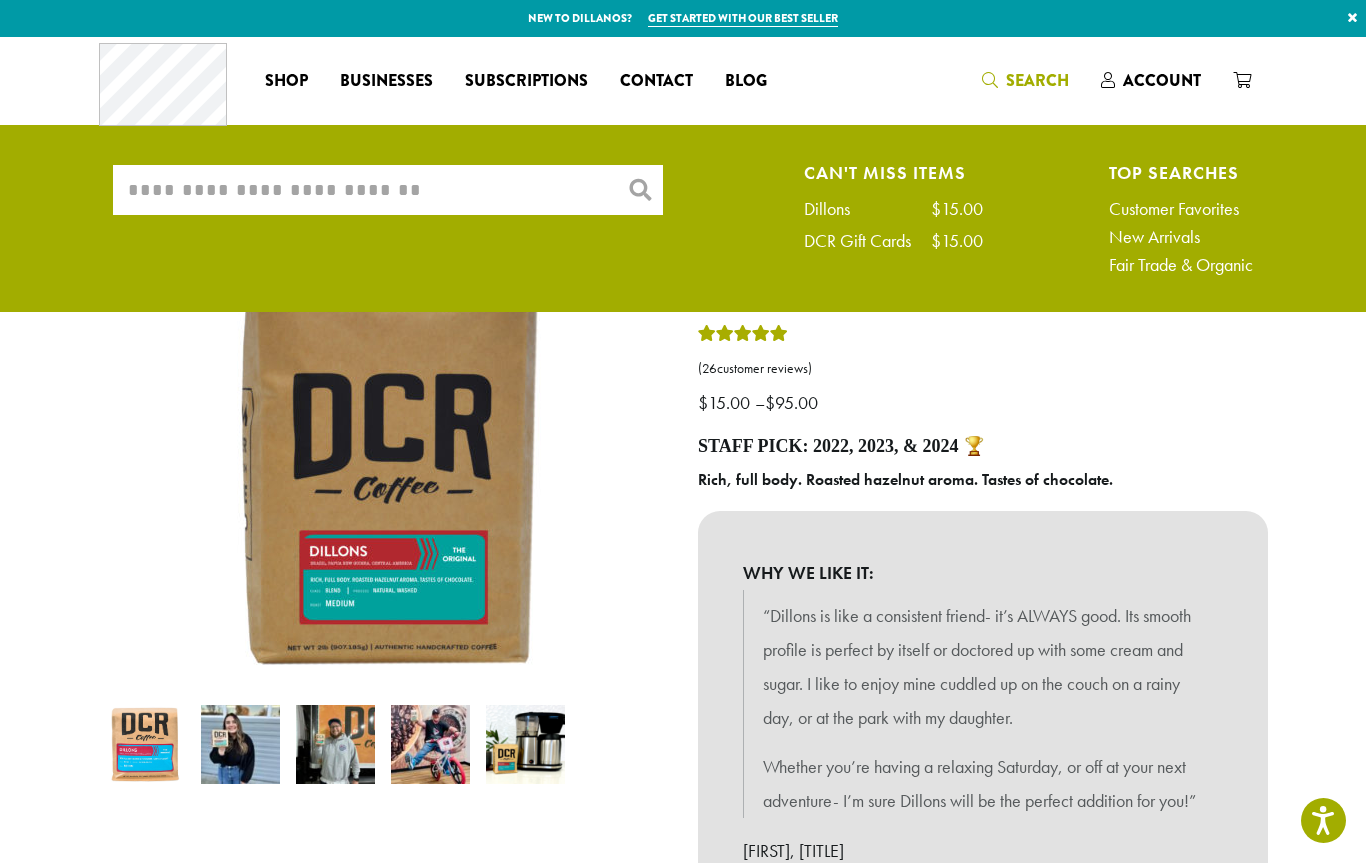click on "What are you searching for?" at bounding box center (388, 190) 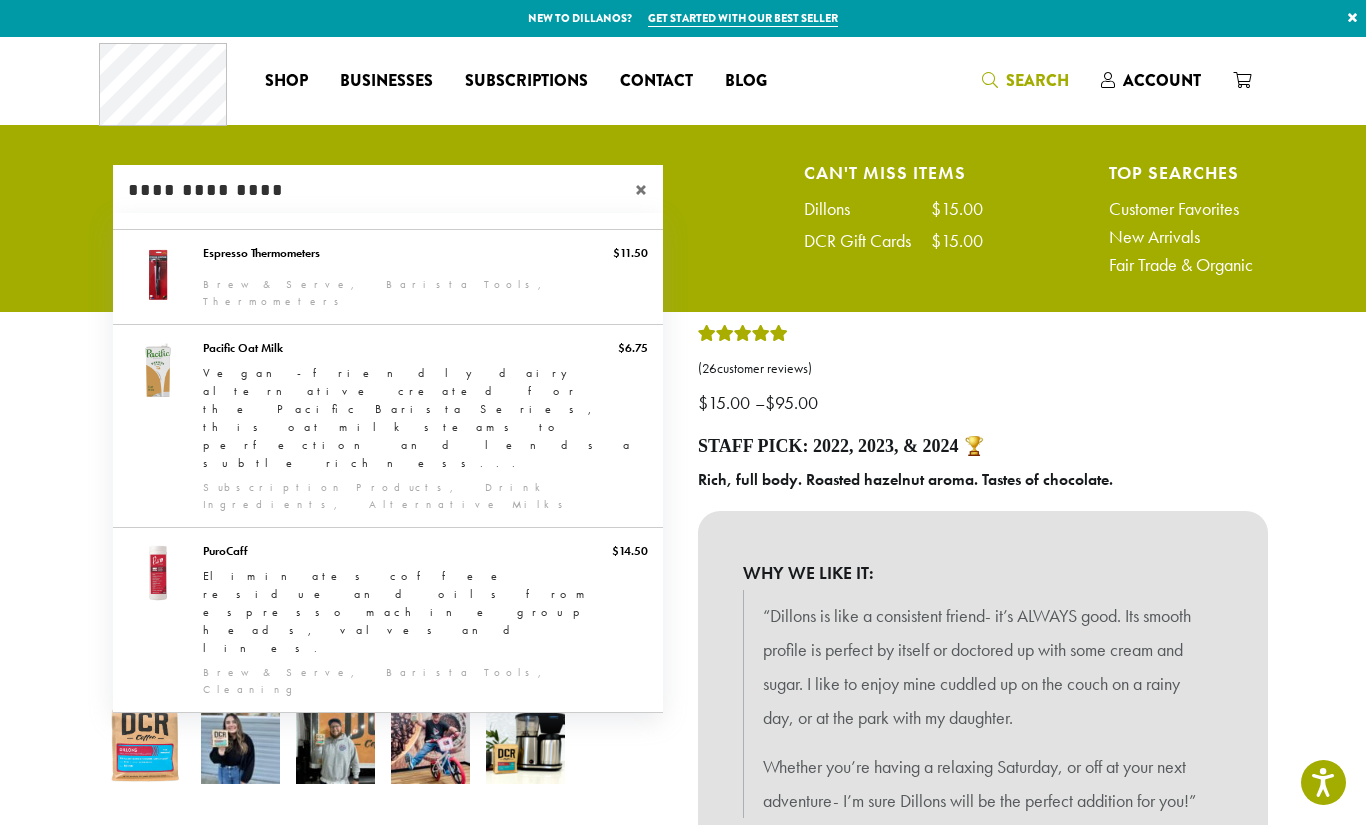 scroll, scrollTop: 0, scrollLeft: 0, axis: both 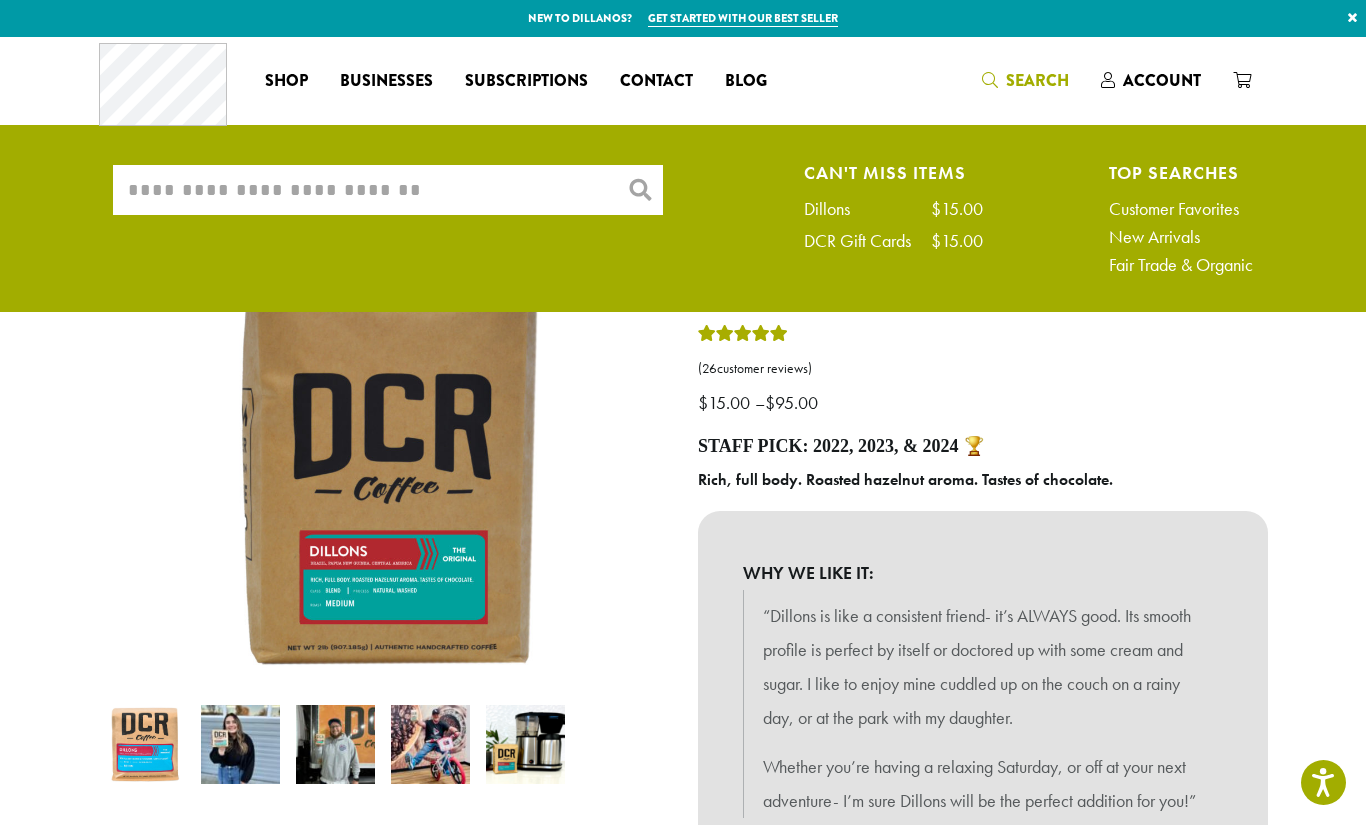 click on "Customer Favorites" at bounding box center (1181, 209) 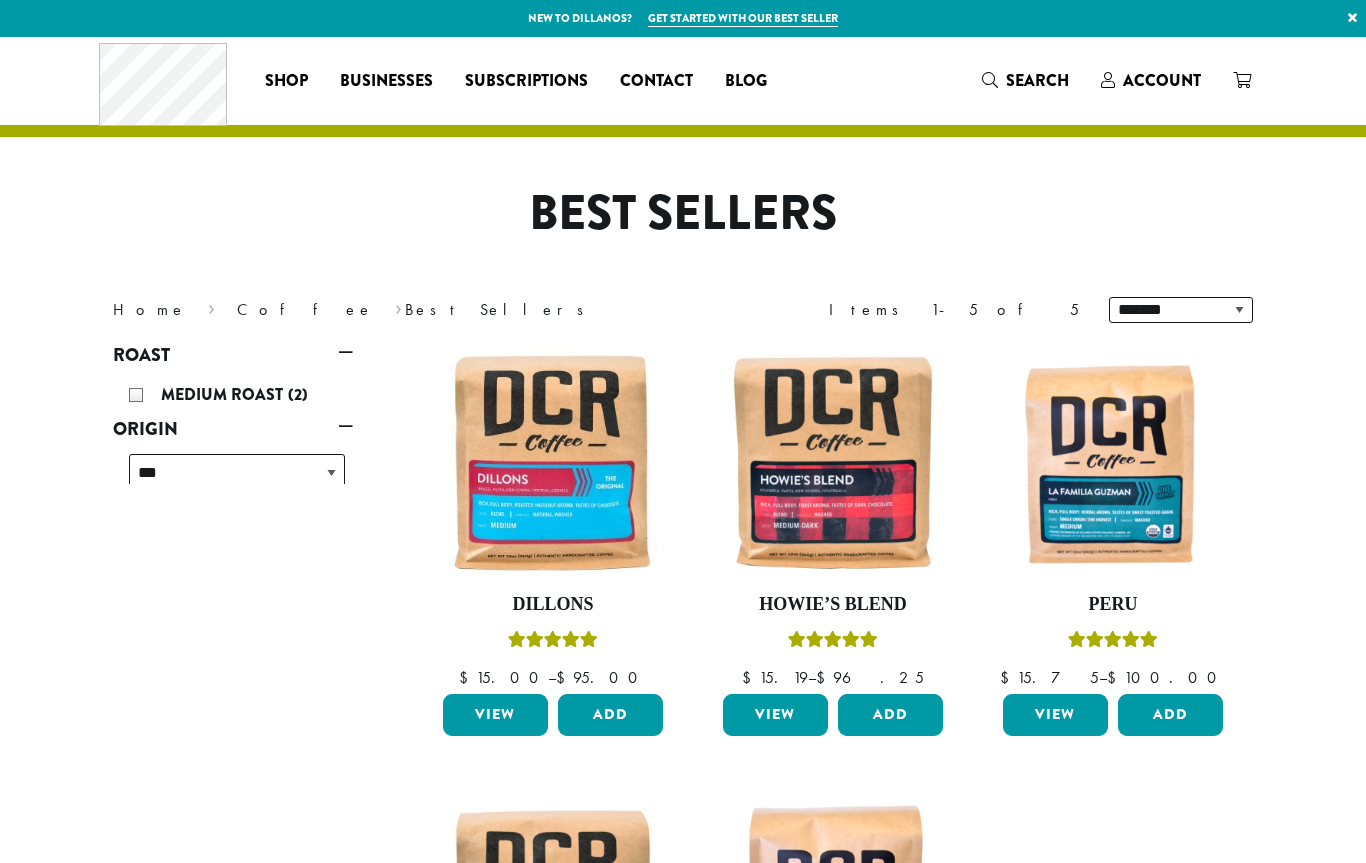 scroll, scrollTop: 0, scrollLeft: 0, axis: both 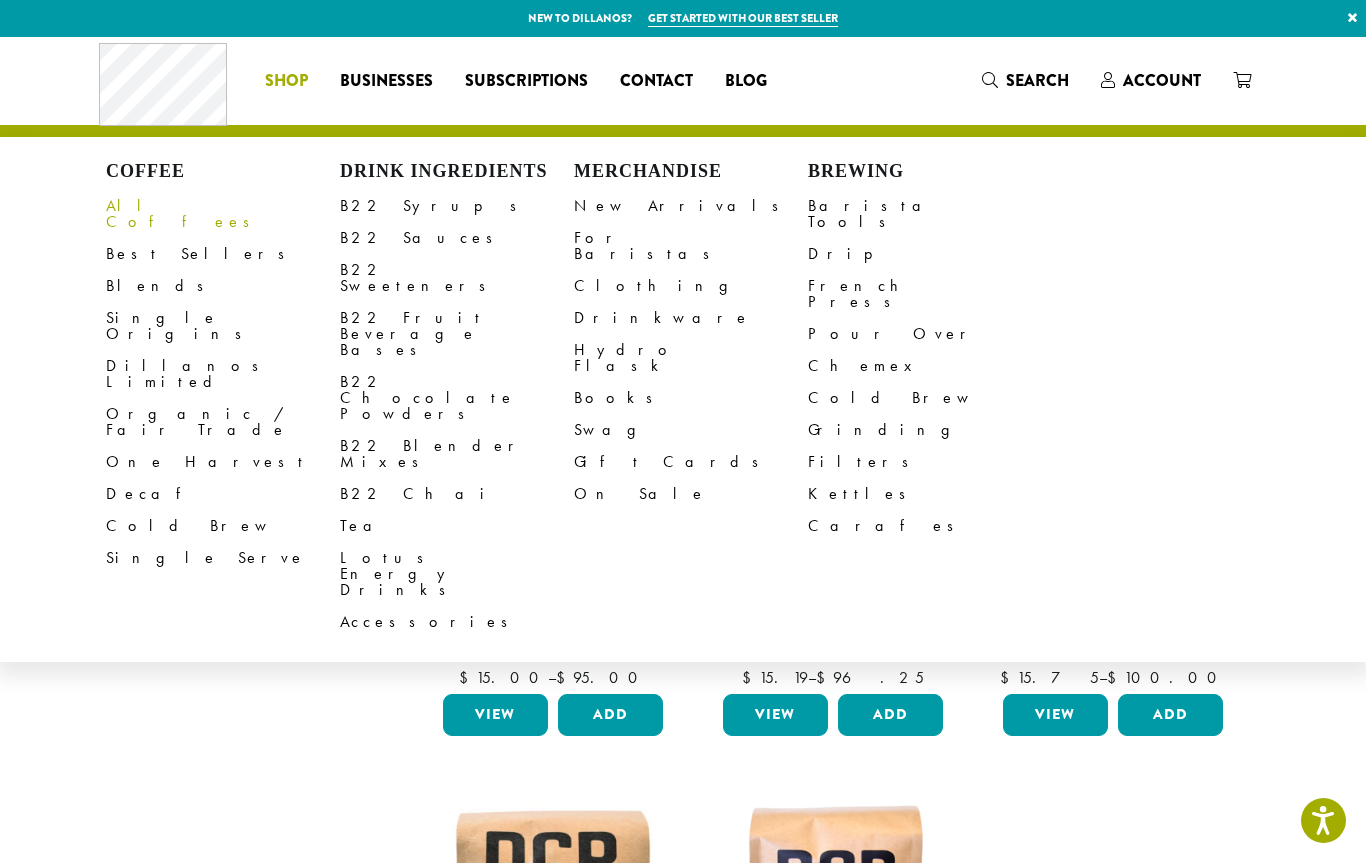 click on "All Coffees" at bounding box center (223, 214) 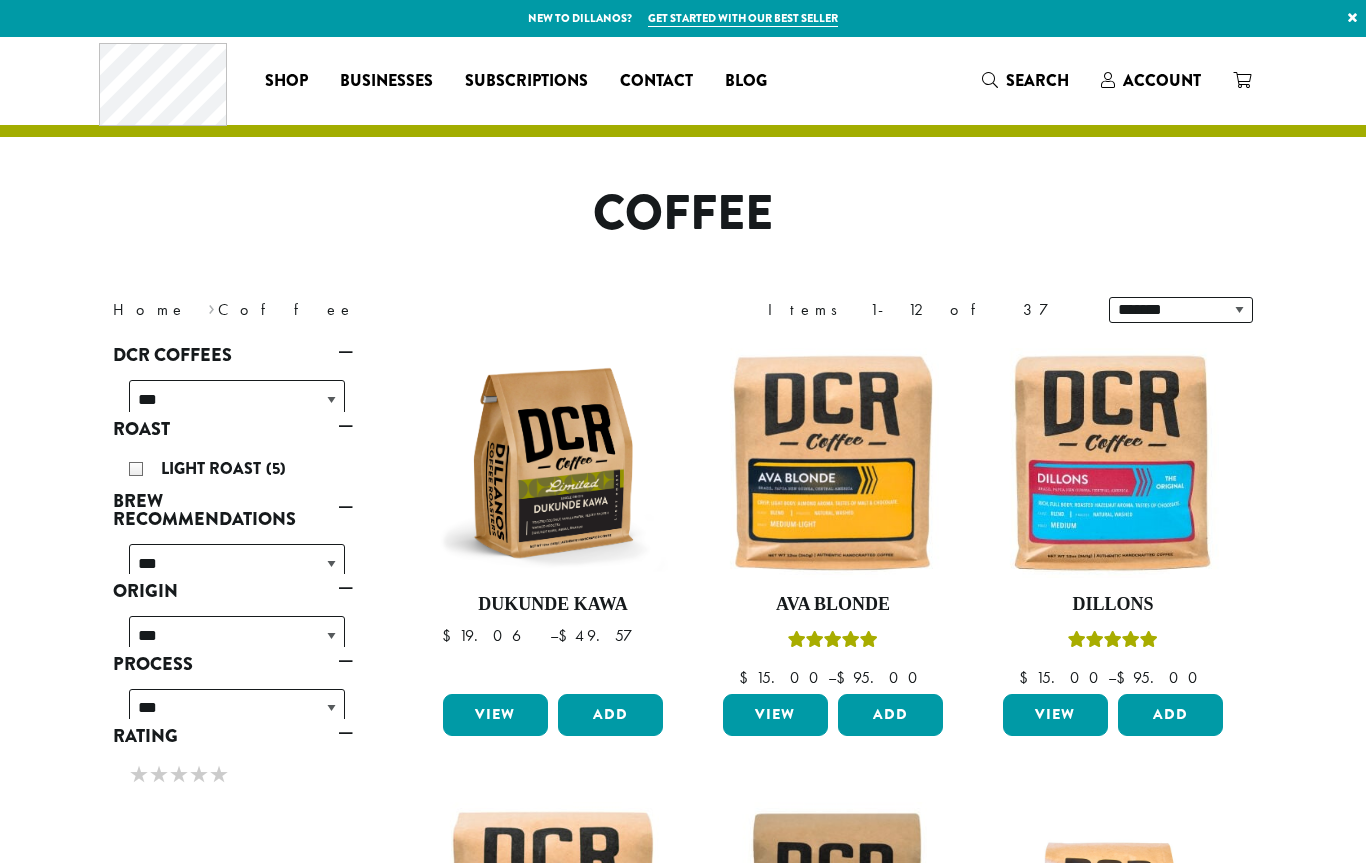 scroll, scrollTop: 0, scrollLeft: 0, axis: both 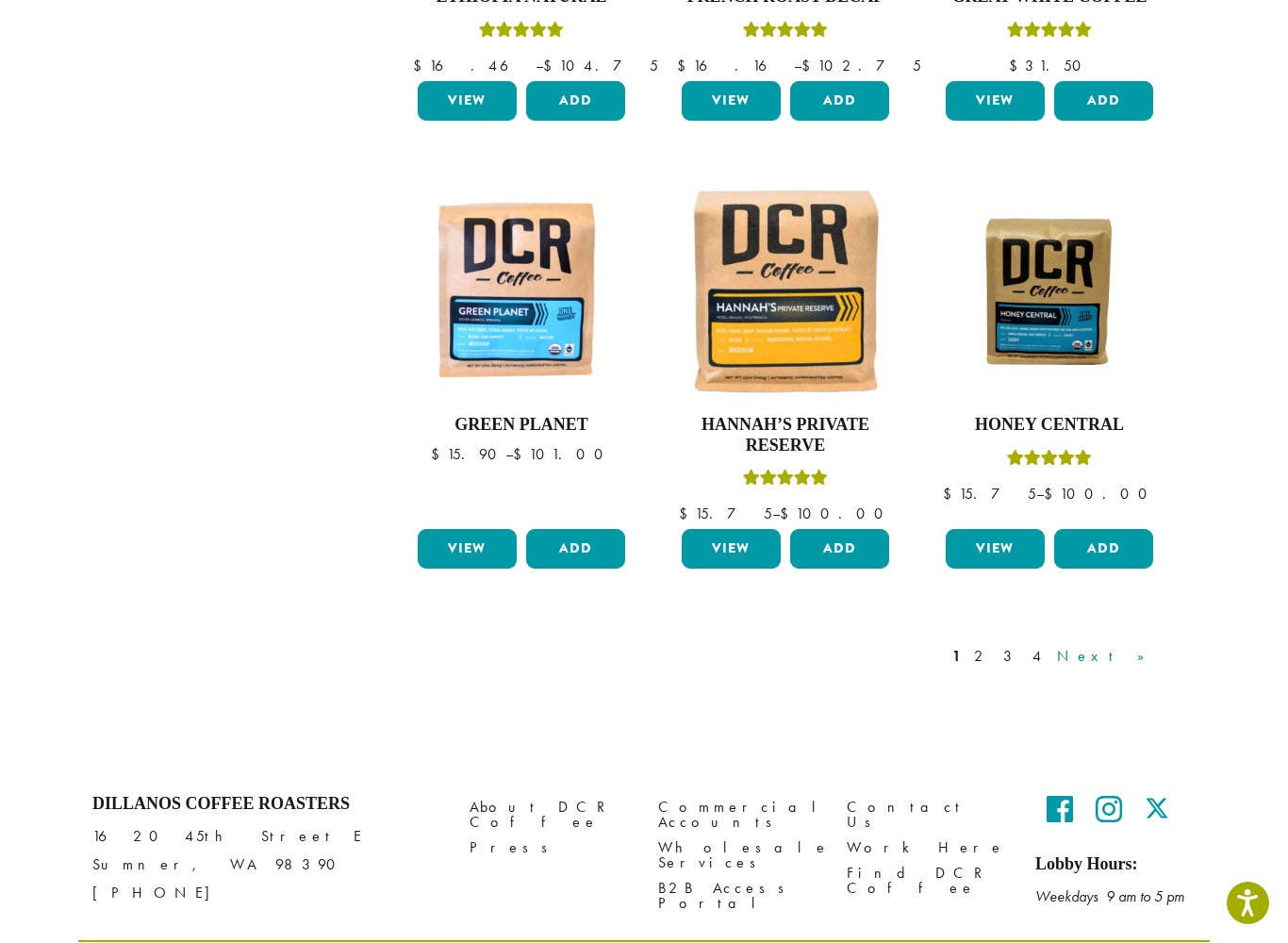 click on "Next »" at bounding box center (1107, 656) 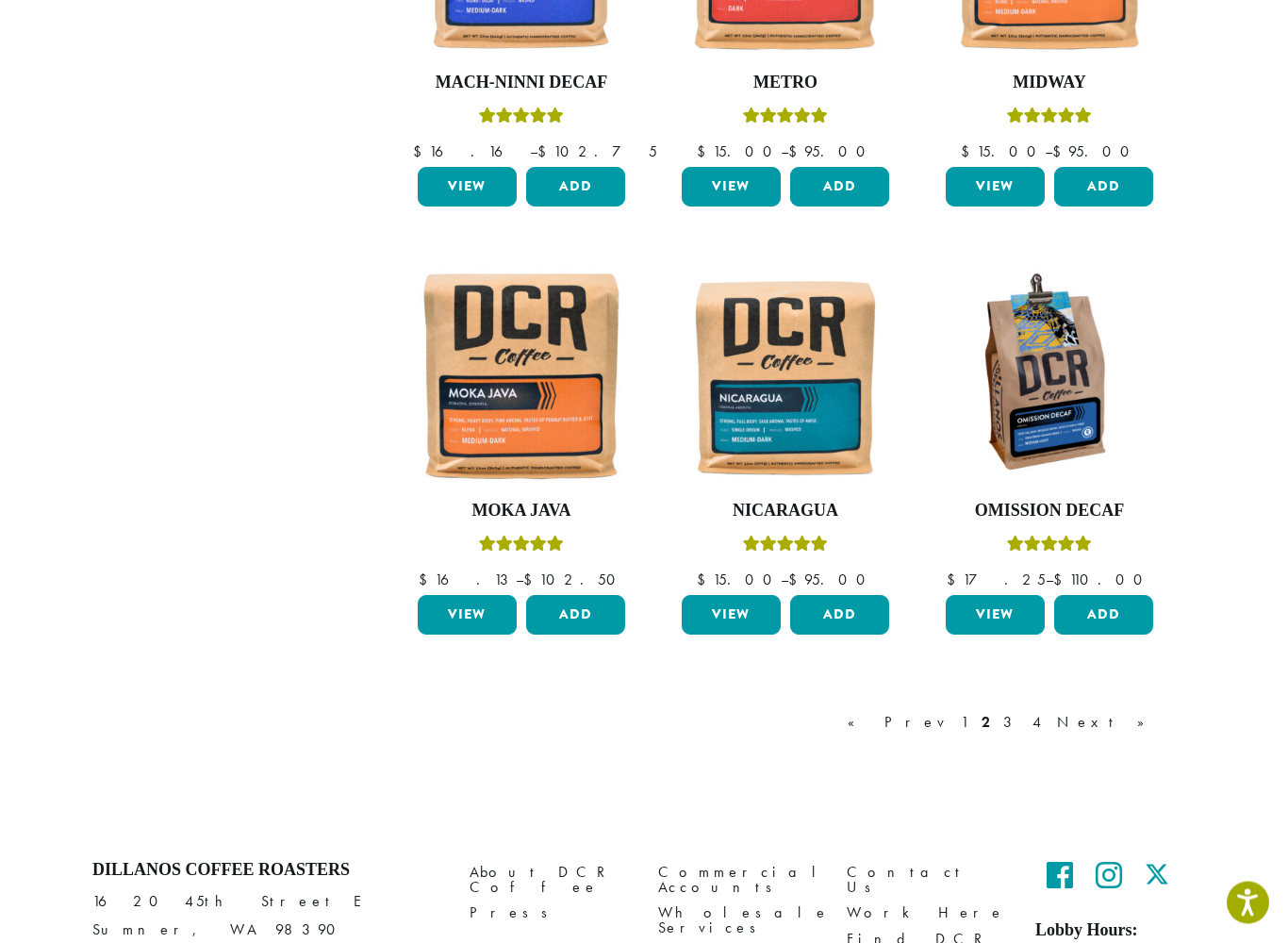 scroll, scrollTop: 1343, scrollLeft: 0, axis: vertical 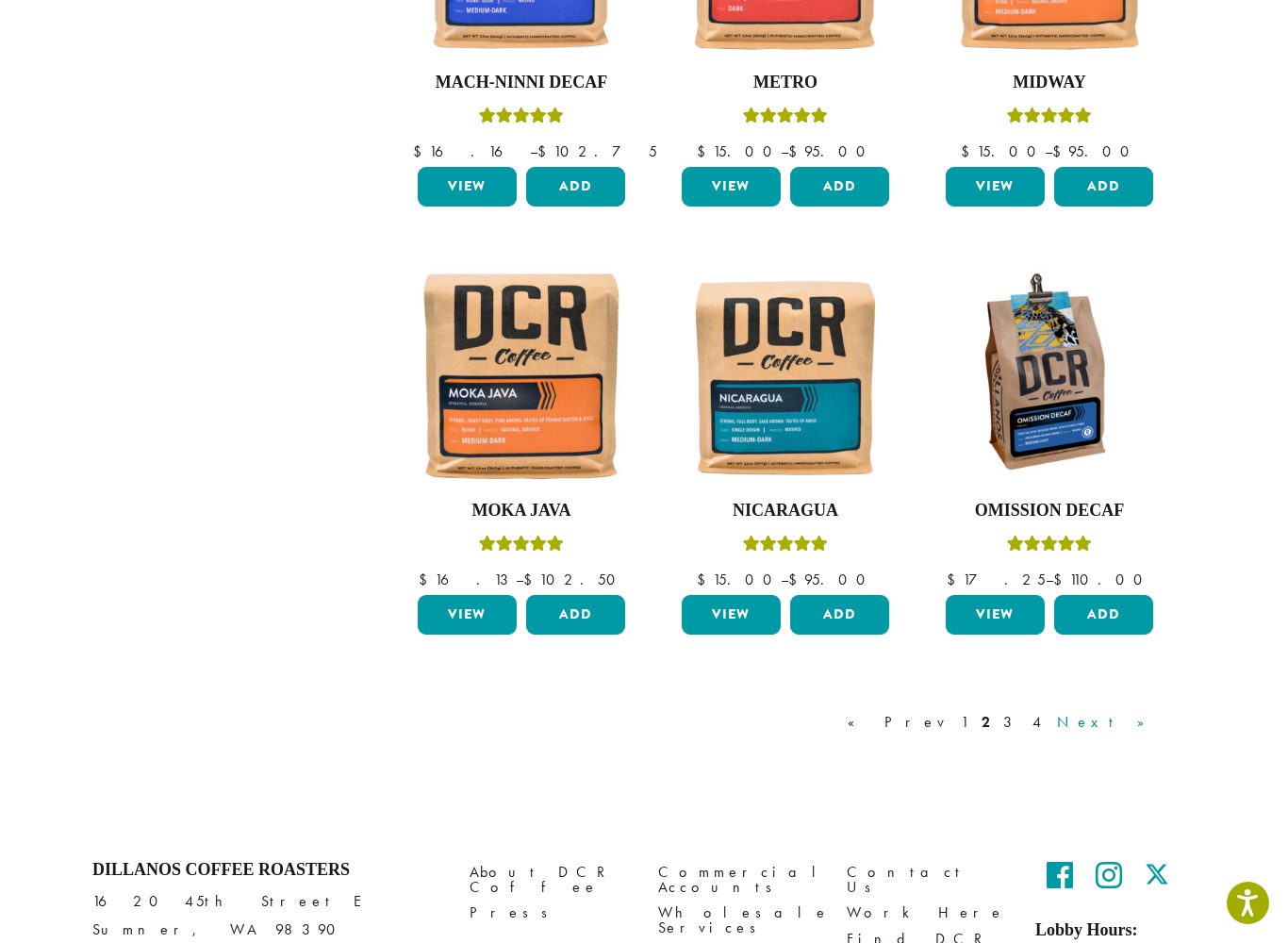 click on "Next »" at bounding box center (1107, 722) 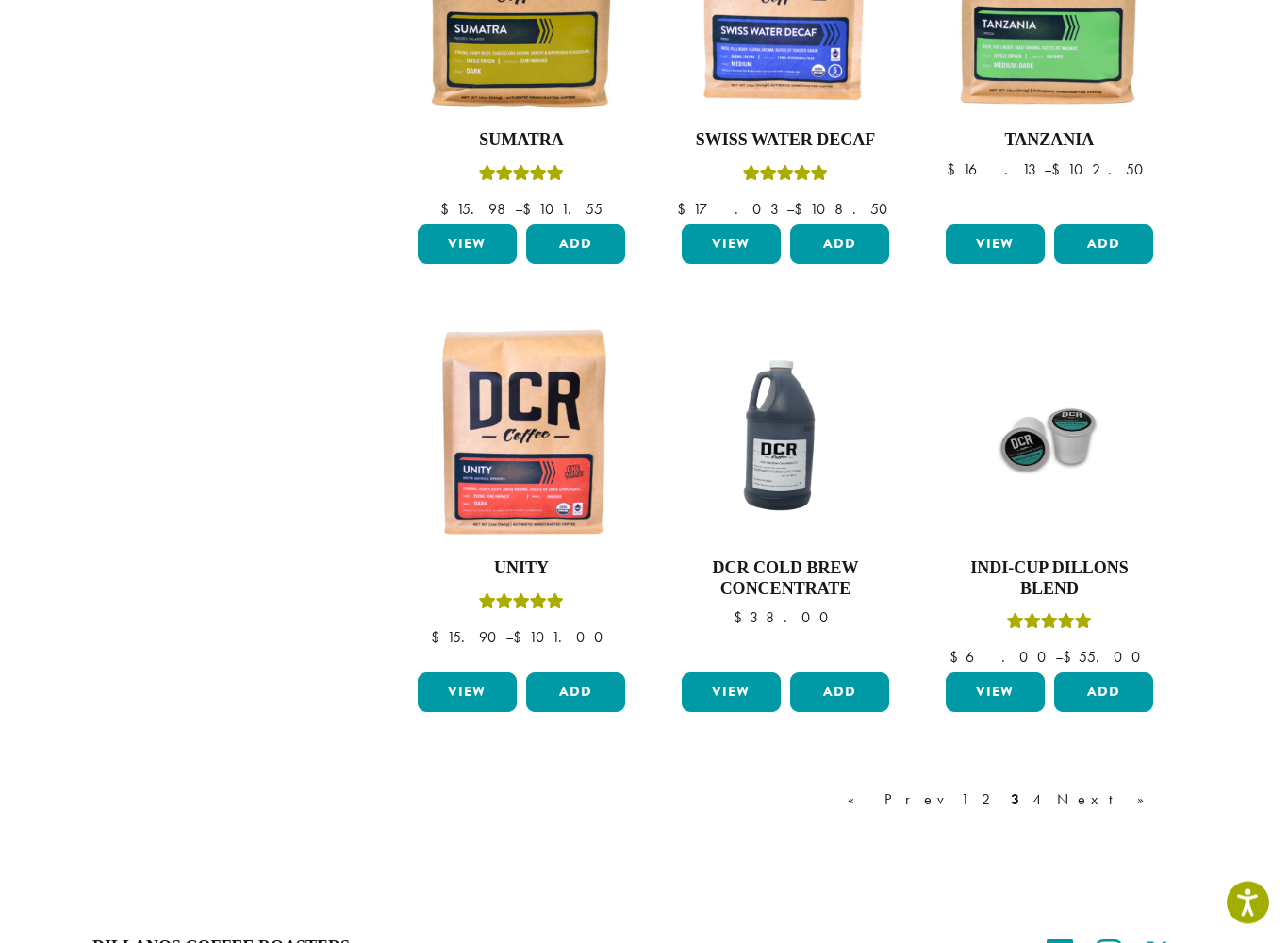 scroll, scrollTop: 1285, scrollLeft: 0, axis: vertical 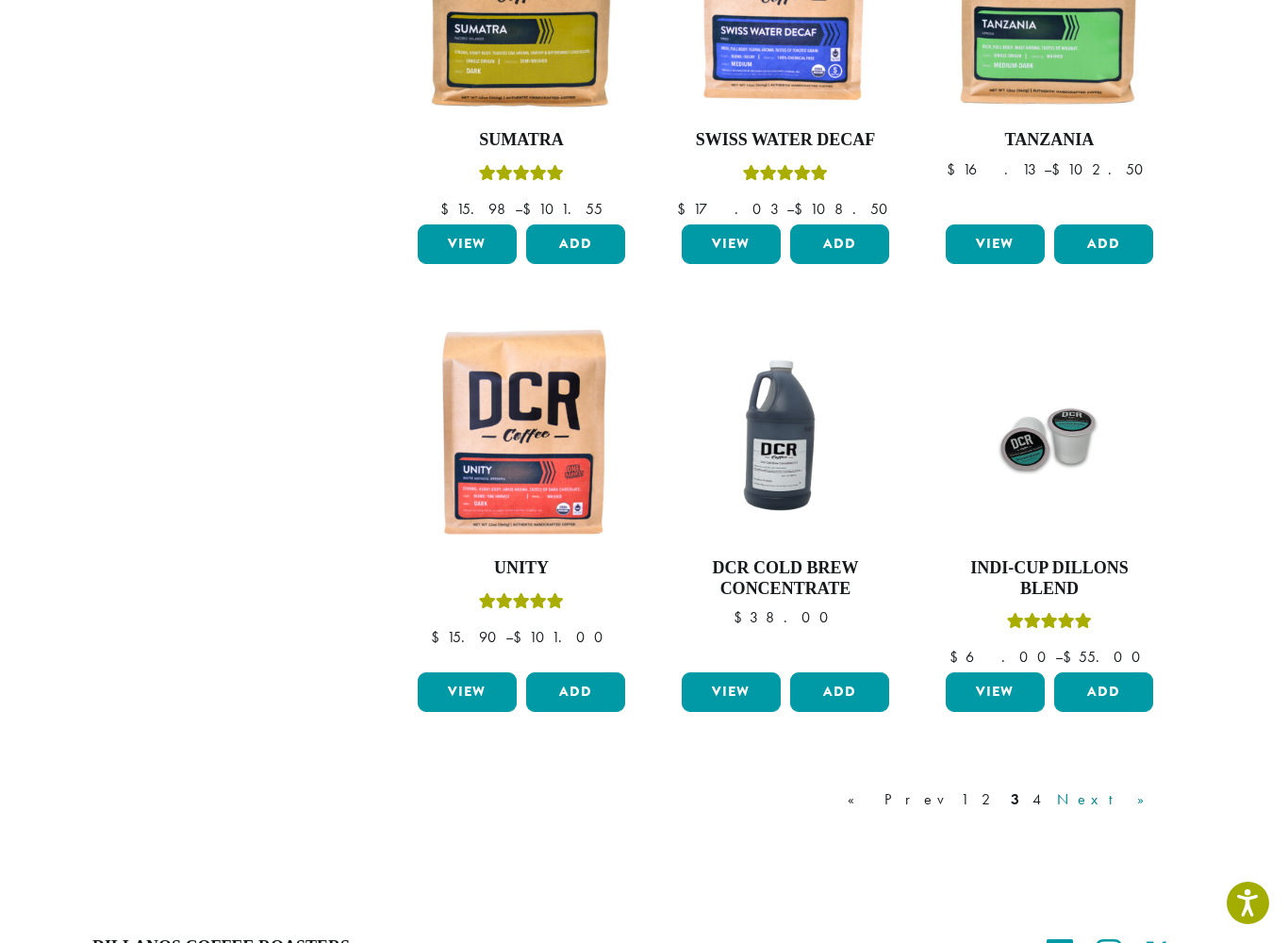 click on "Next »" at bounding box center [1107, 800] 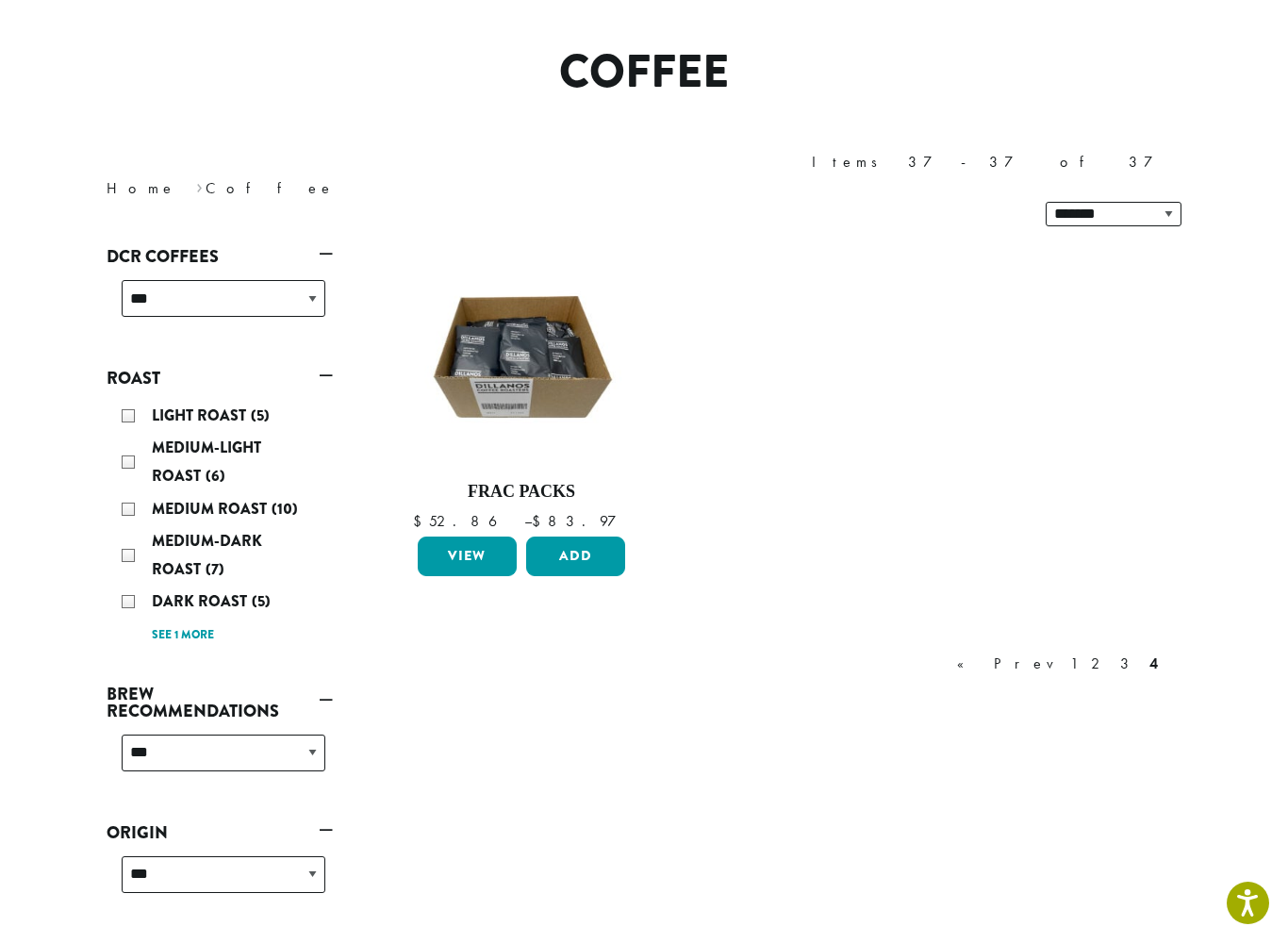 scroll, scrollTop: 115, scrollLeft: 0, axis: vertical 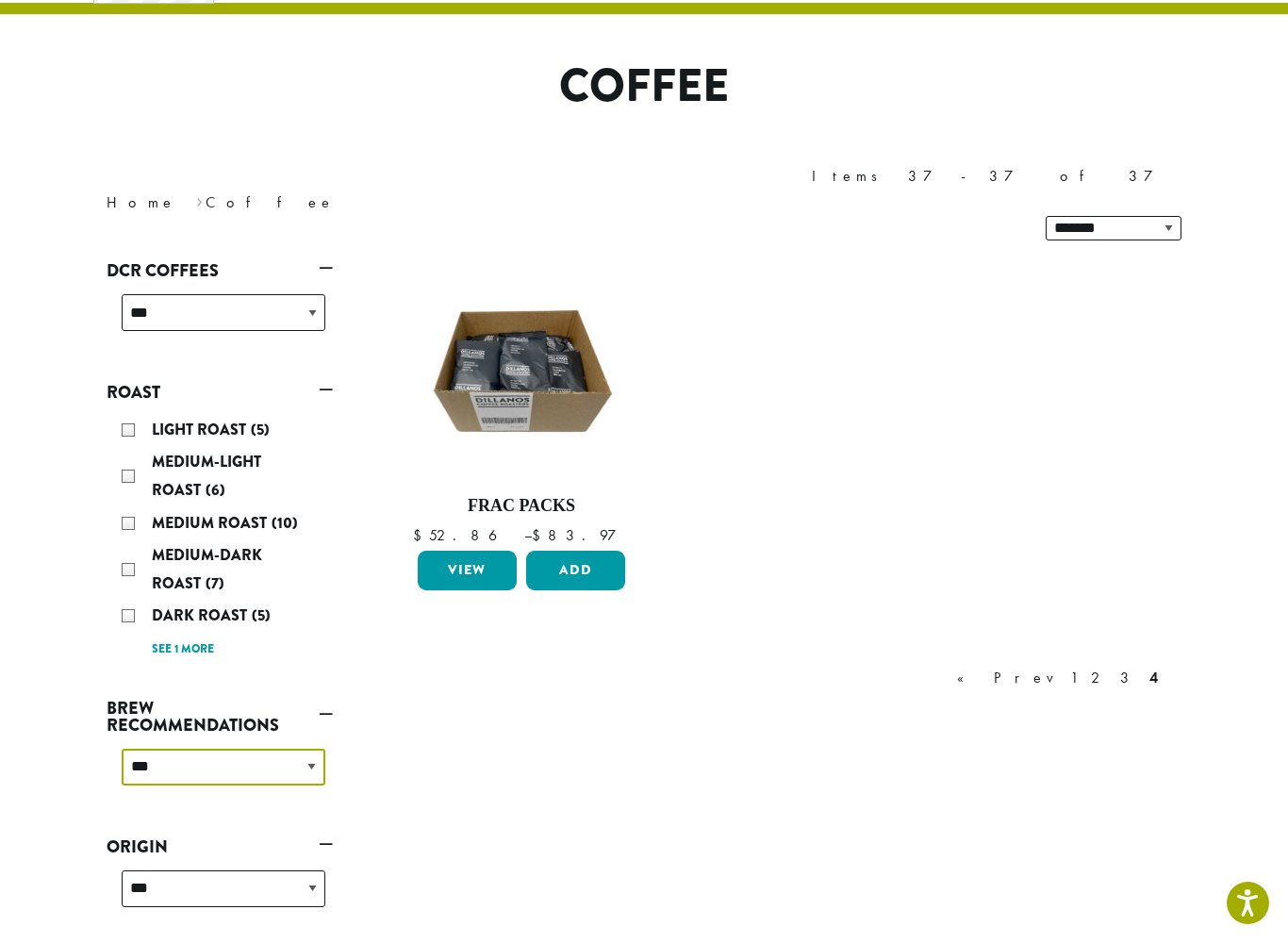 click on "**********" at bounding box center [223, 767] 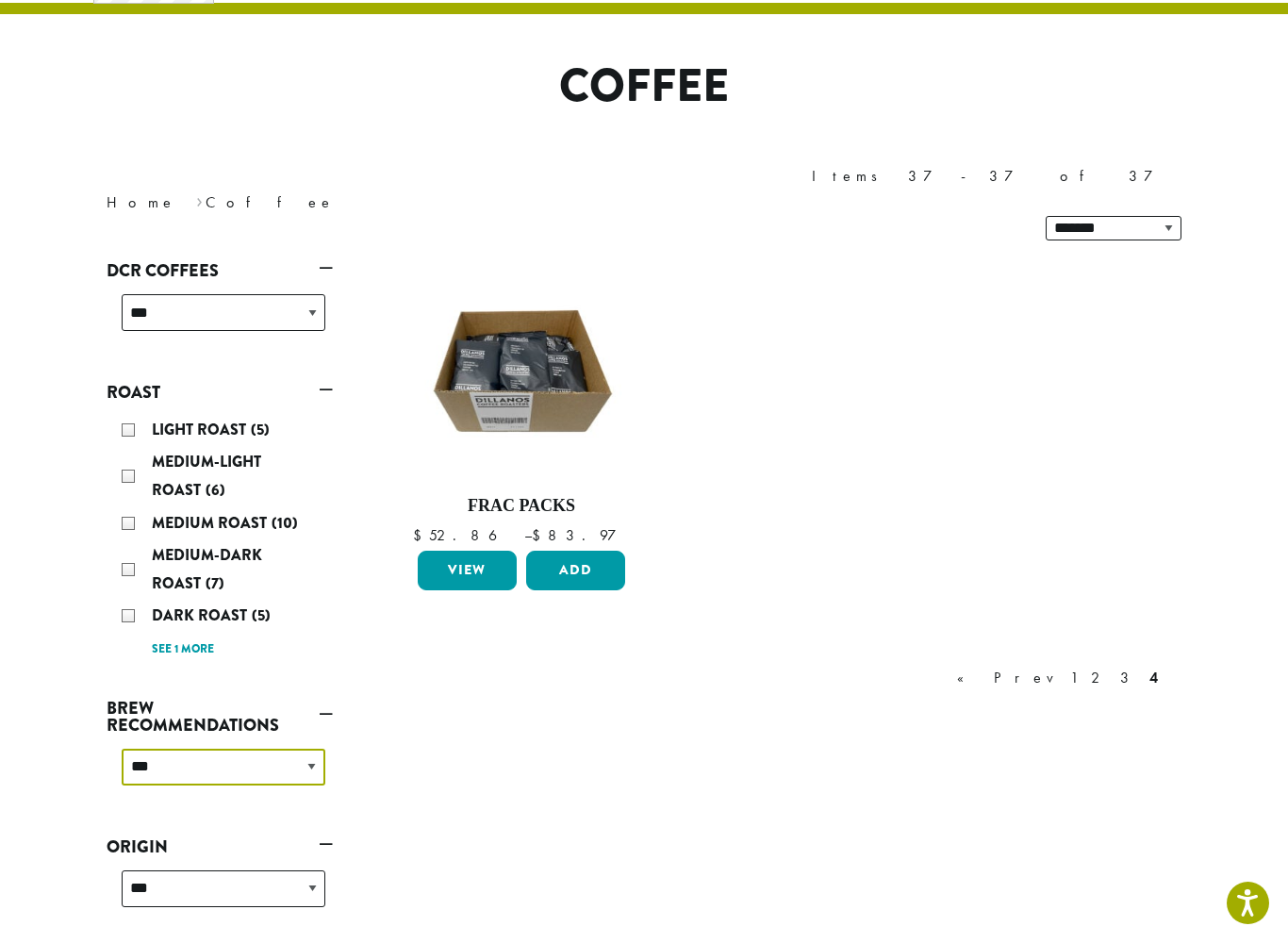 select on "********" 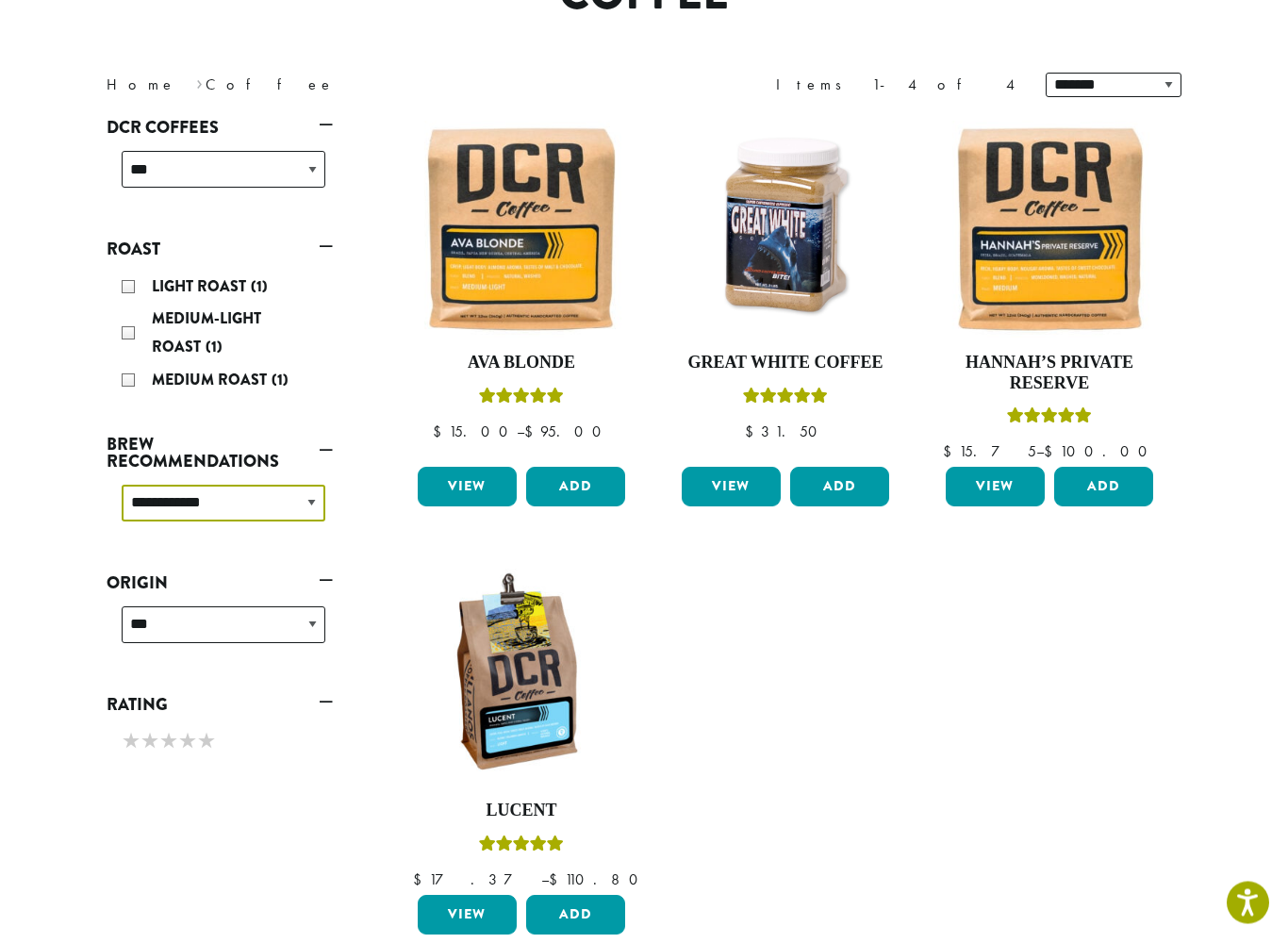 scroll, scrollTop: 207, scrollLeft: 0, axis: vertical 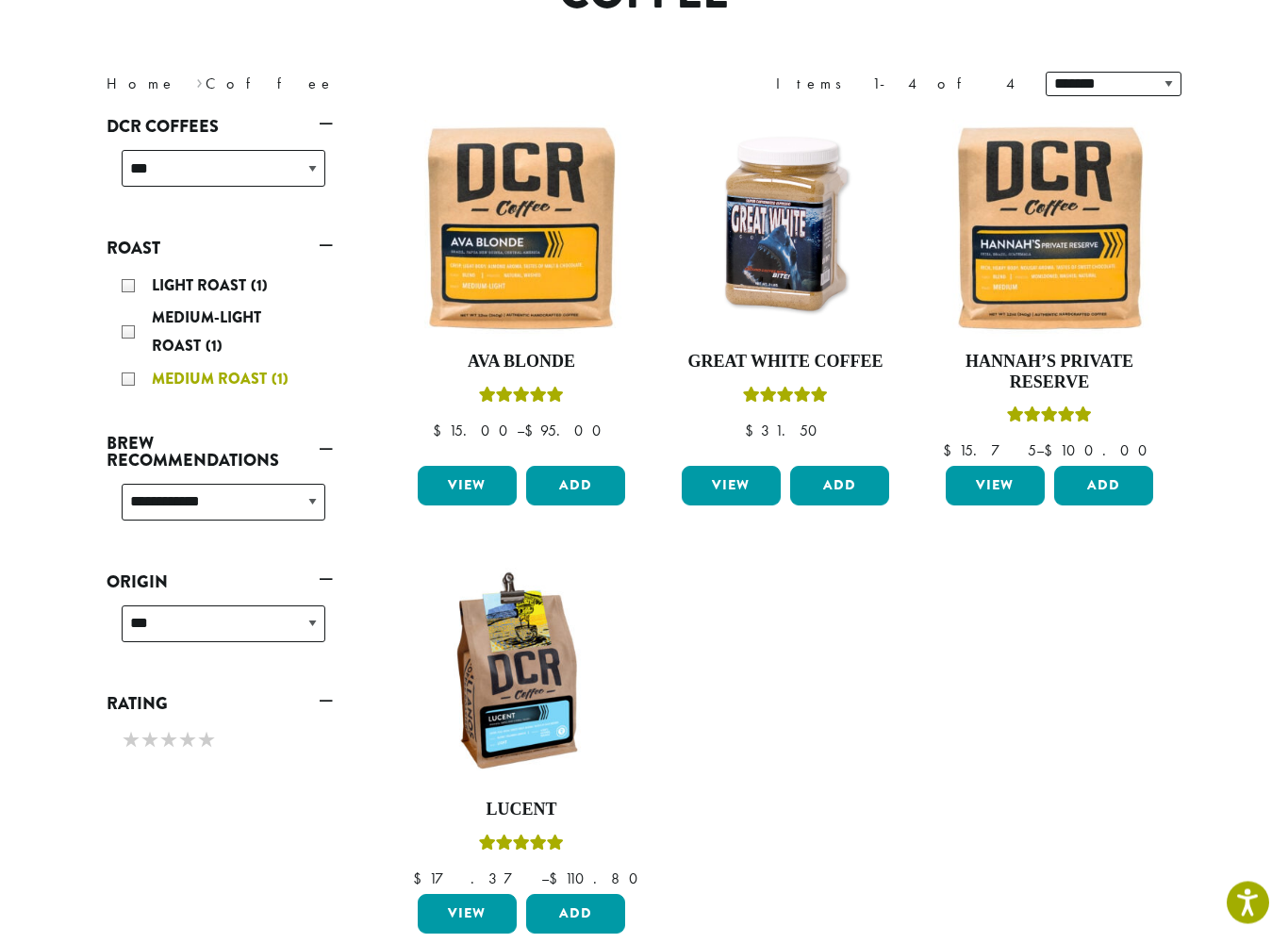 click on "Medium Roast (1)" at bounding box center [223, 380] 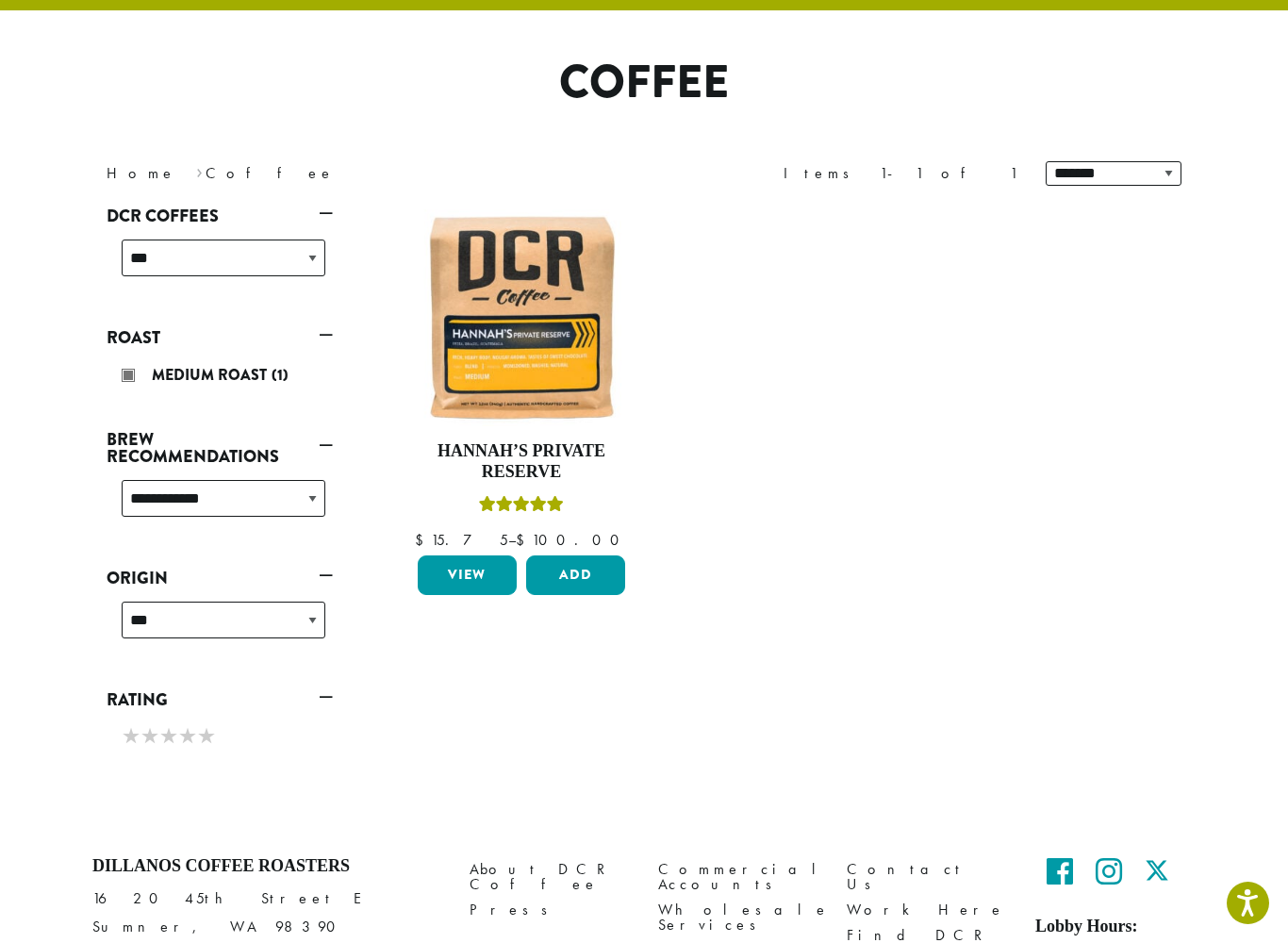 scroll, scrollTop: 115, scrollLeft: 0, axis: vertical 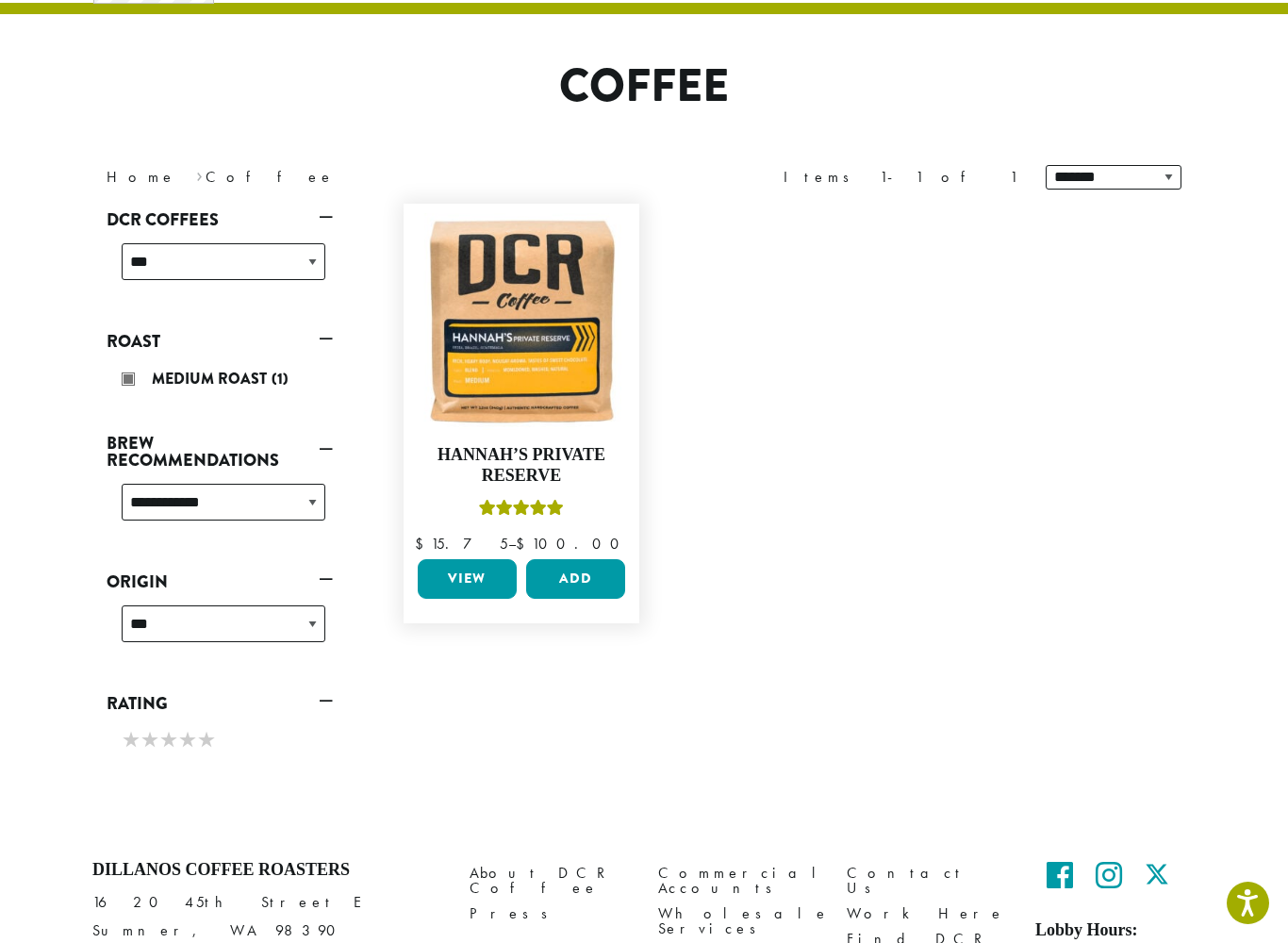 click on "View" at bounding box center (467, 579) 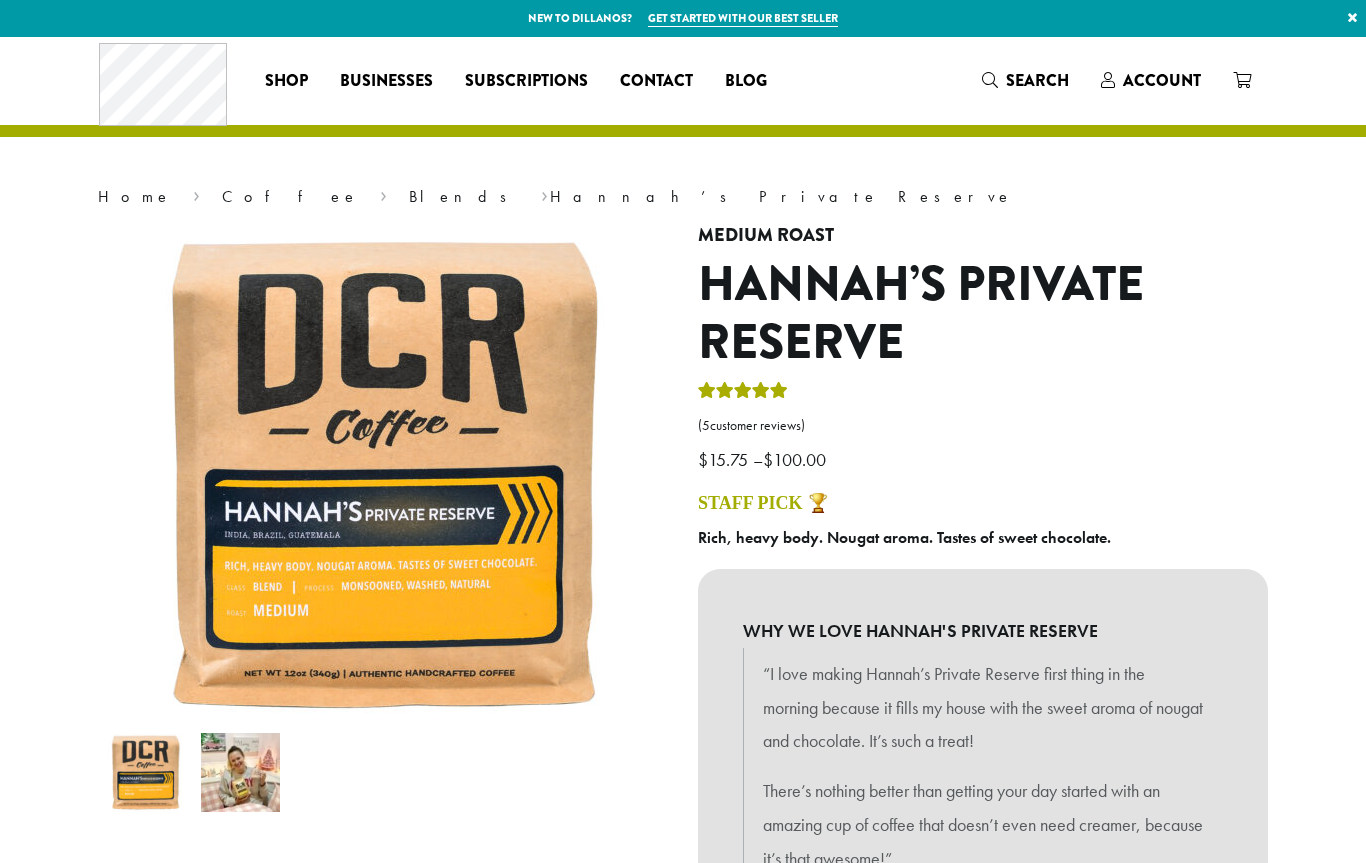 scroll, scrollTop: 0, scrollLeft: 0, axis: both 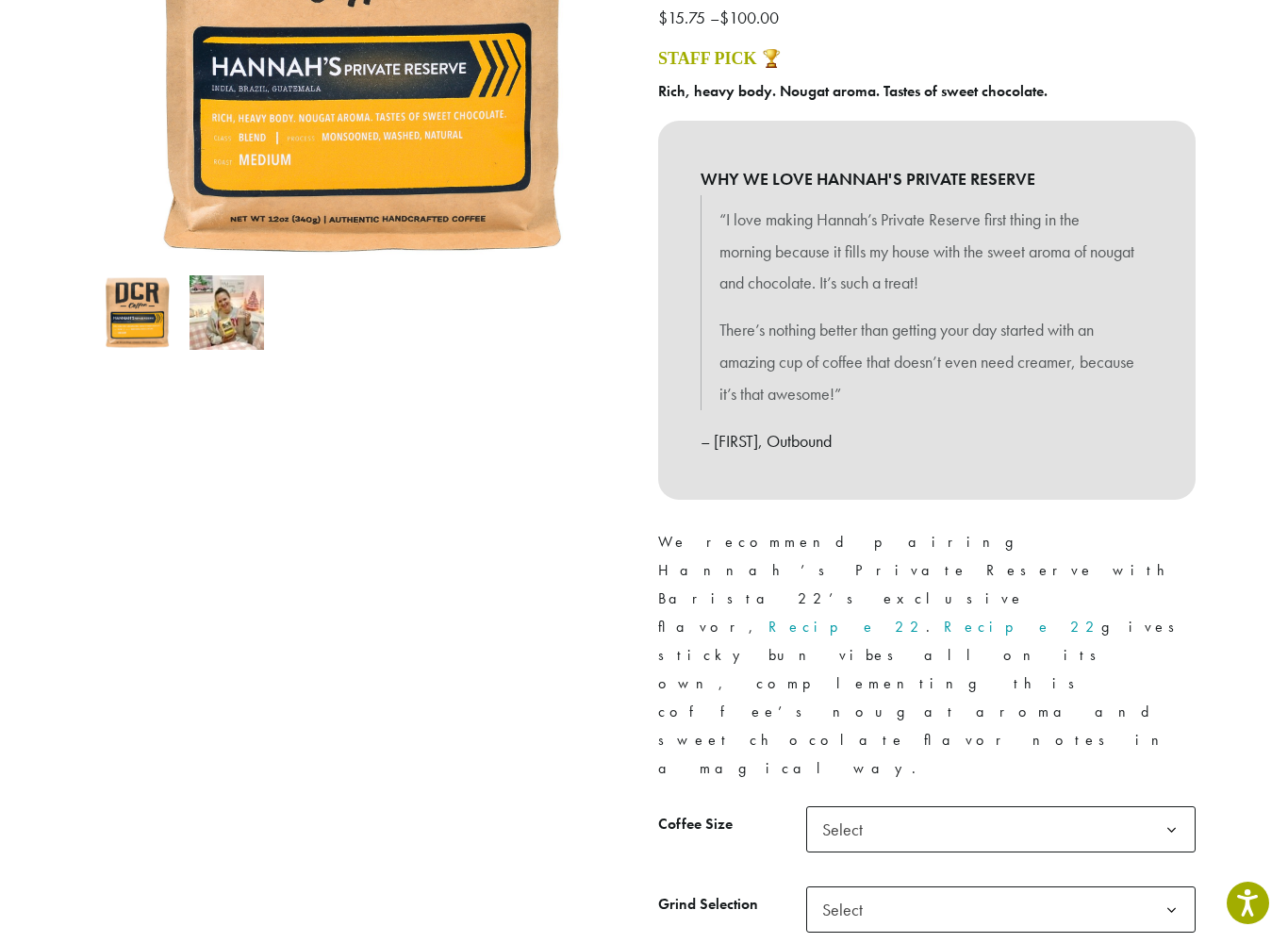 click 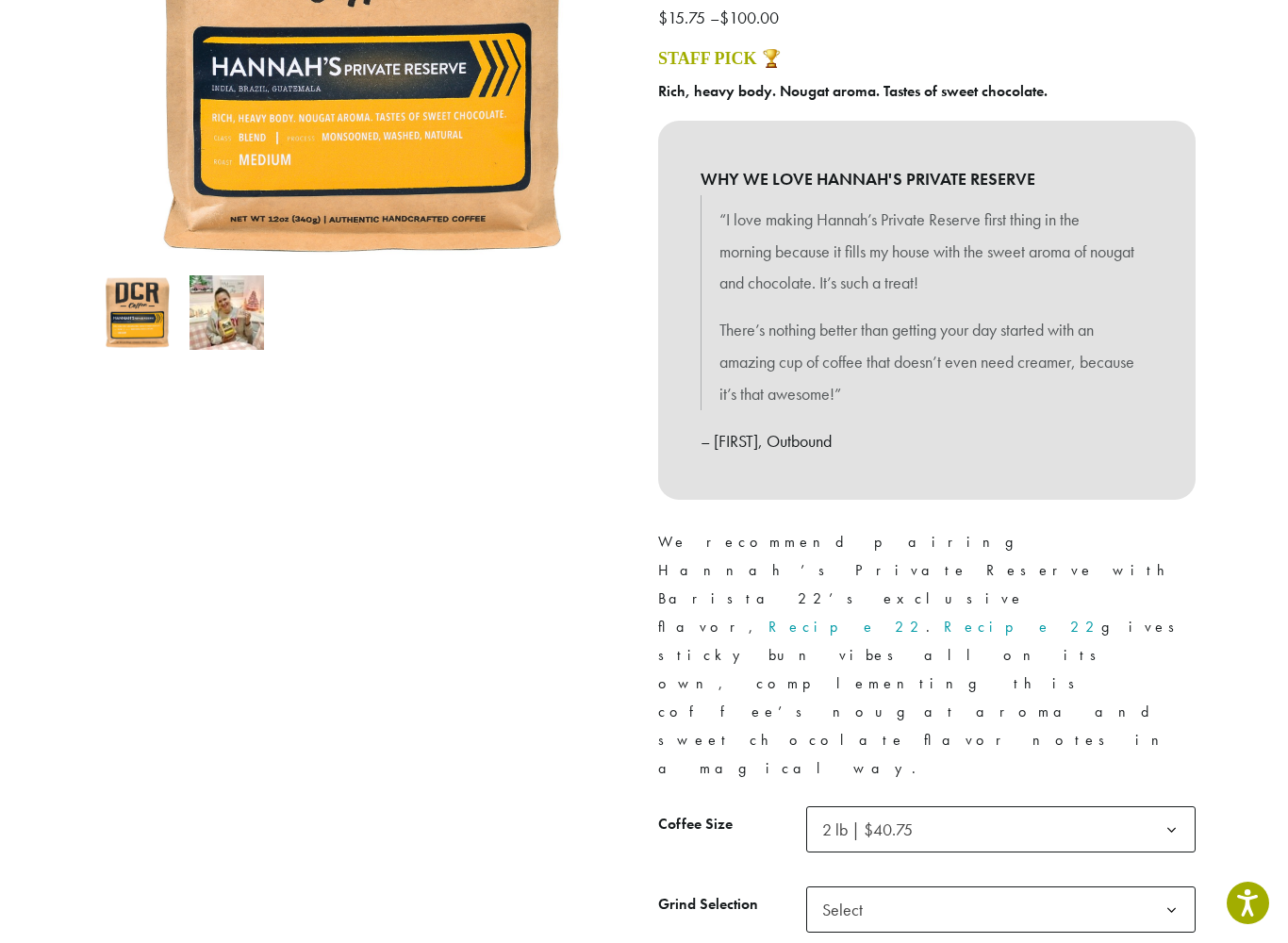 click 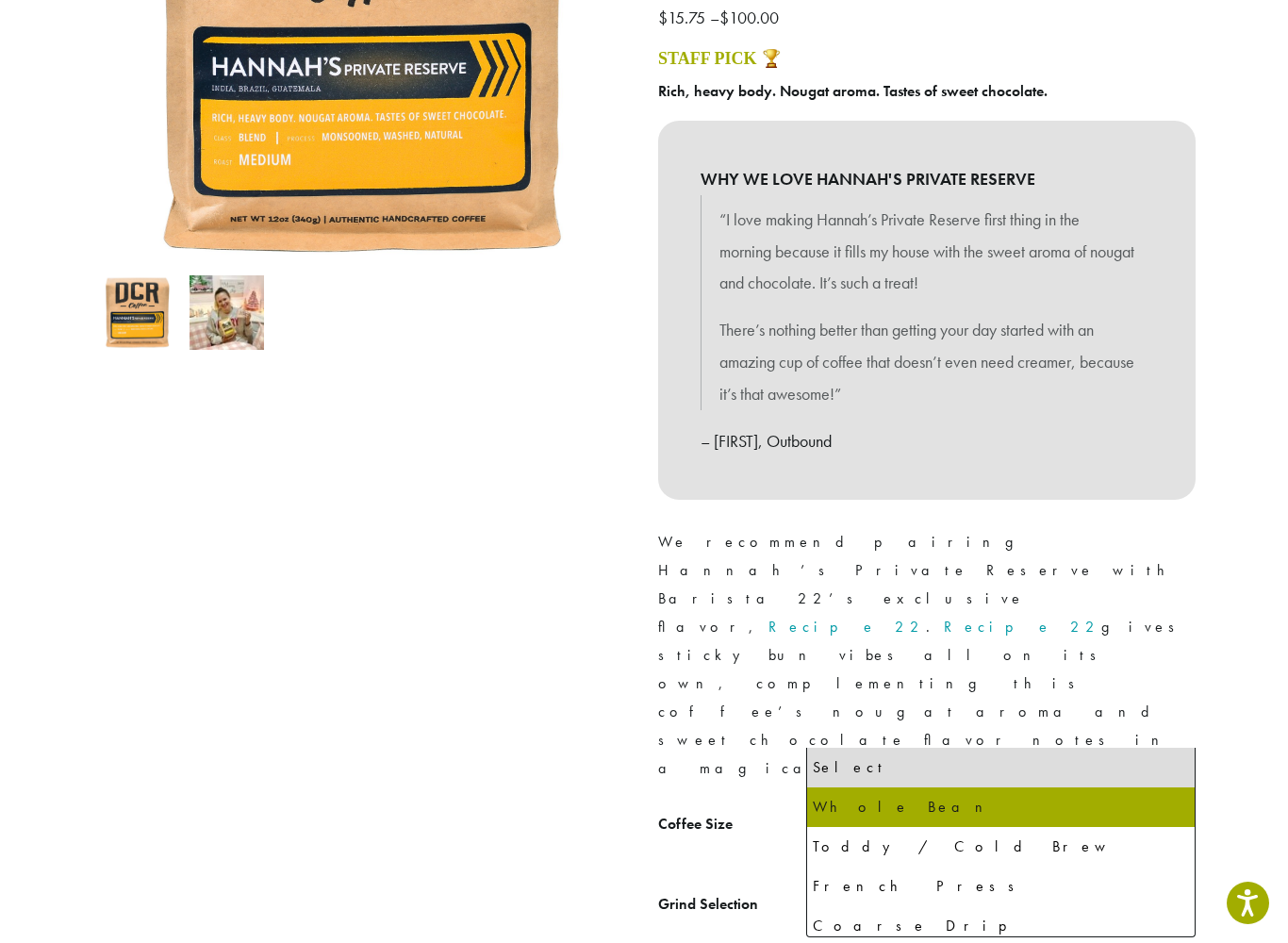 select on "**********" 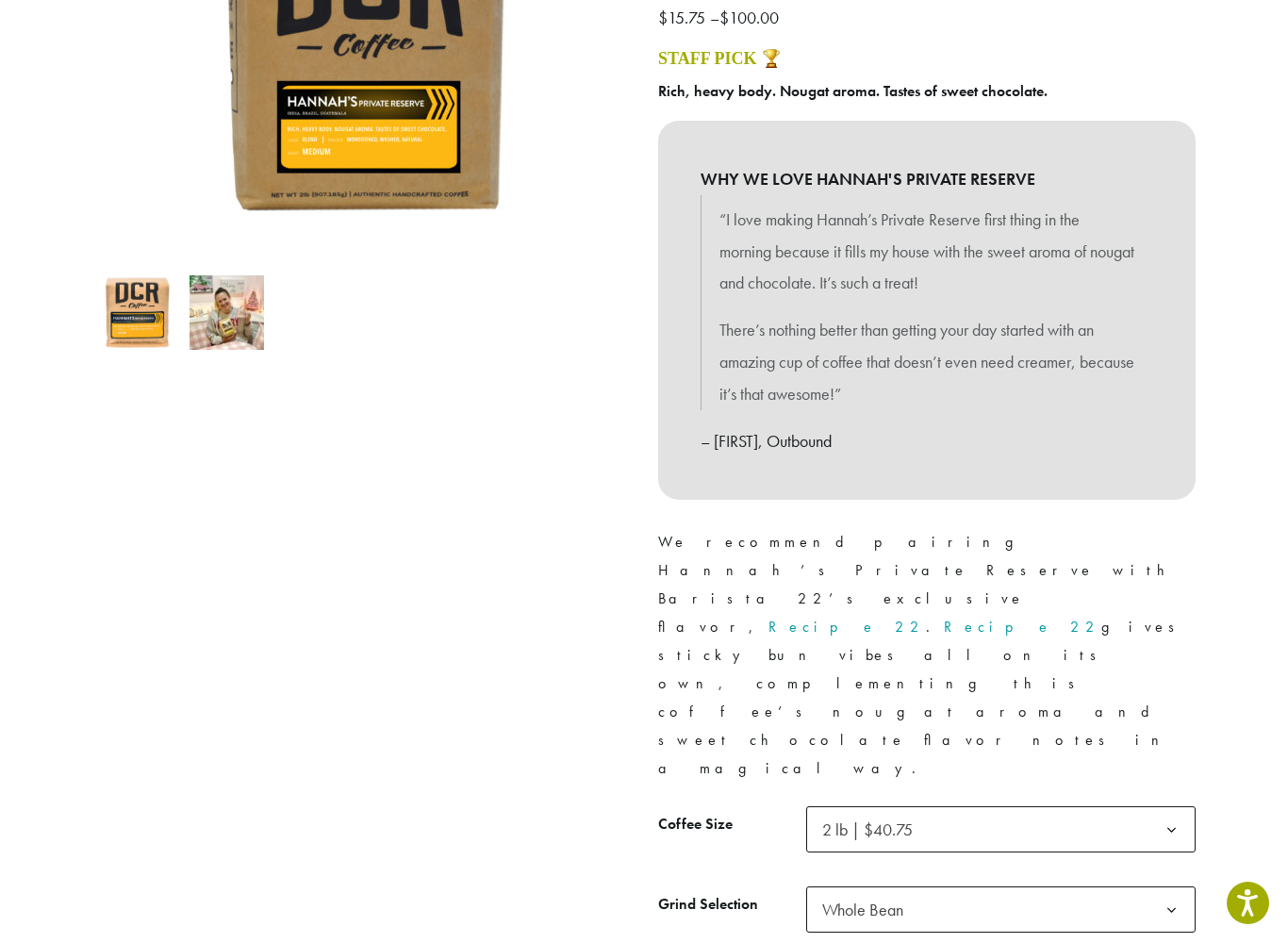 click on "Add to cart" 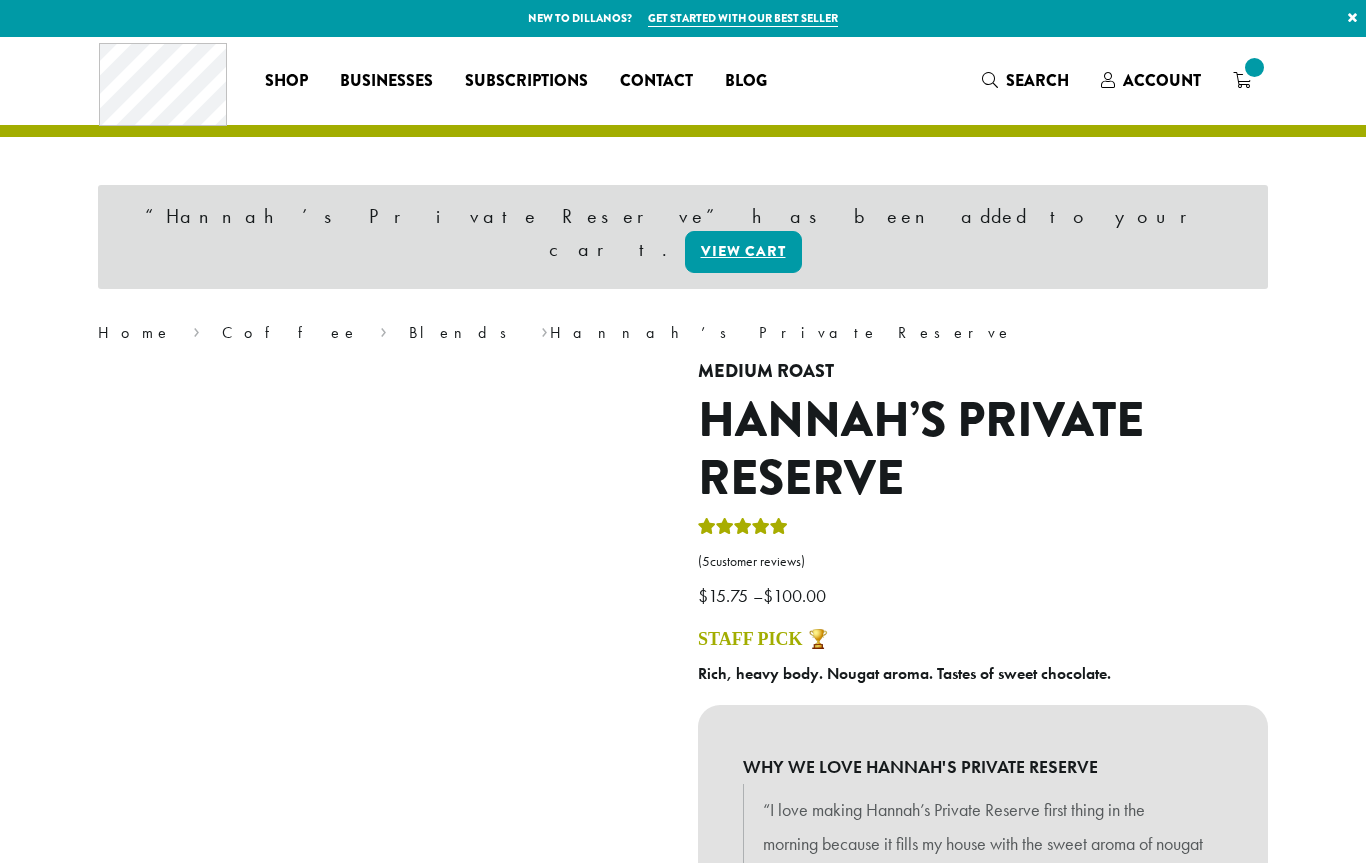 scroll, scrollTop: 0, scrollLeft: 0, axis: both 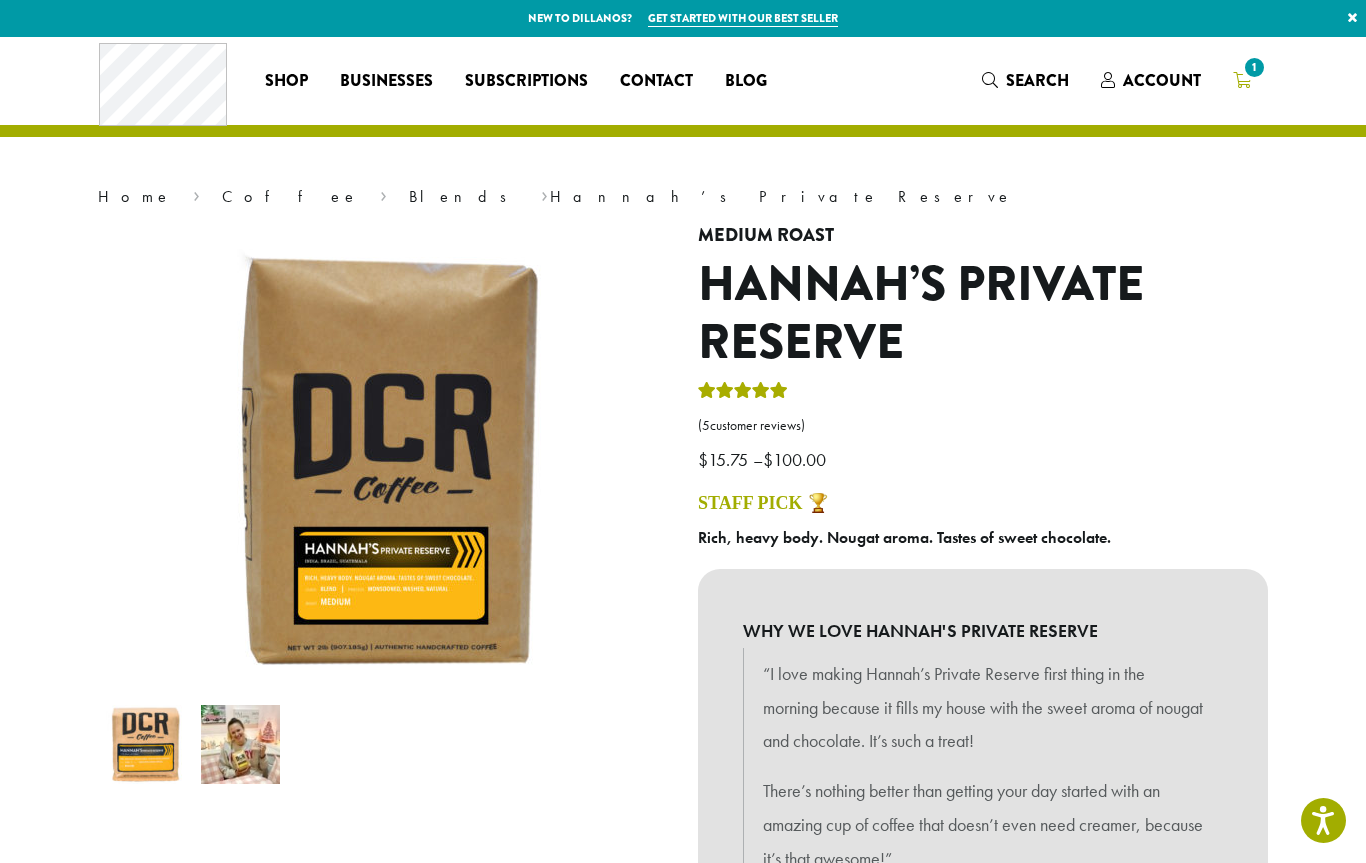 click on "1" at bounding box center [1254, 67] 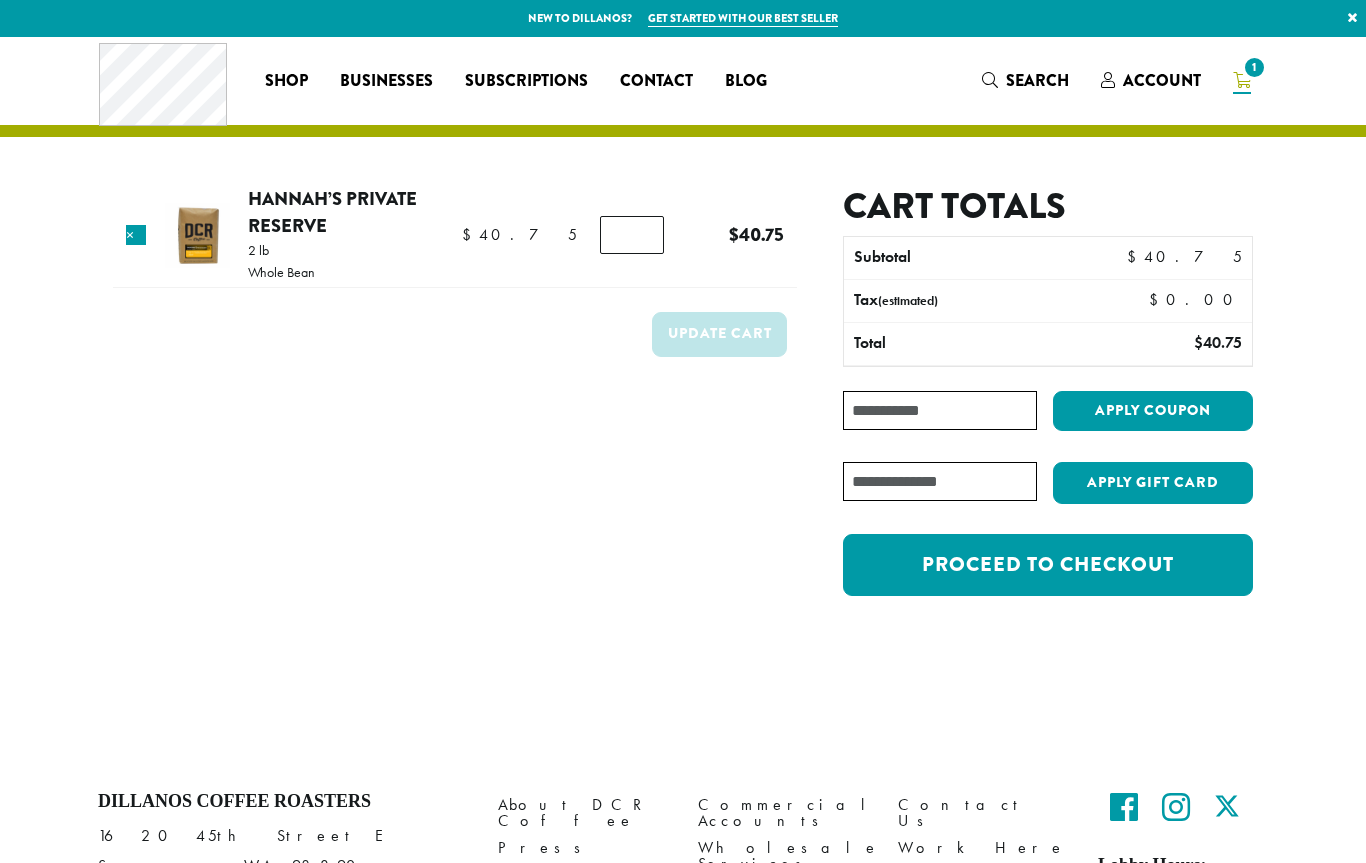 scroll, scrollTop: 0, scrollLeft: 0, axis: both 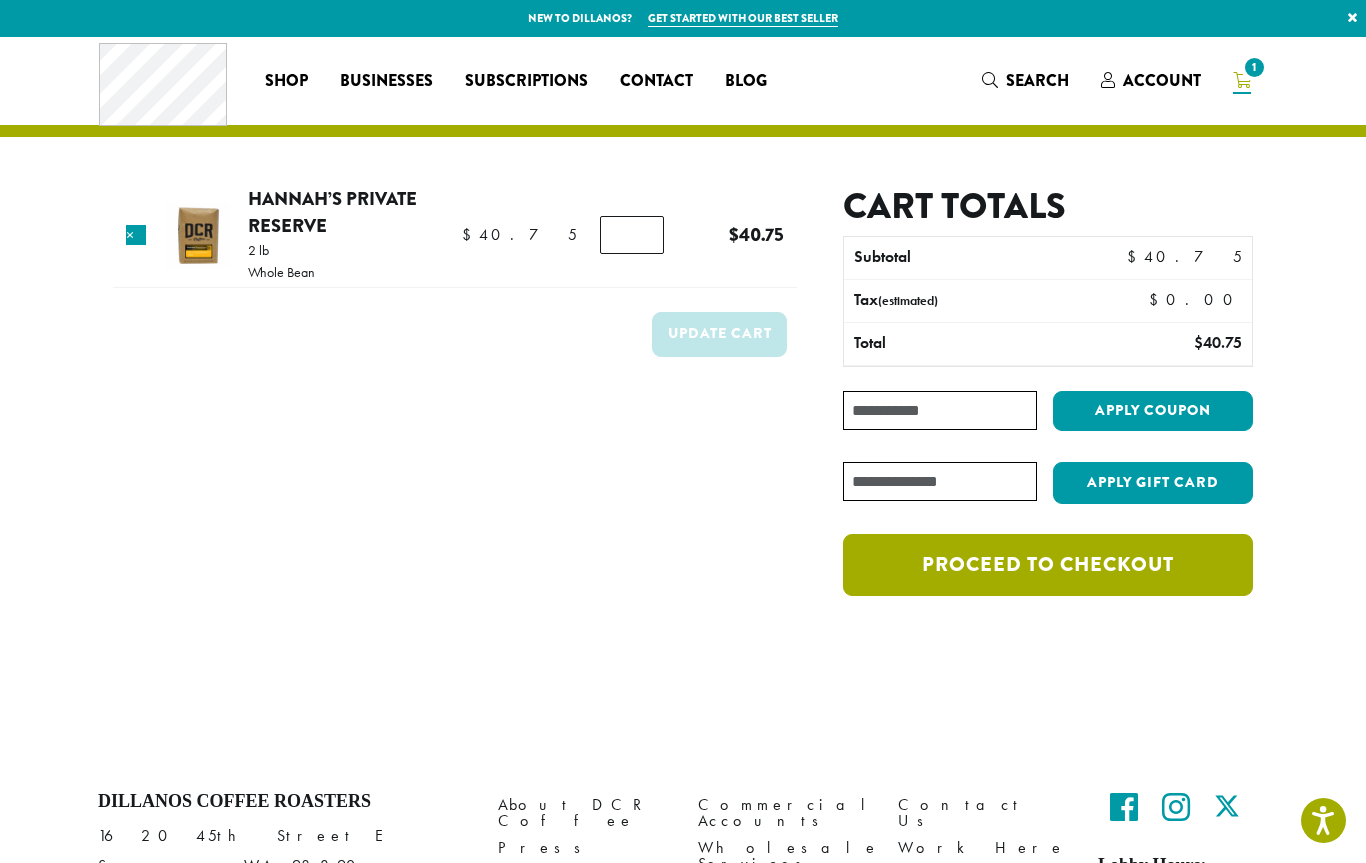 click on "Proceed to checkout" at bounding box center (1048, 565) 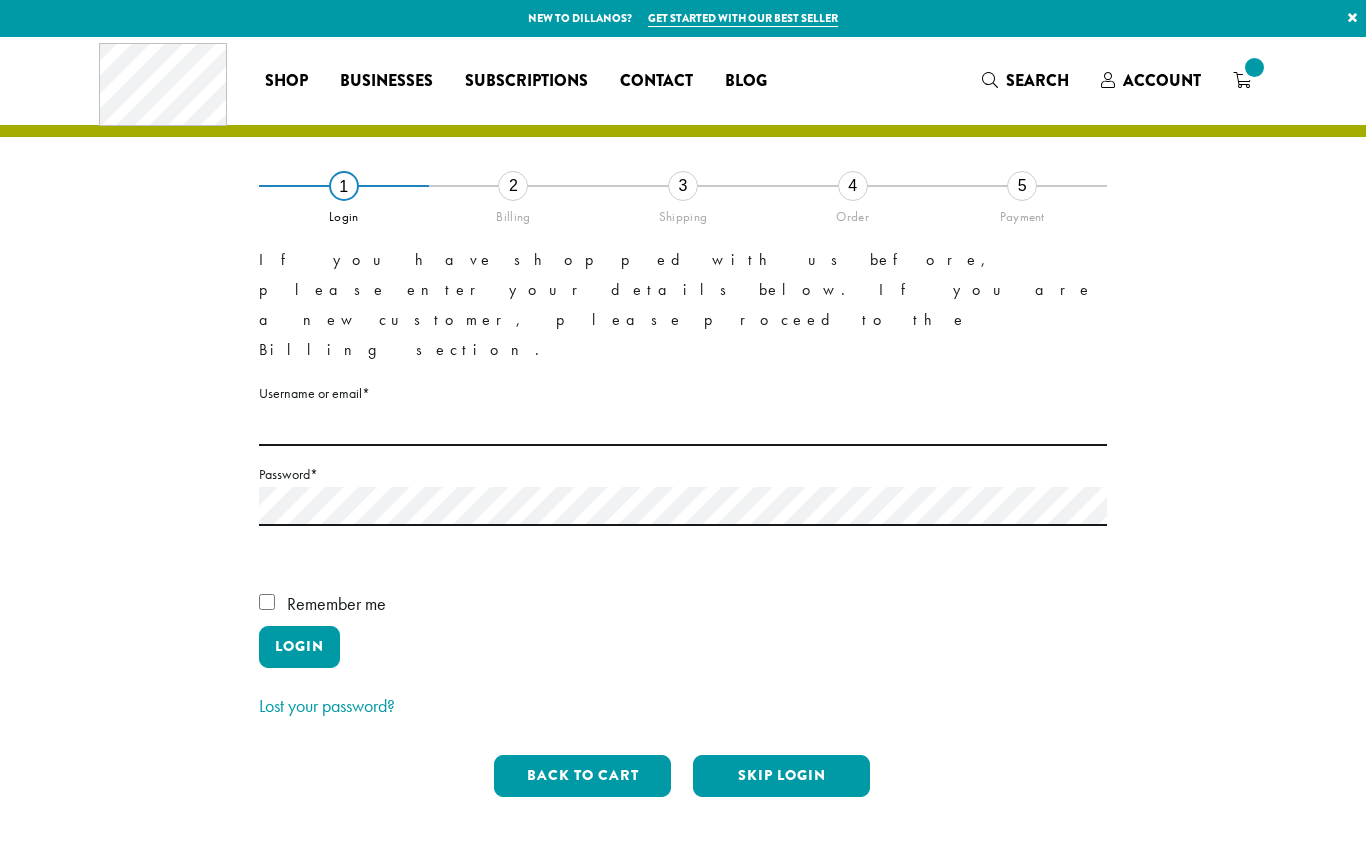 scroll, scrollTop: 0, scrollLeft: 0, axis: both 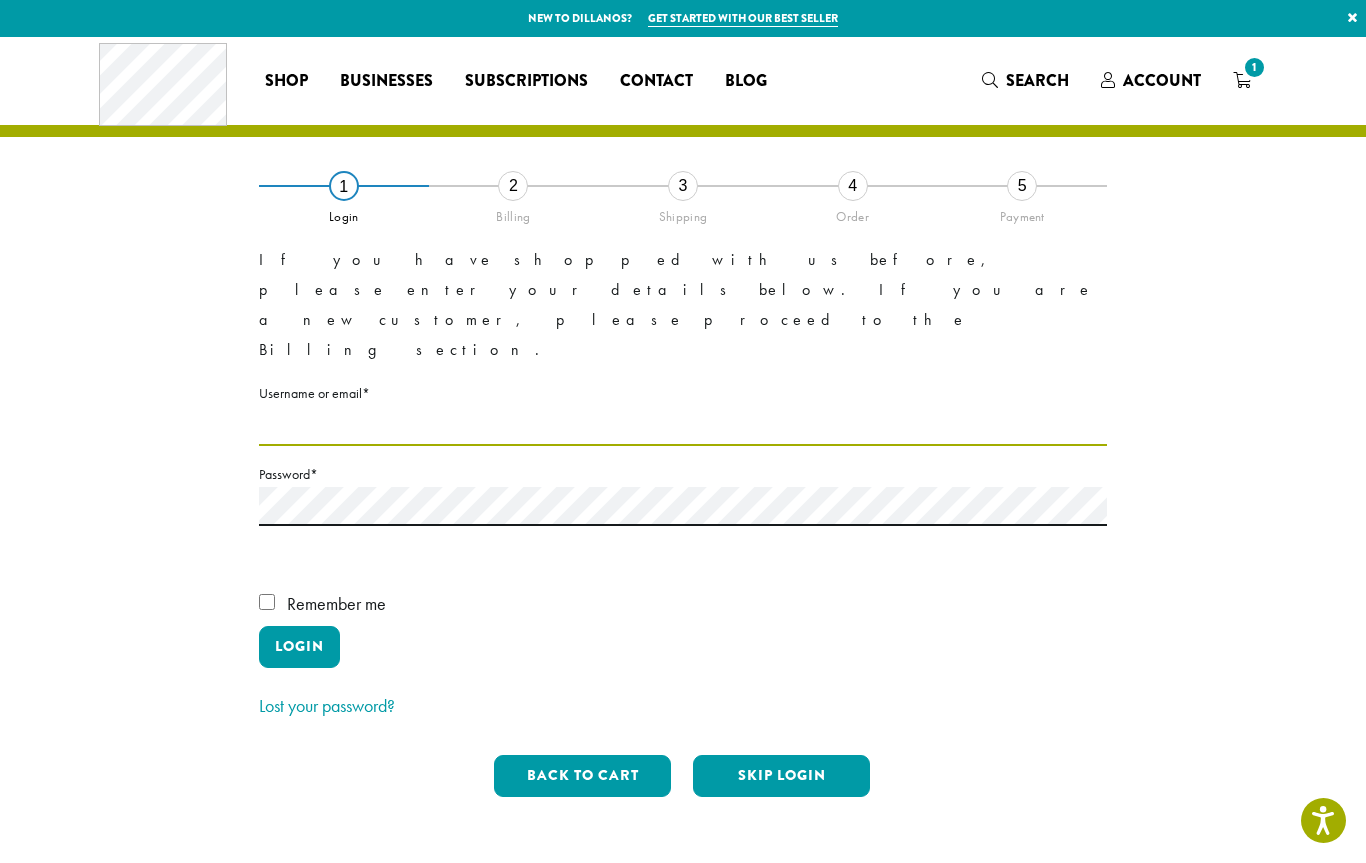 click on "Username or email  * Required" at bounding box center [683, 426] 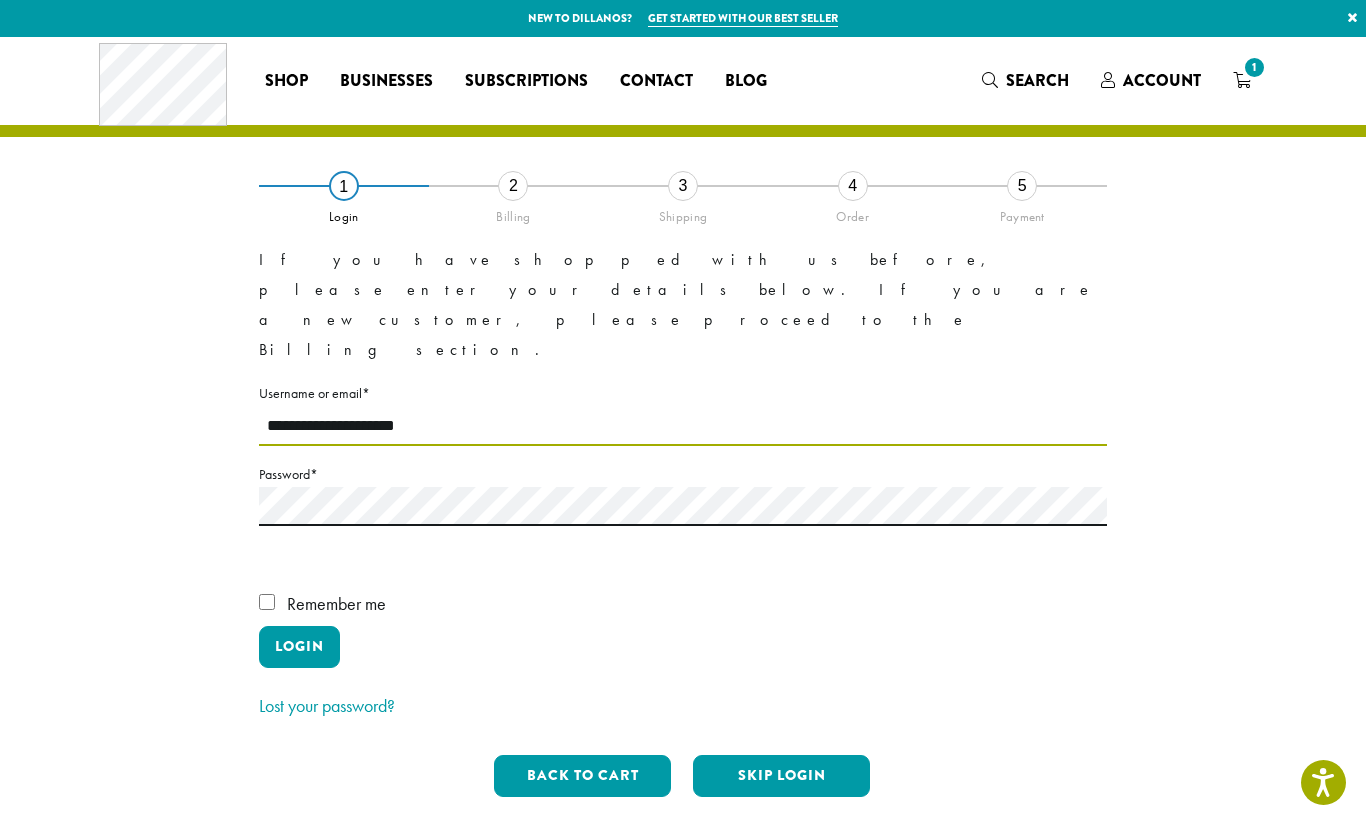 type on "**********" 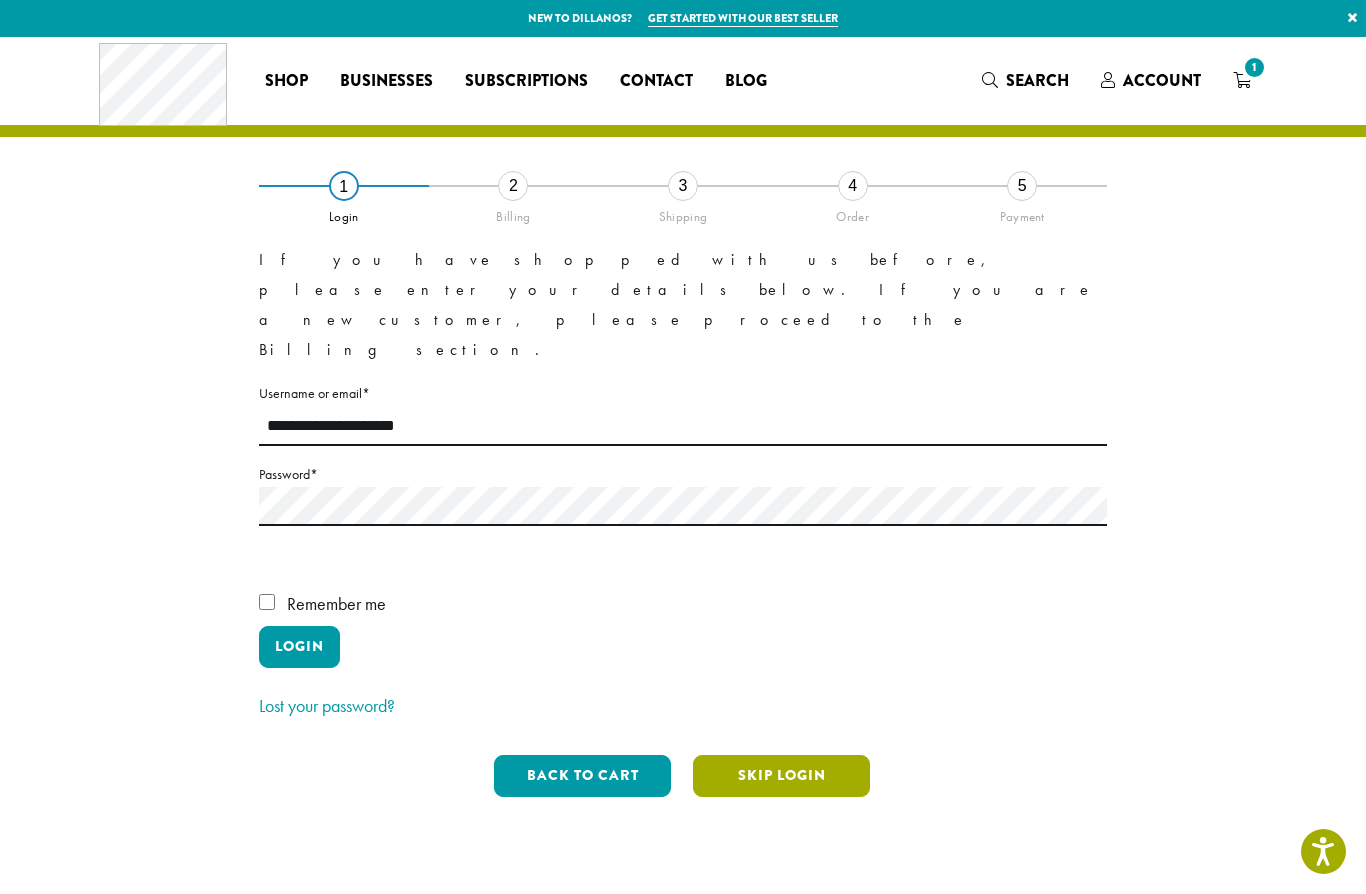 click on "Skip Login" at bounding box center (781, 776) 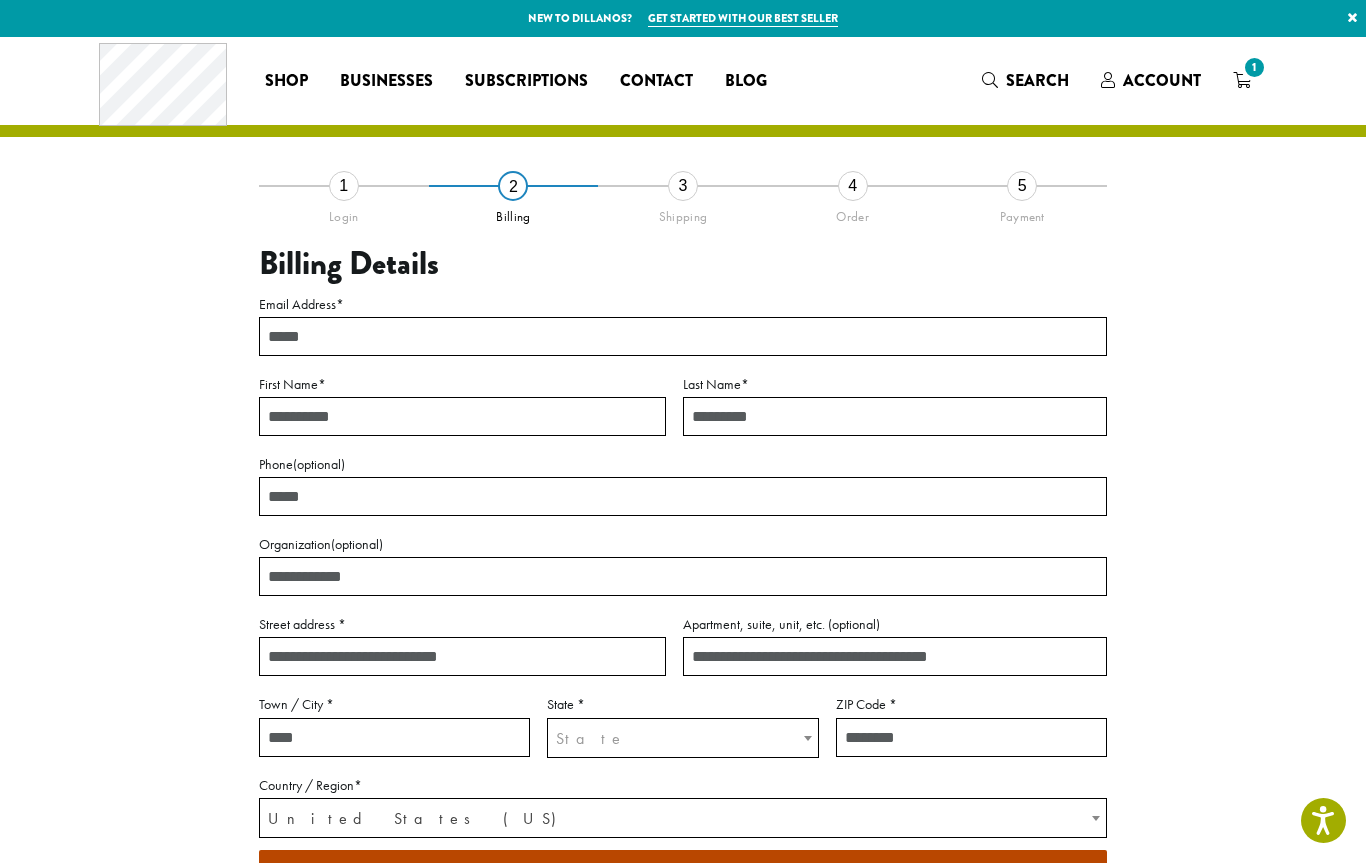 click on "Email Address  *" at bounding box center (683, 336) 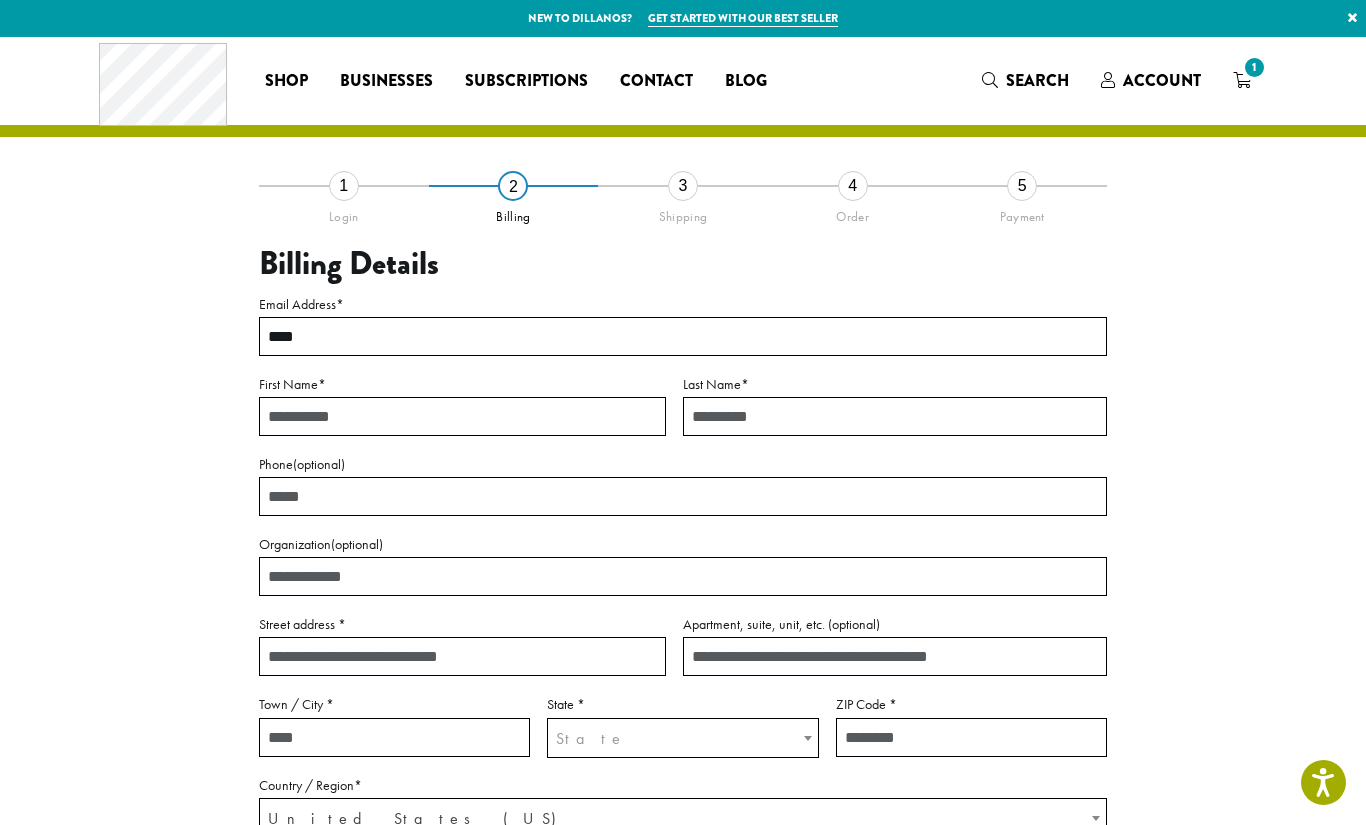 type on "*****" 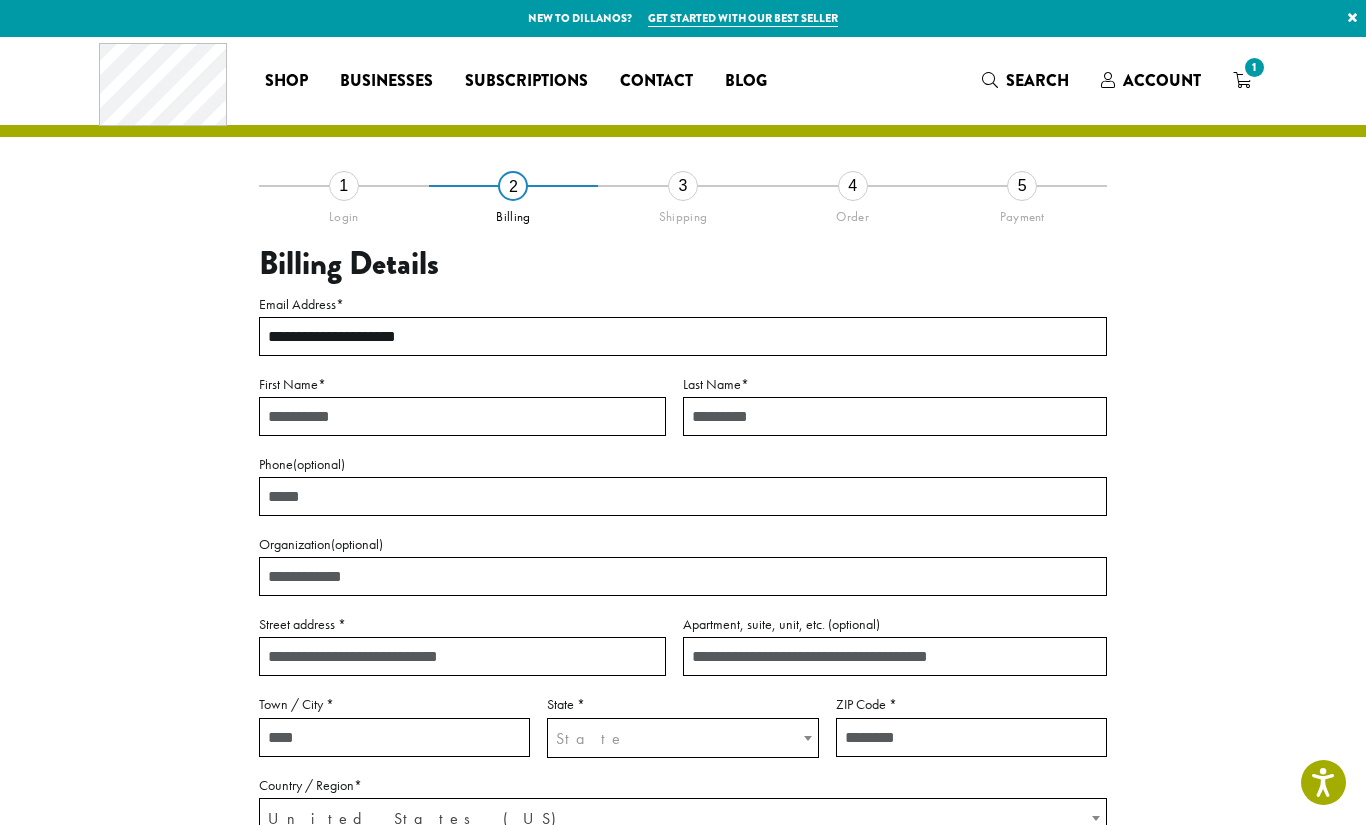 type on "**********" 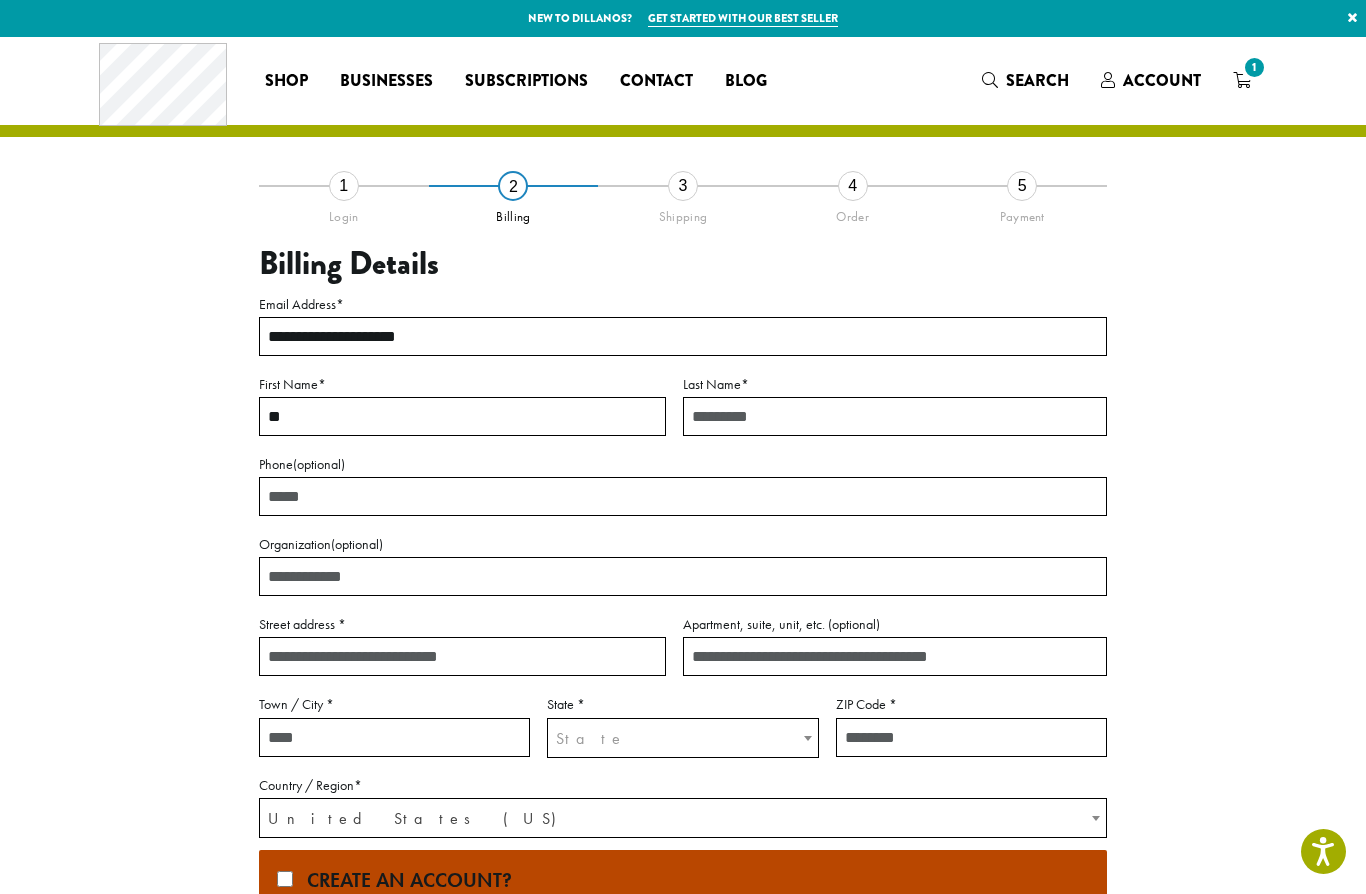 type on "*" 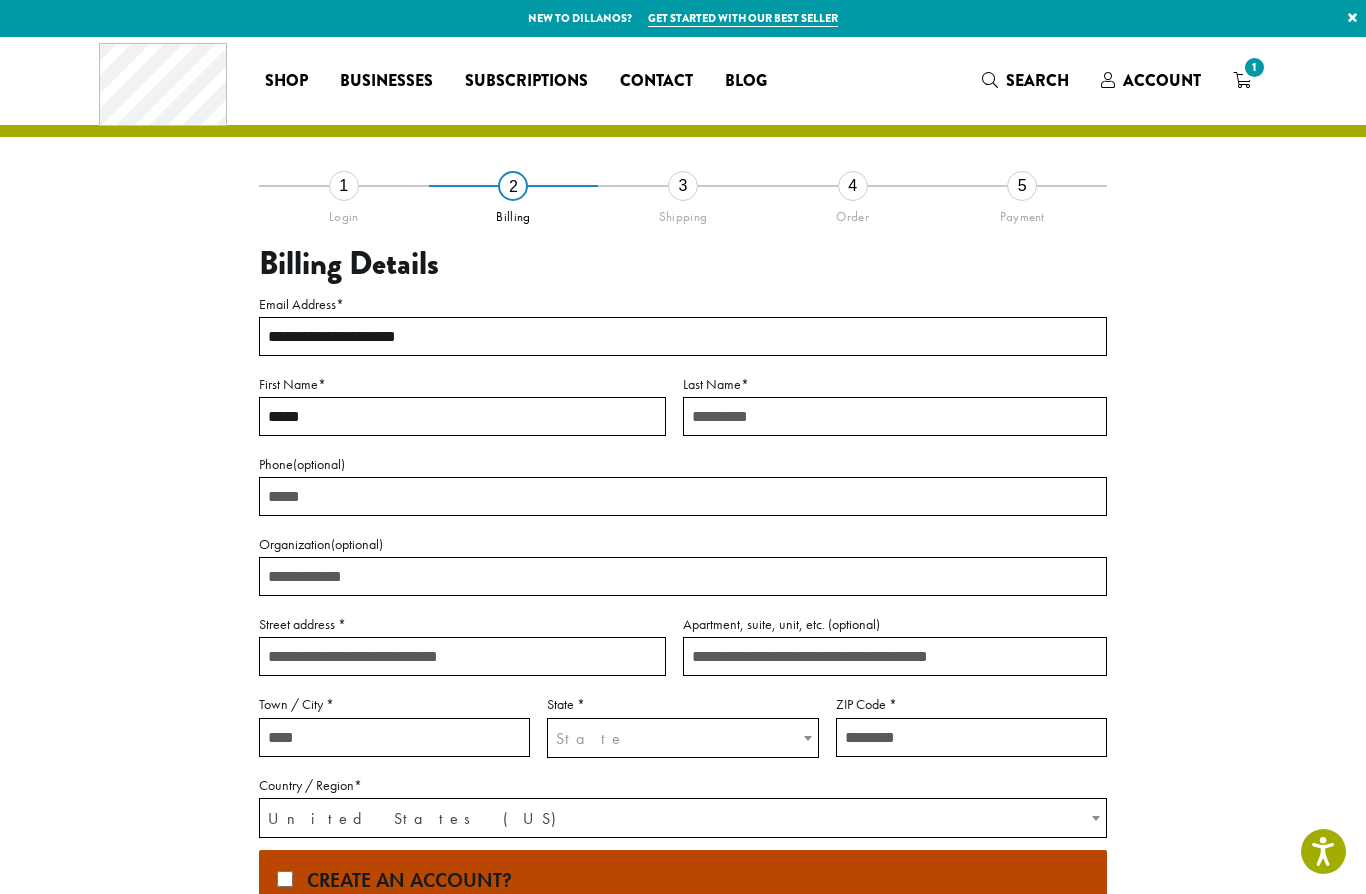 type on "*****" 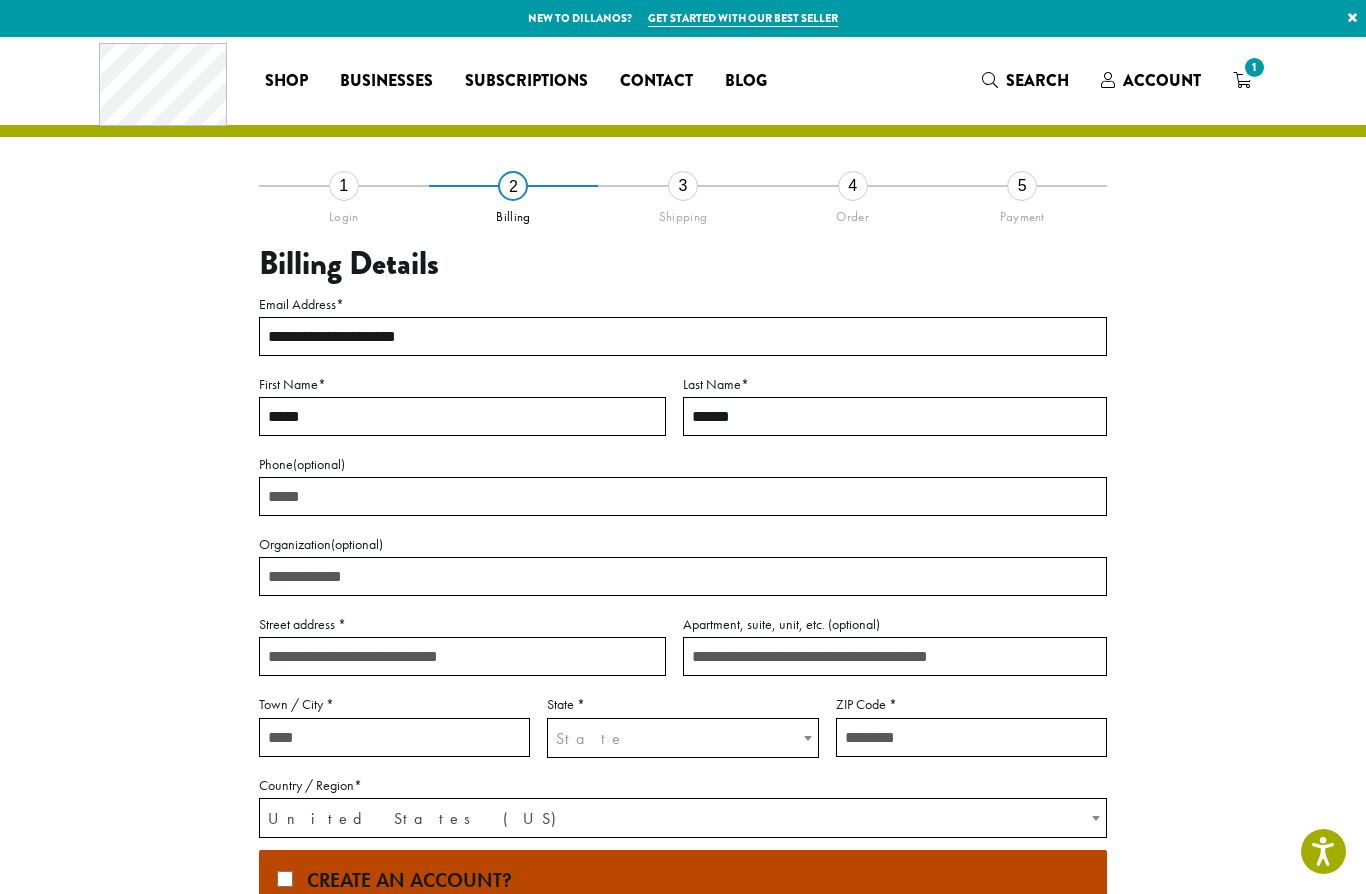 type on "******" 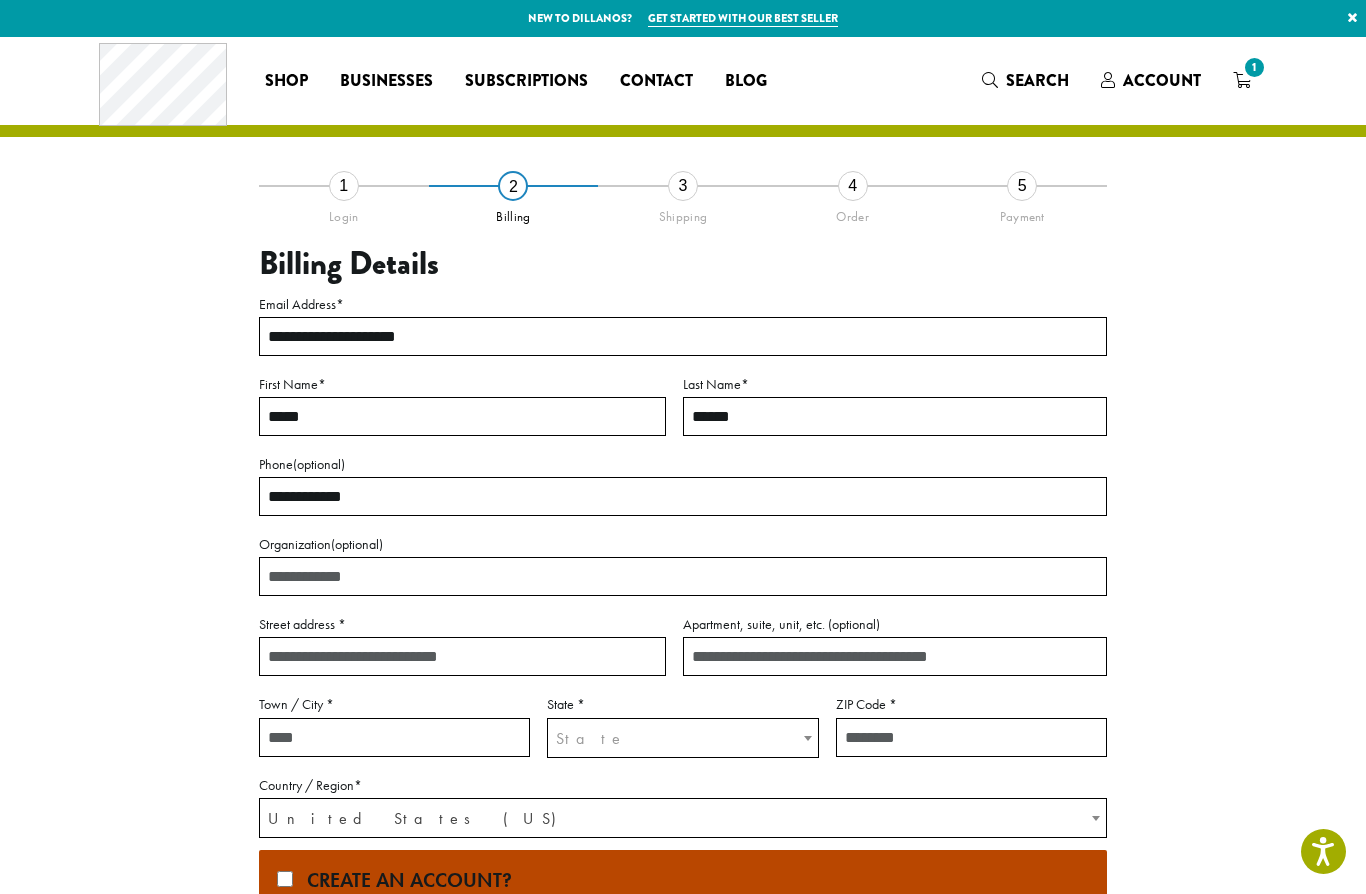 type on "**********" 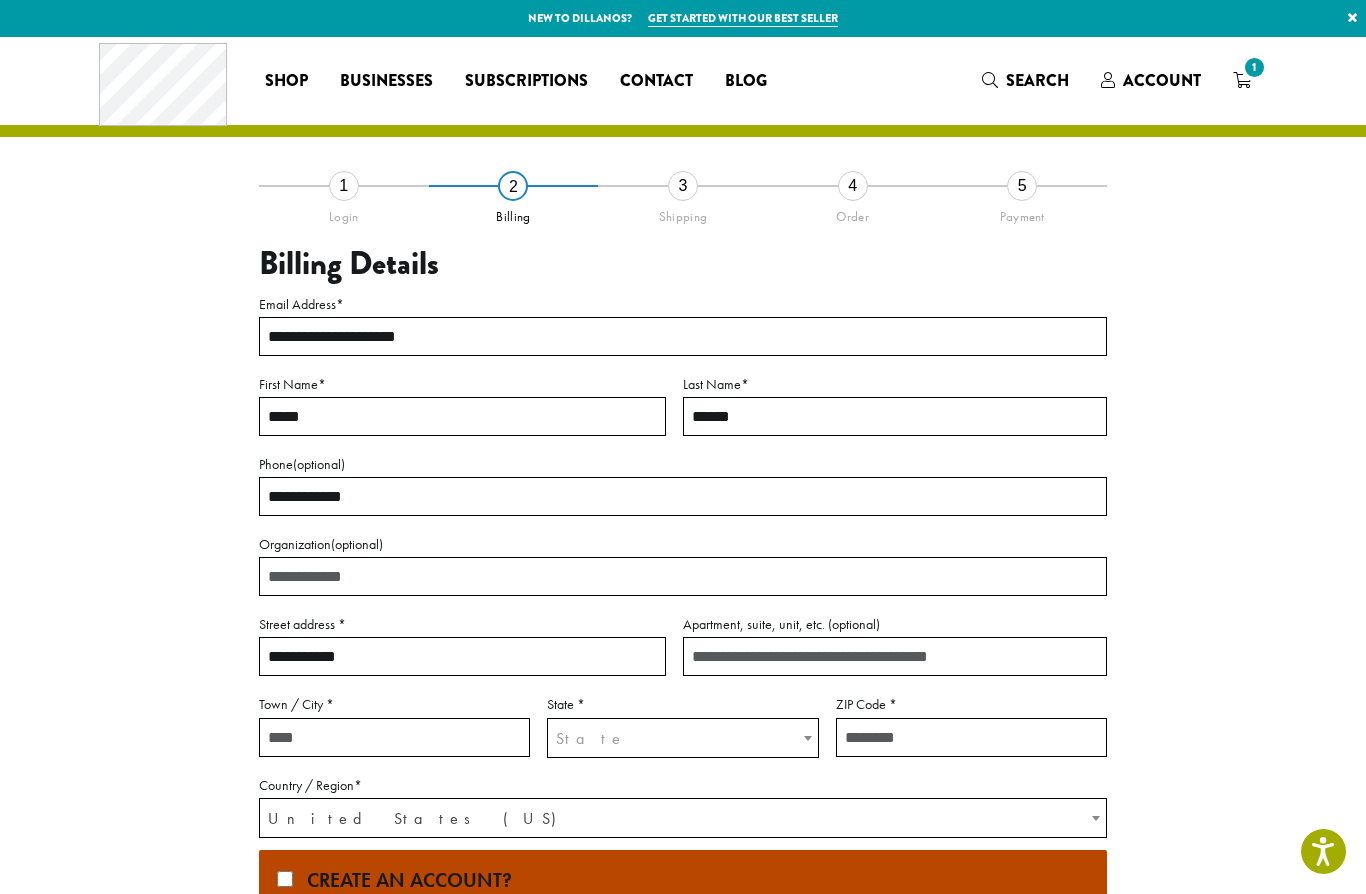 type on "**********" 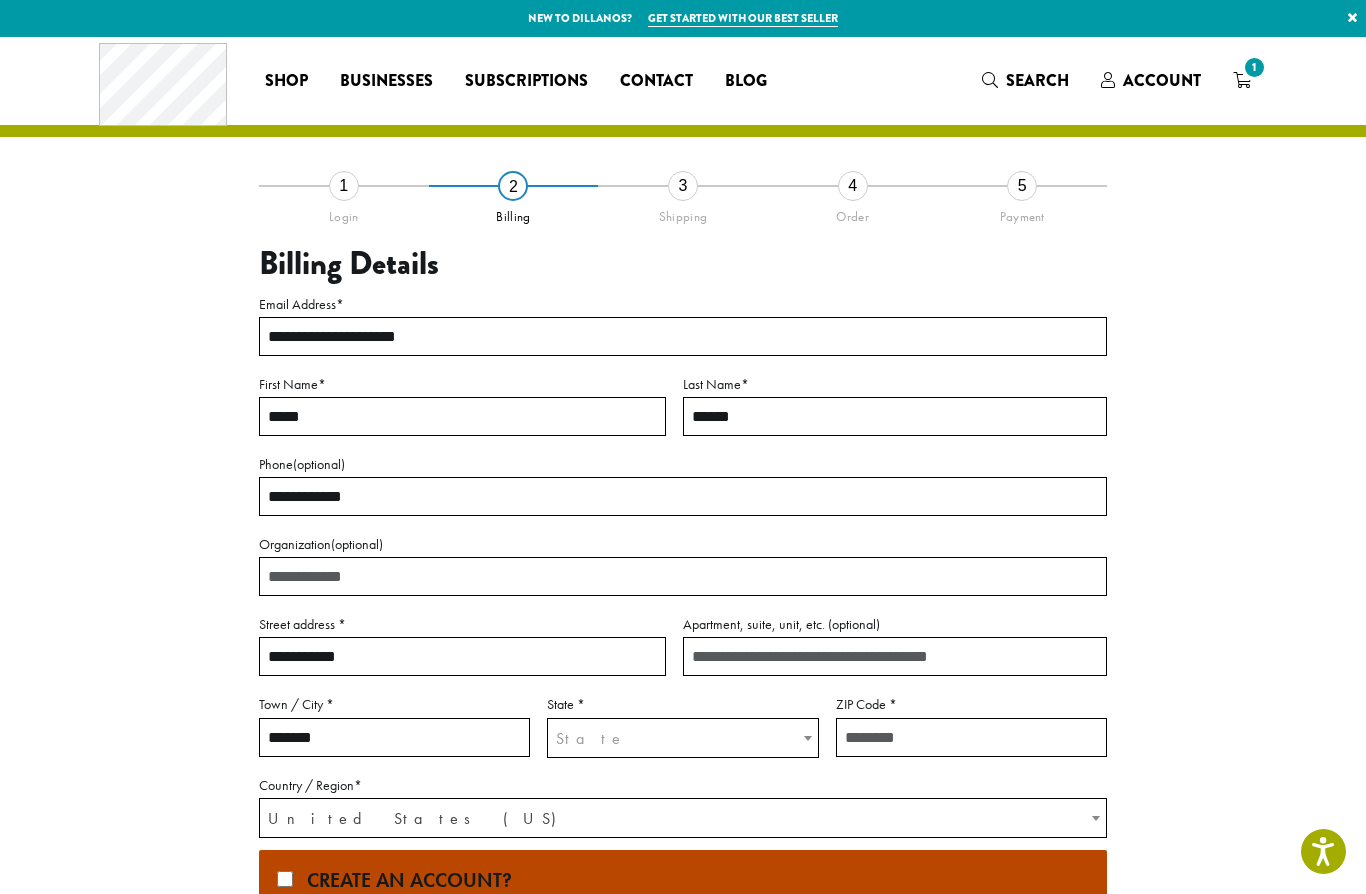 type on "******" 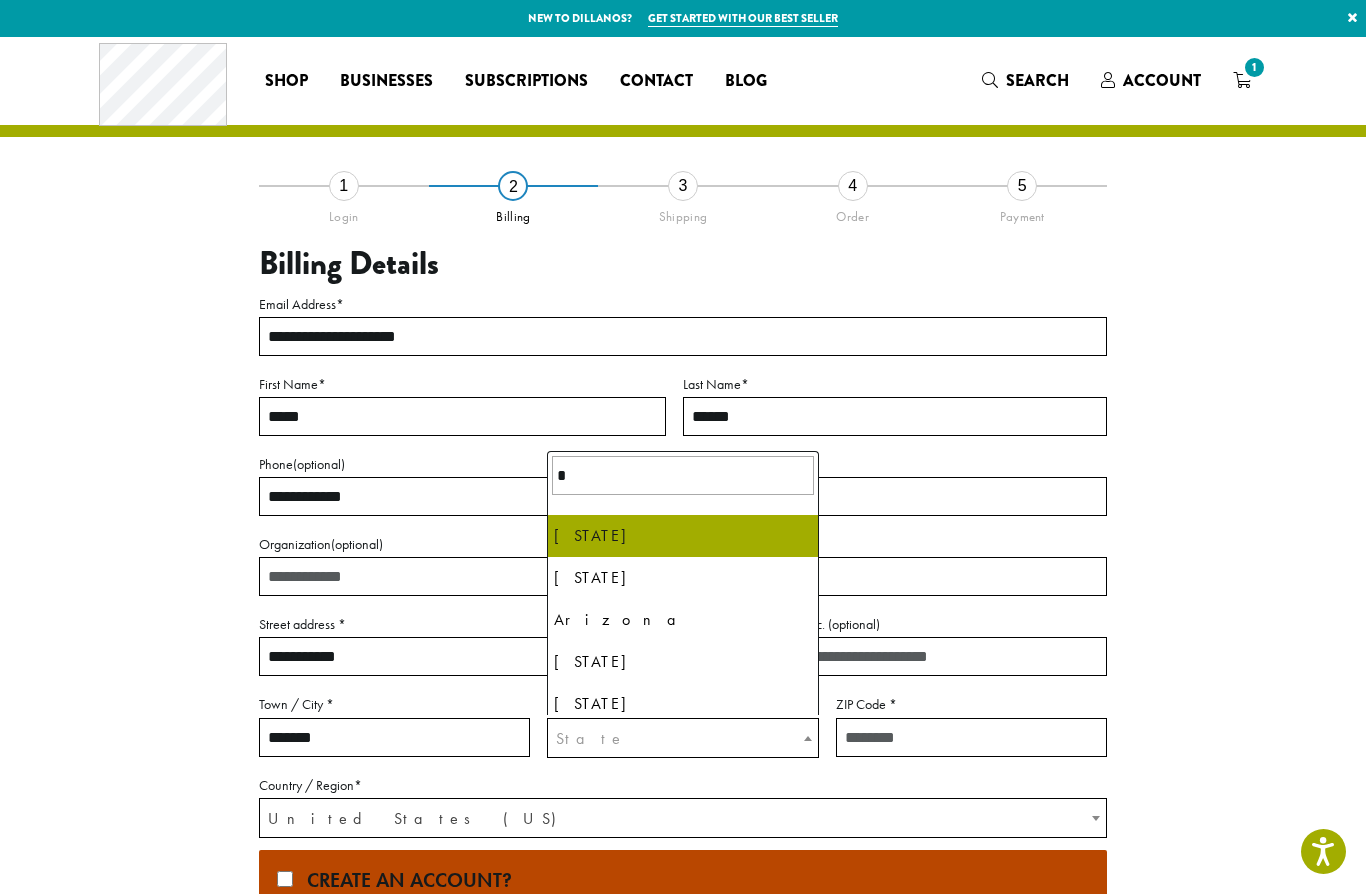type on "**" 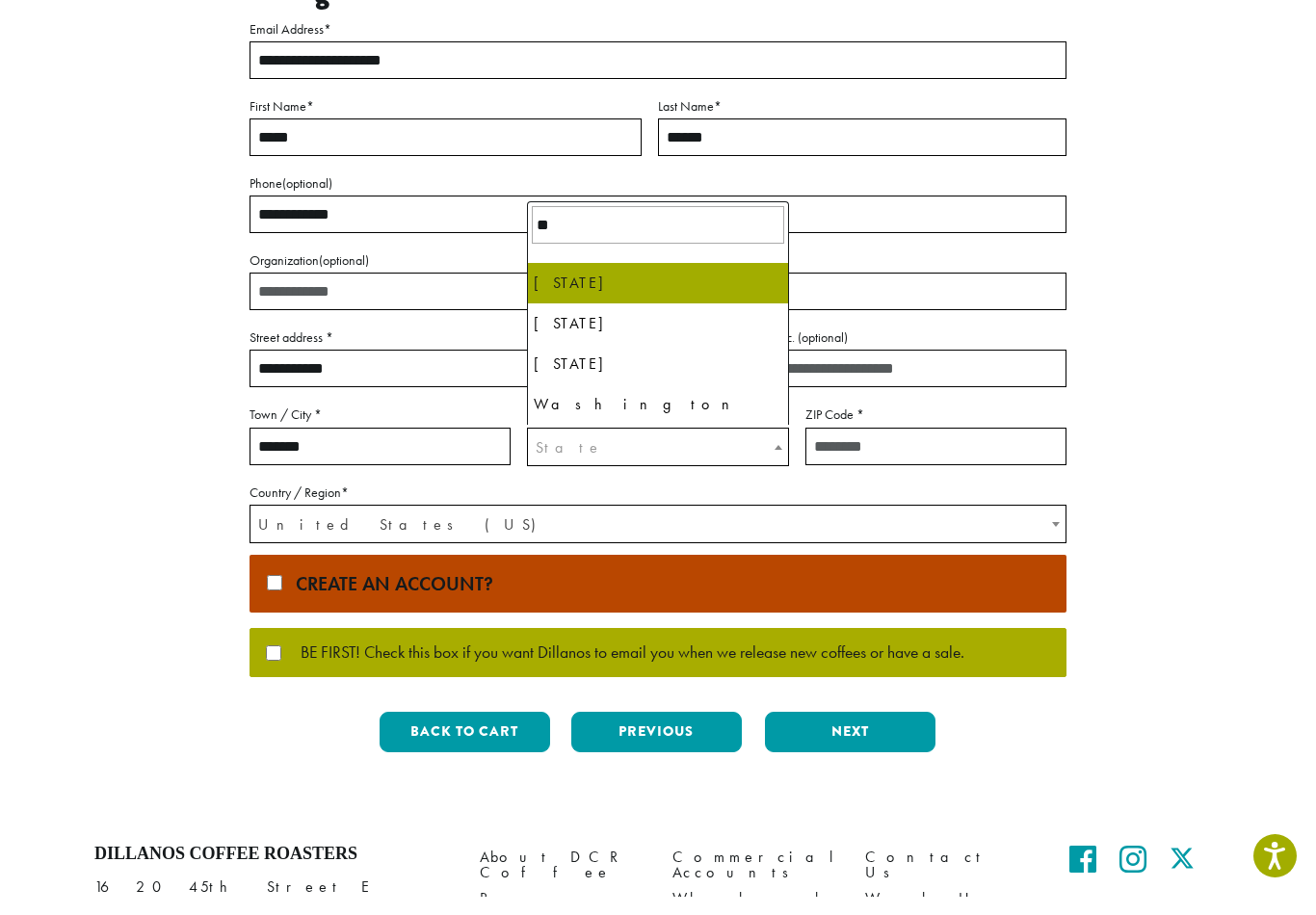 scroll, scrollTop: 248, scrollLeft: 0, axis: vertical 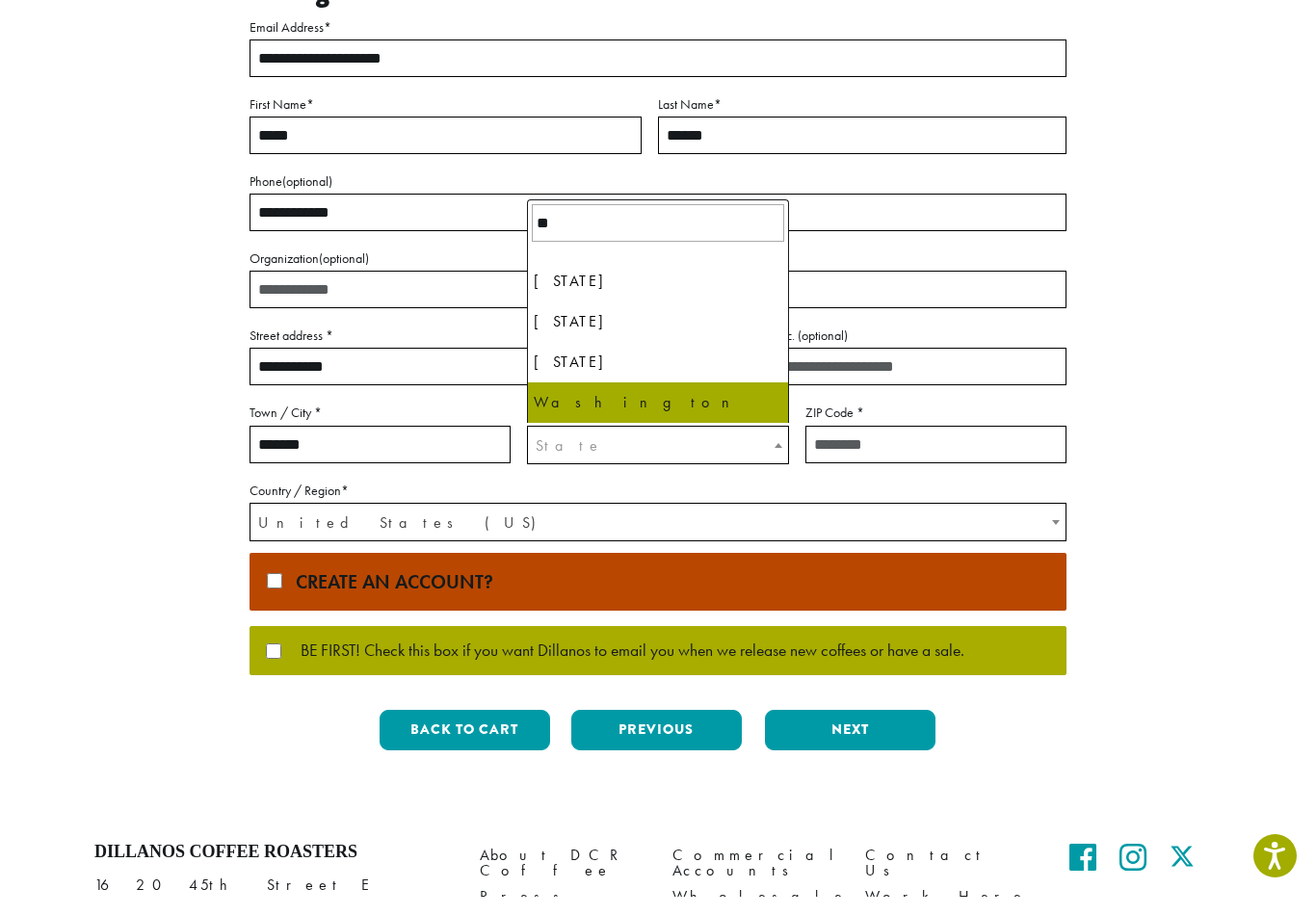 select on "**" 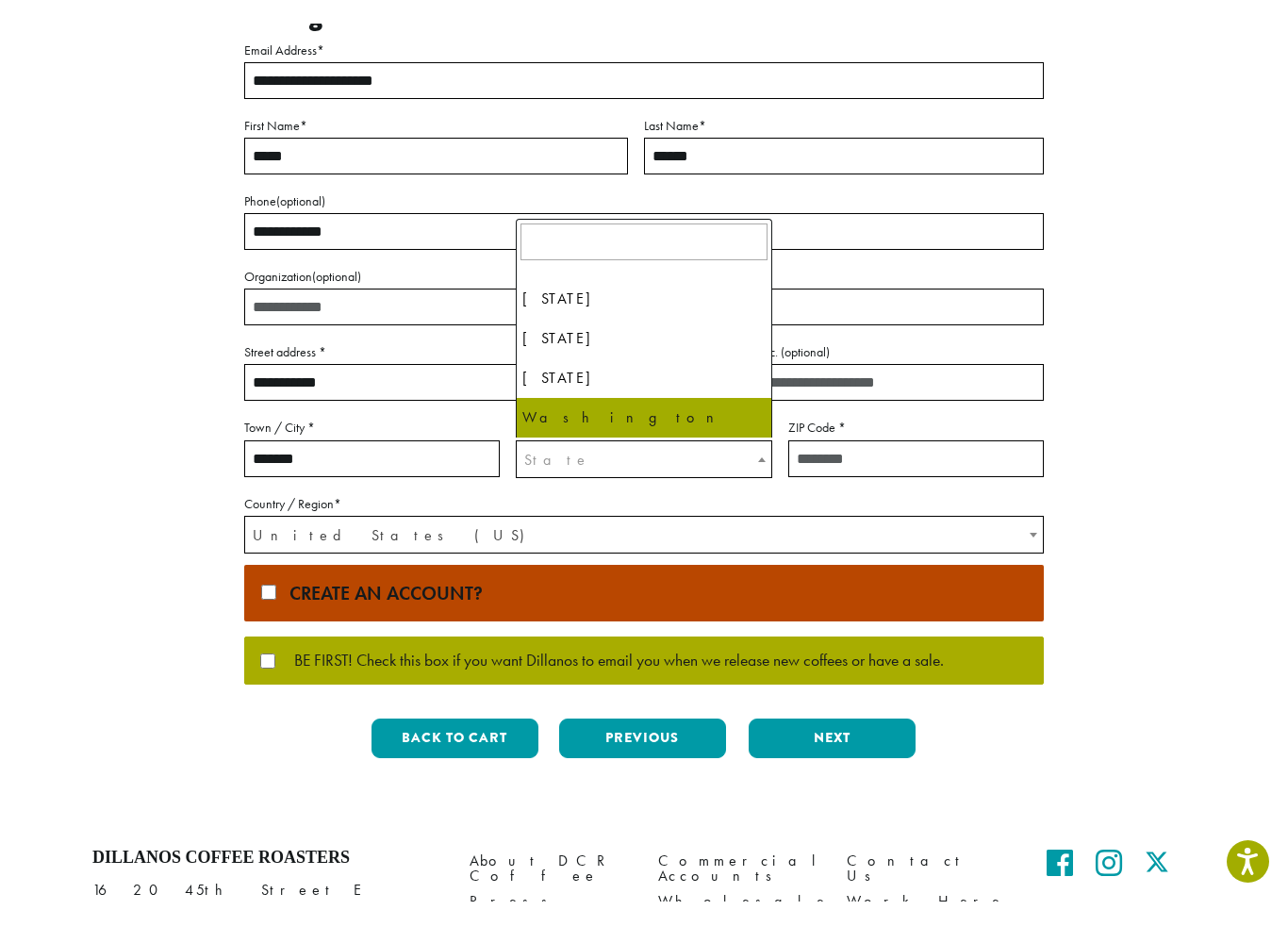 scroll, scrollTop: 260, scrollLeft: 0, axis: vertical 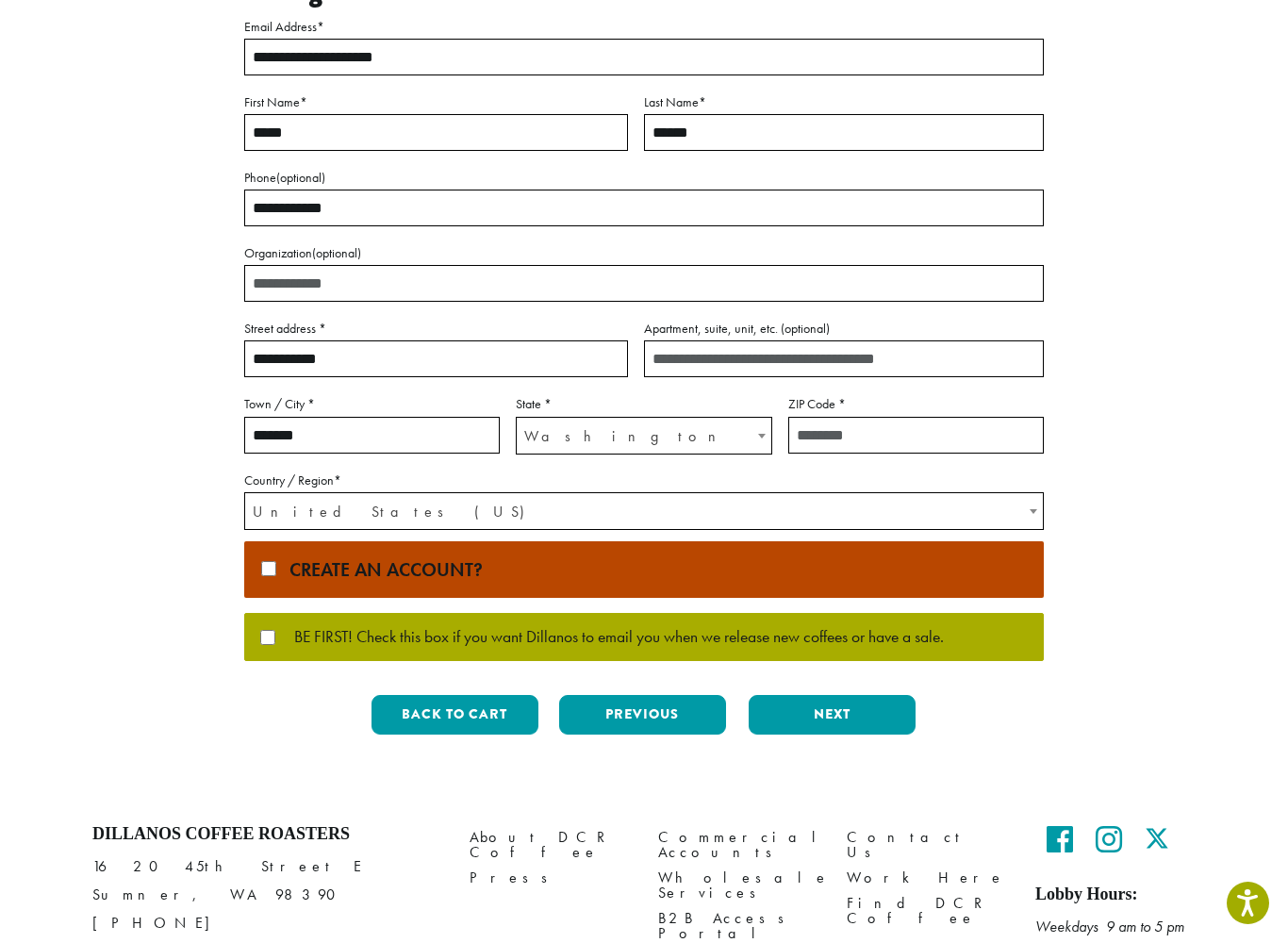 click on "ZIP Code   *" at bounding box center [916, 435] 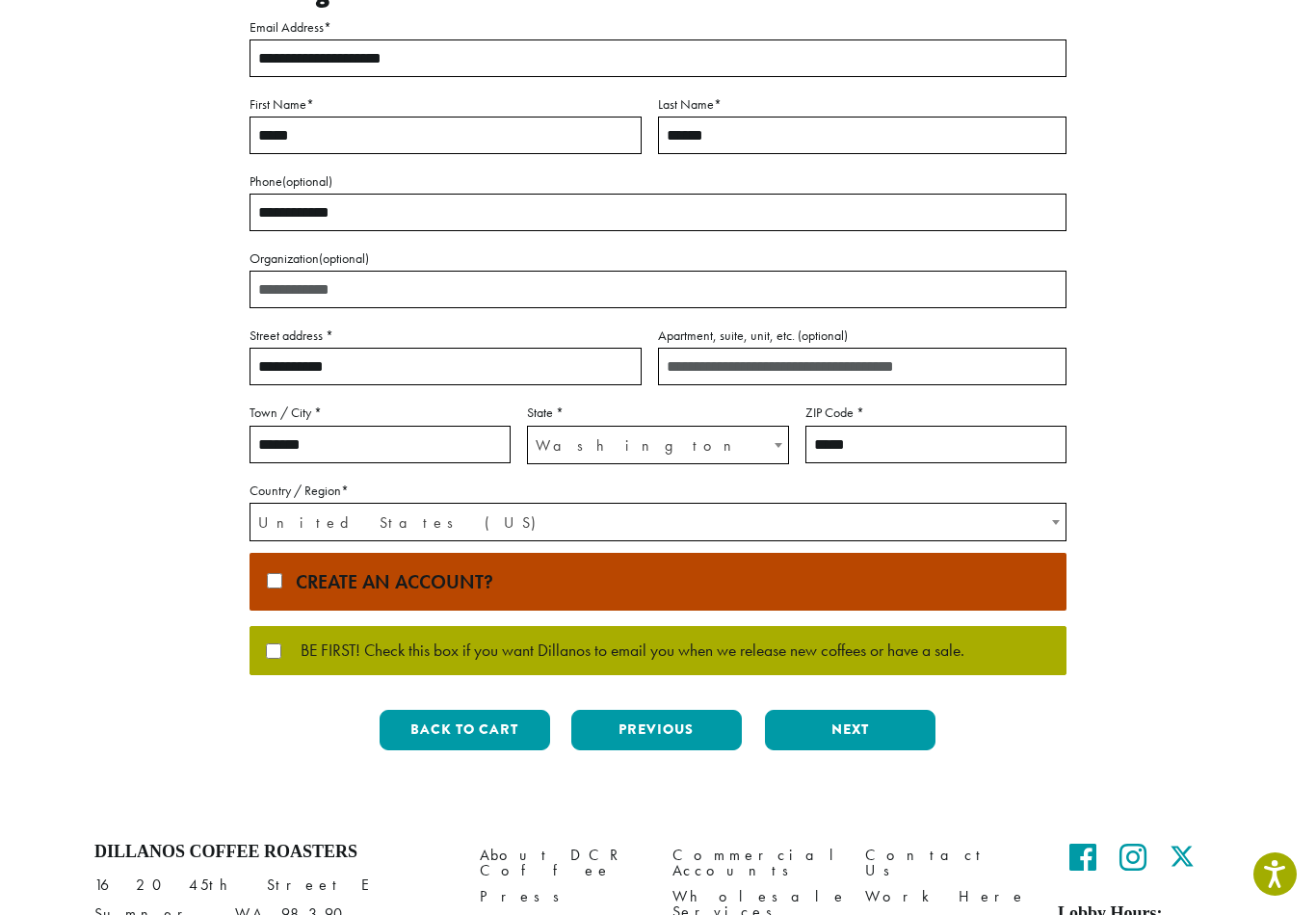 type on "*****" 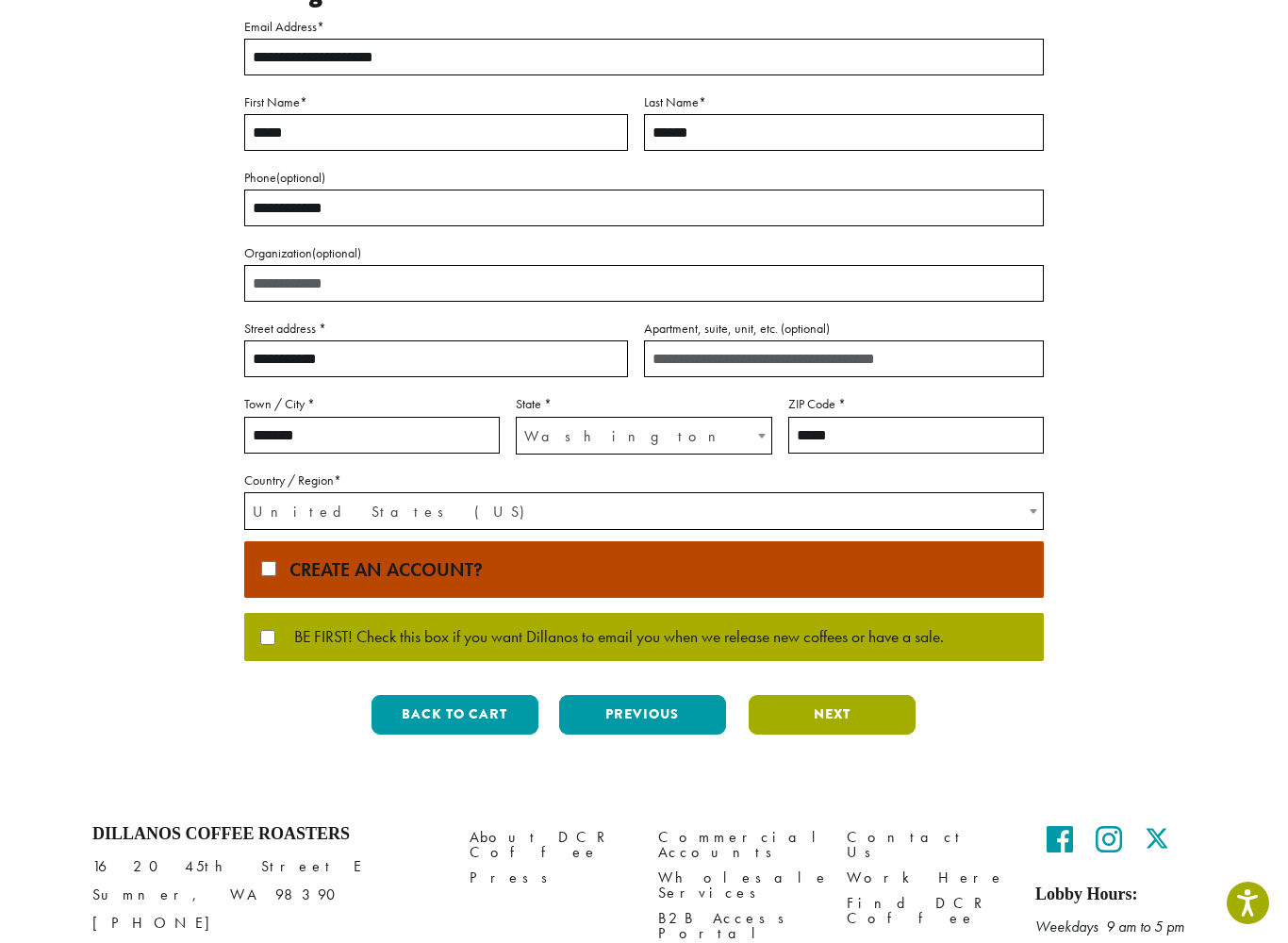 click on "Next" at bounding box center [832, 715] 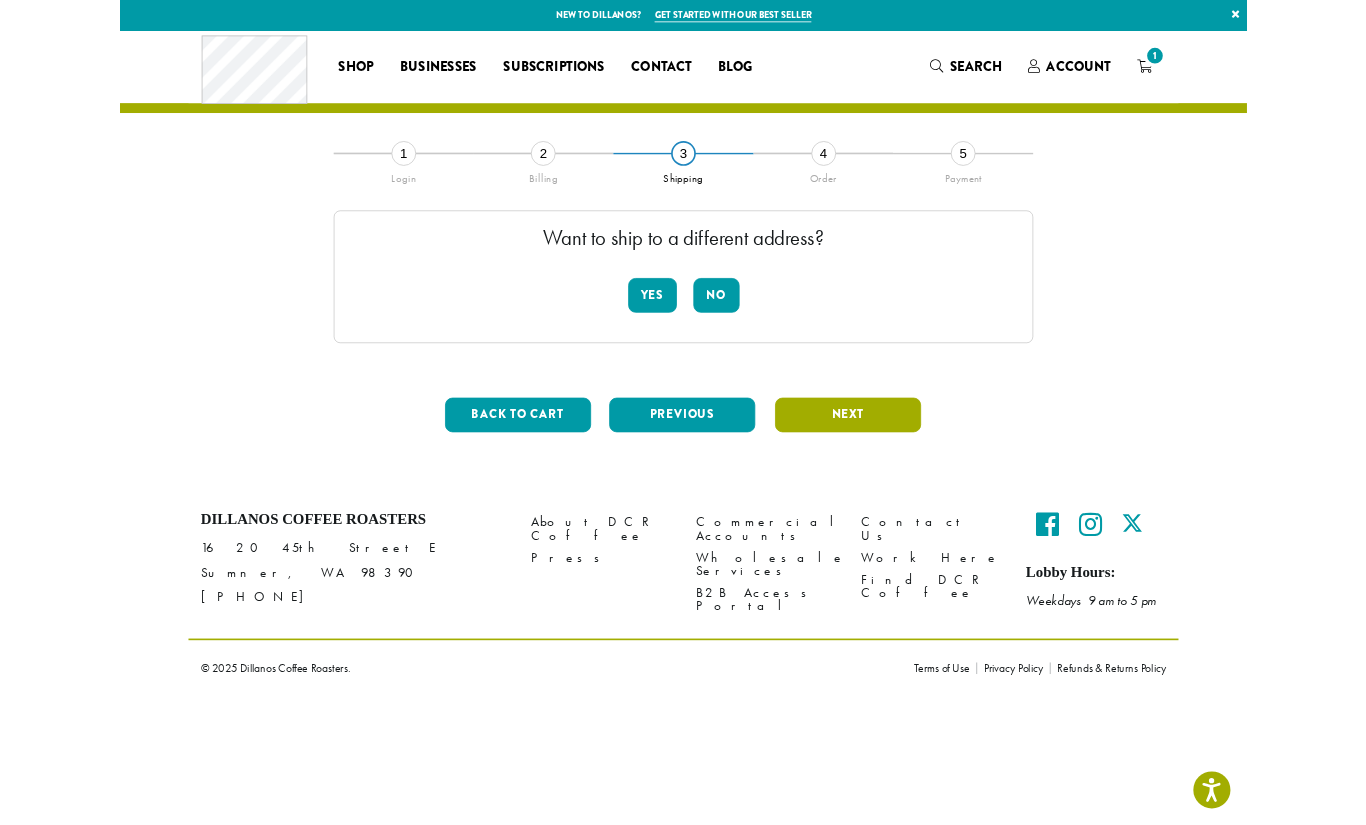 scroll, scrollTop: 0, scrollLeft: 0, axis: both 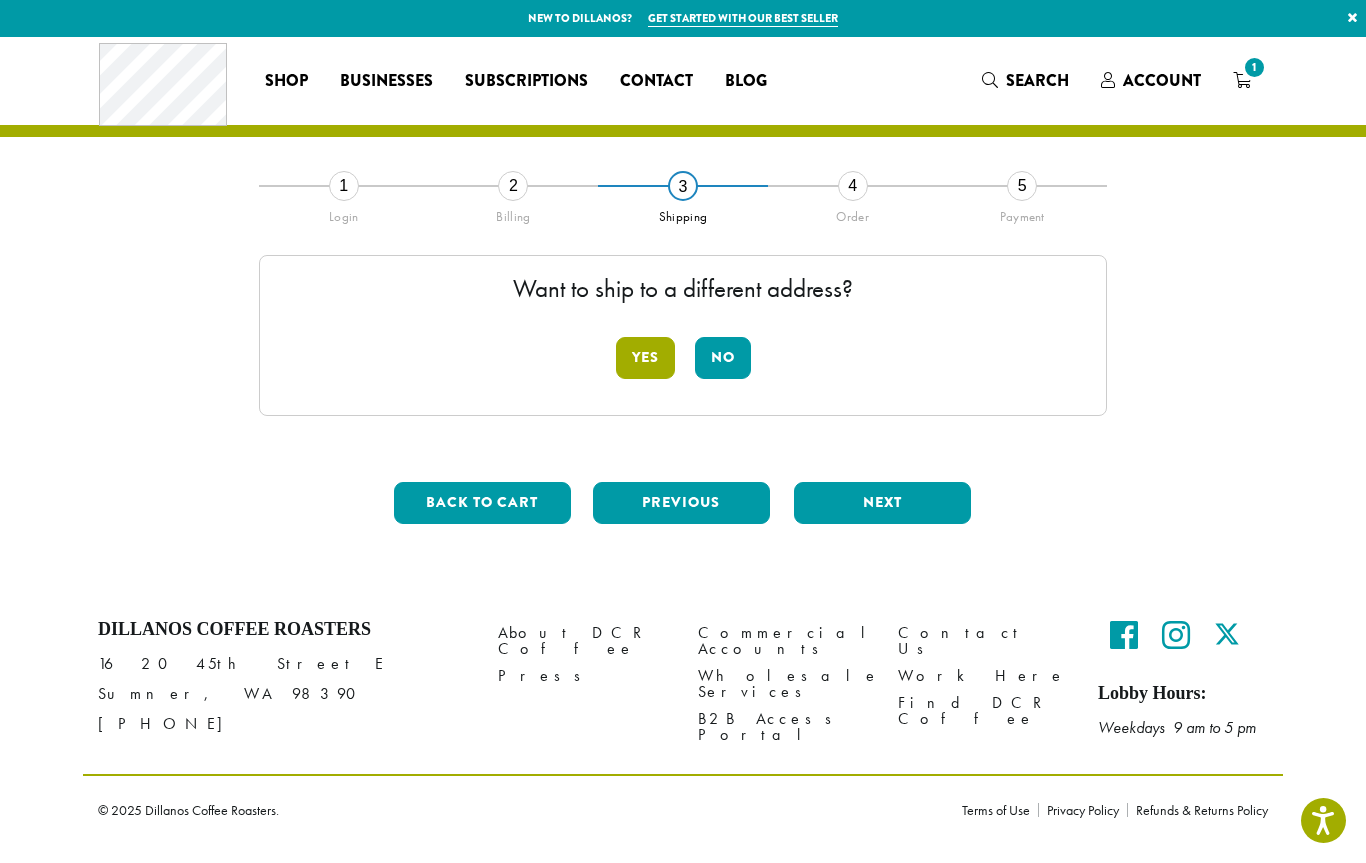 click on "Yes" at bounding box center (645, 358) 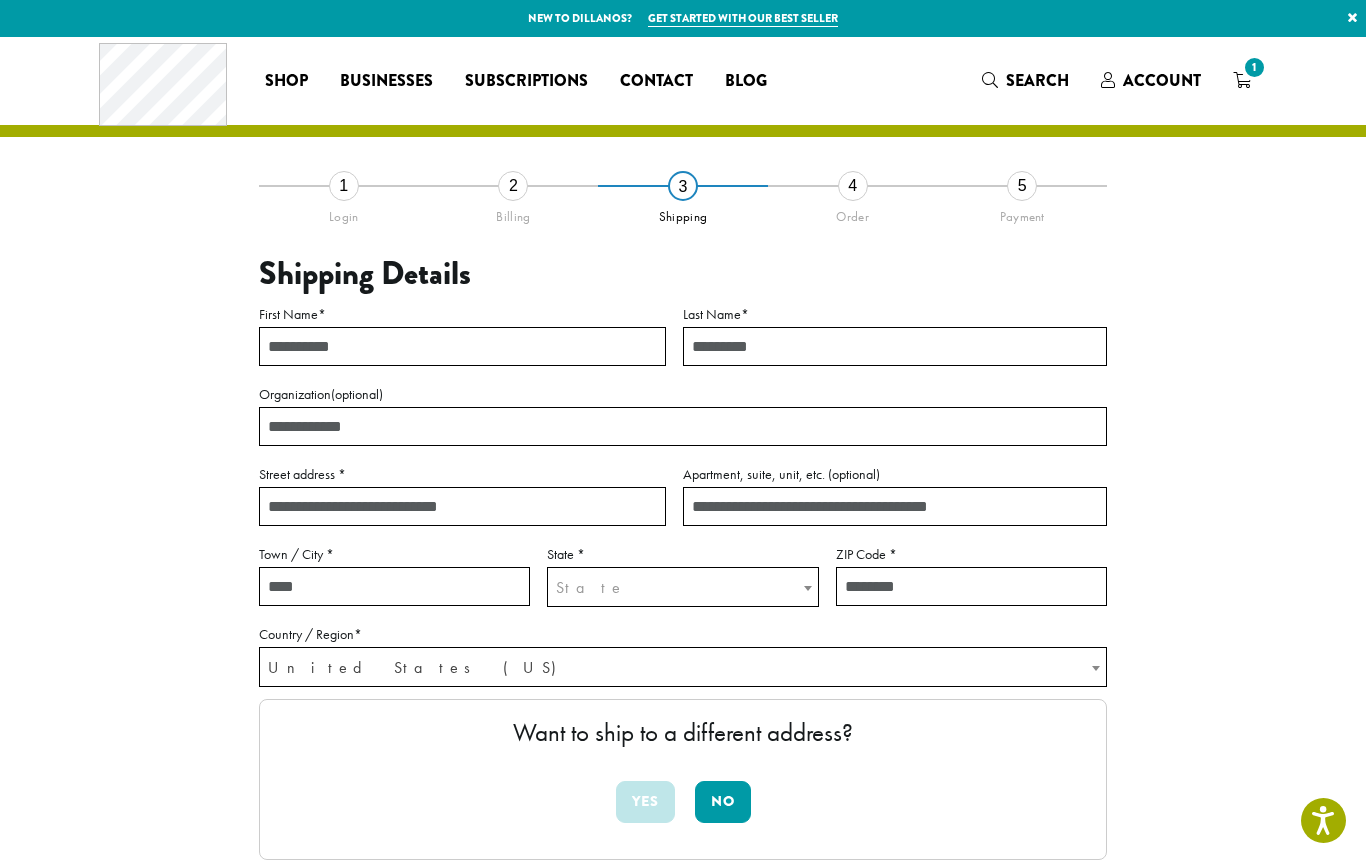 click on "First Name  *" at bounding box center (462, 346) 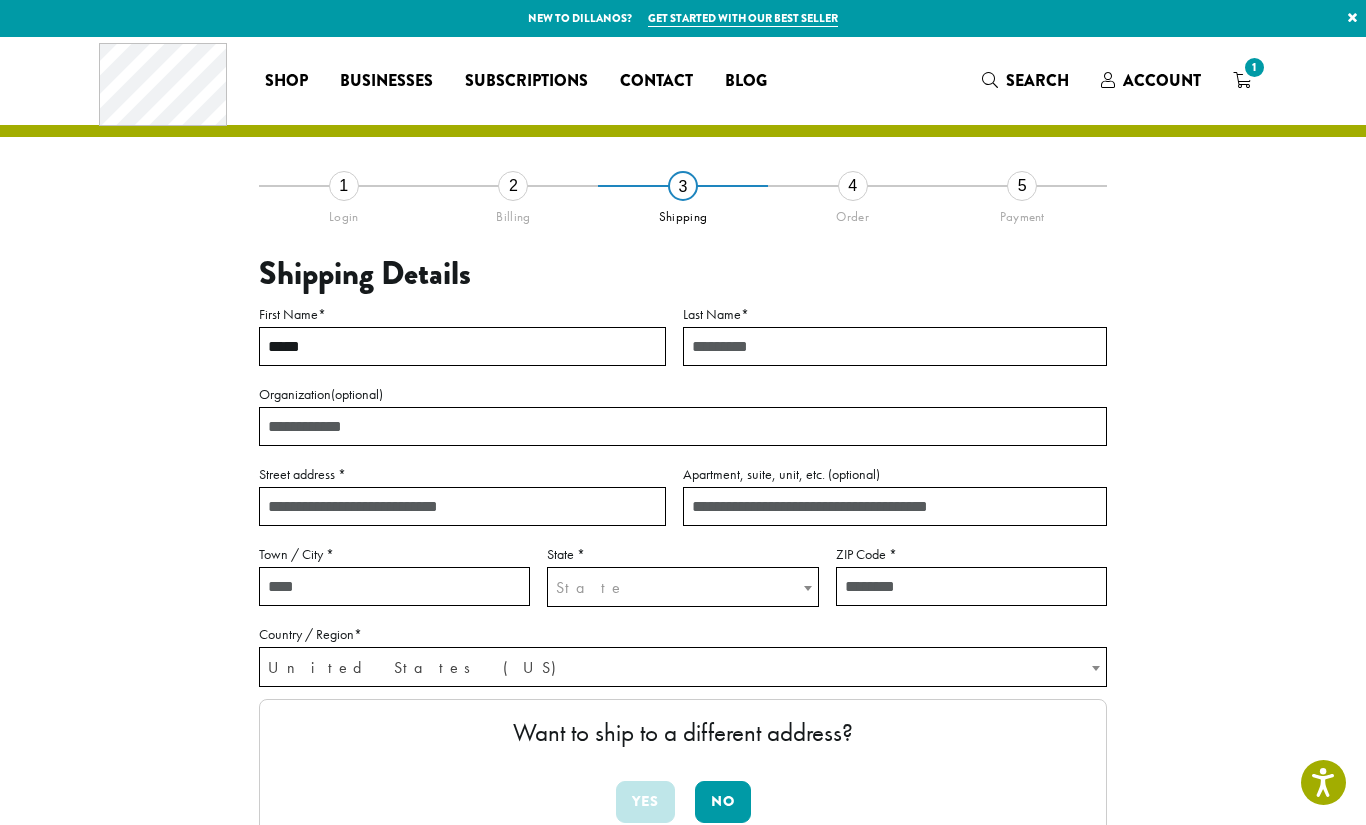 type on "****" 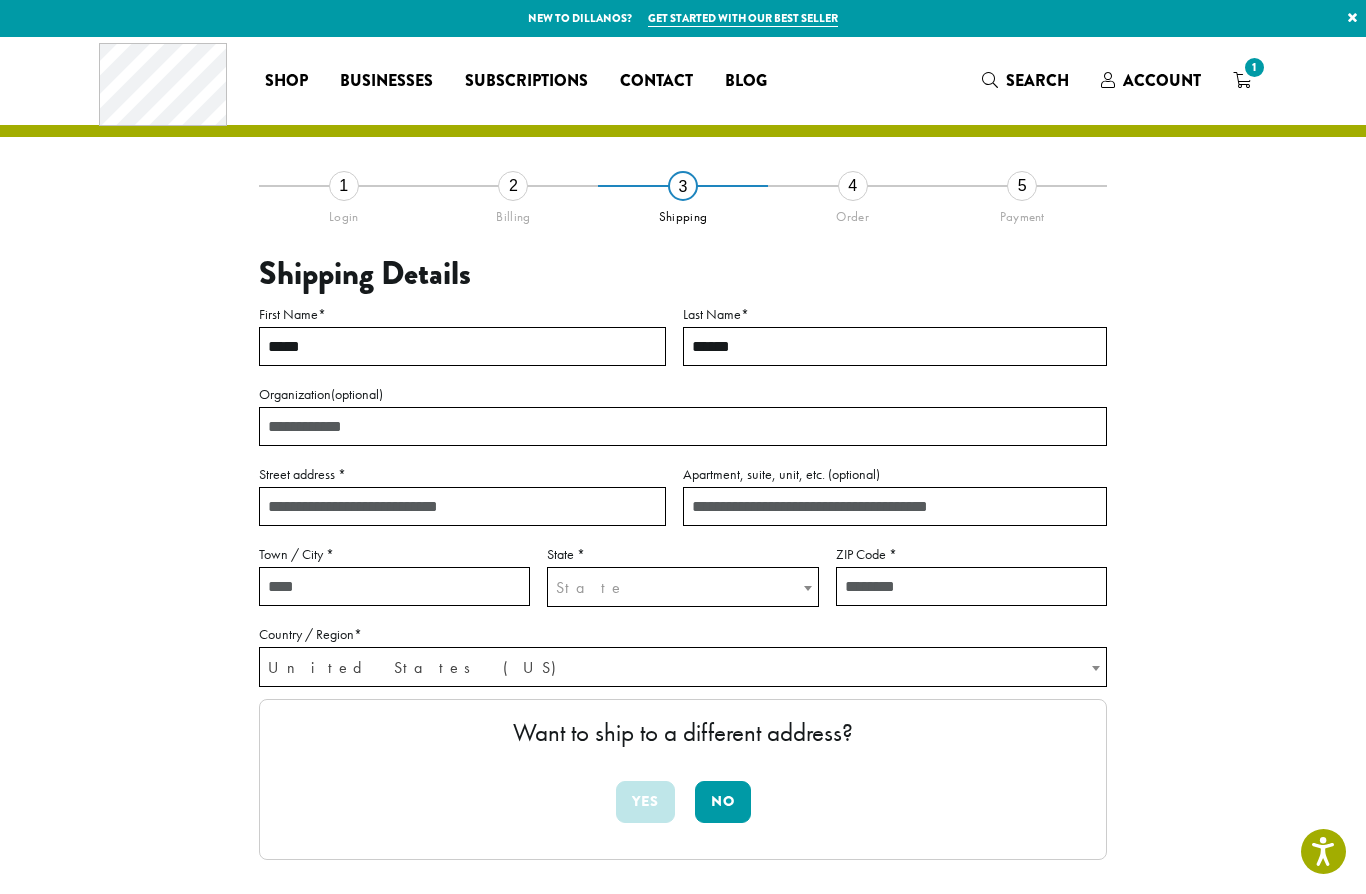 type on "******" 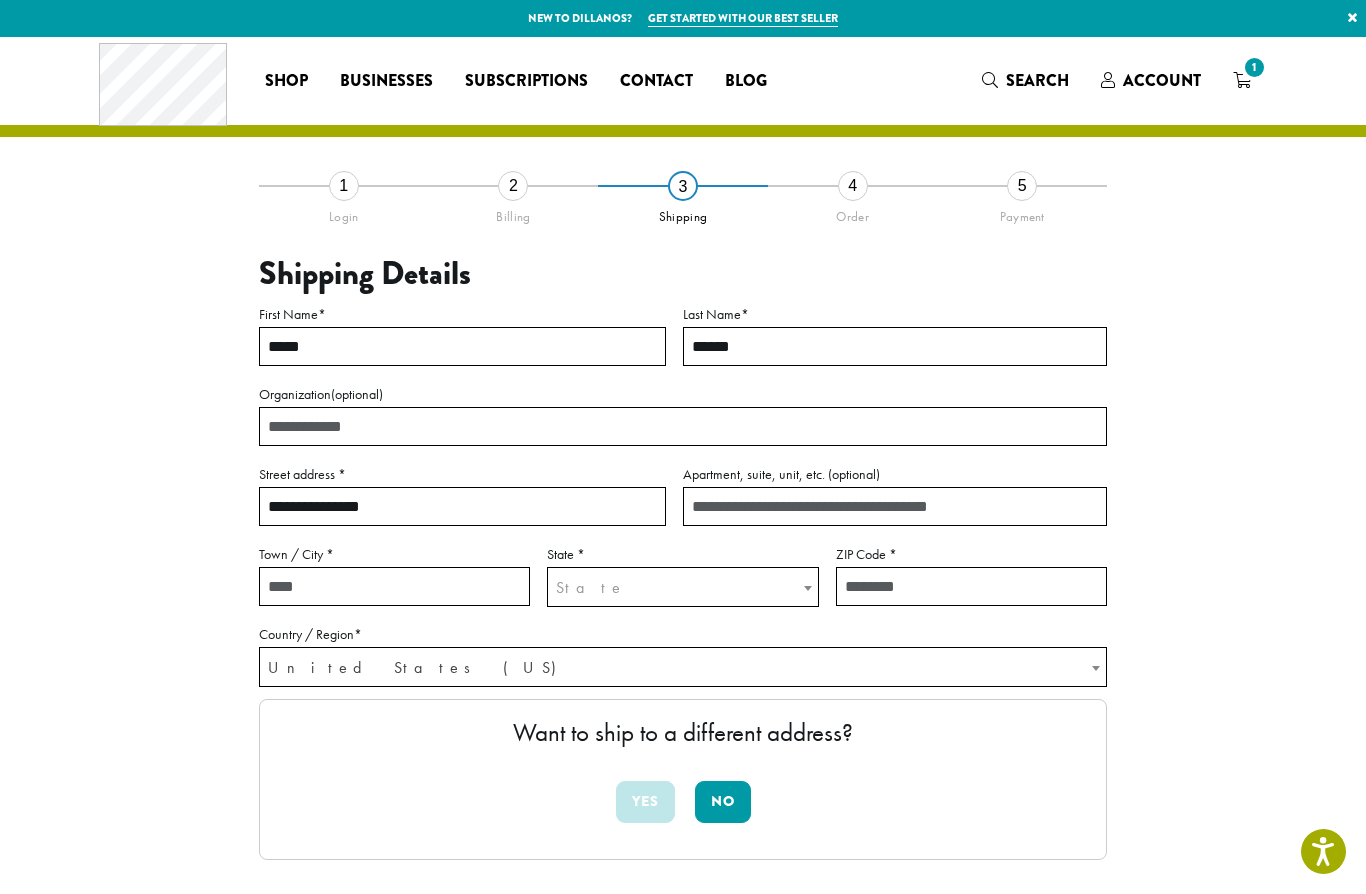 type on "**********" 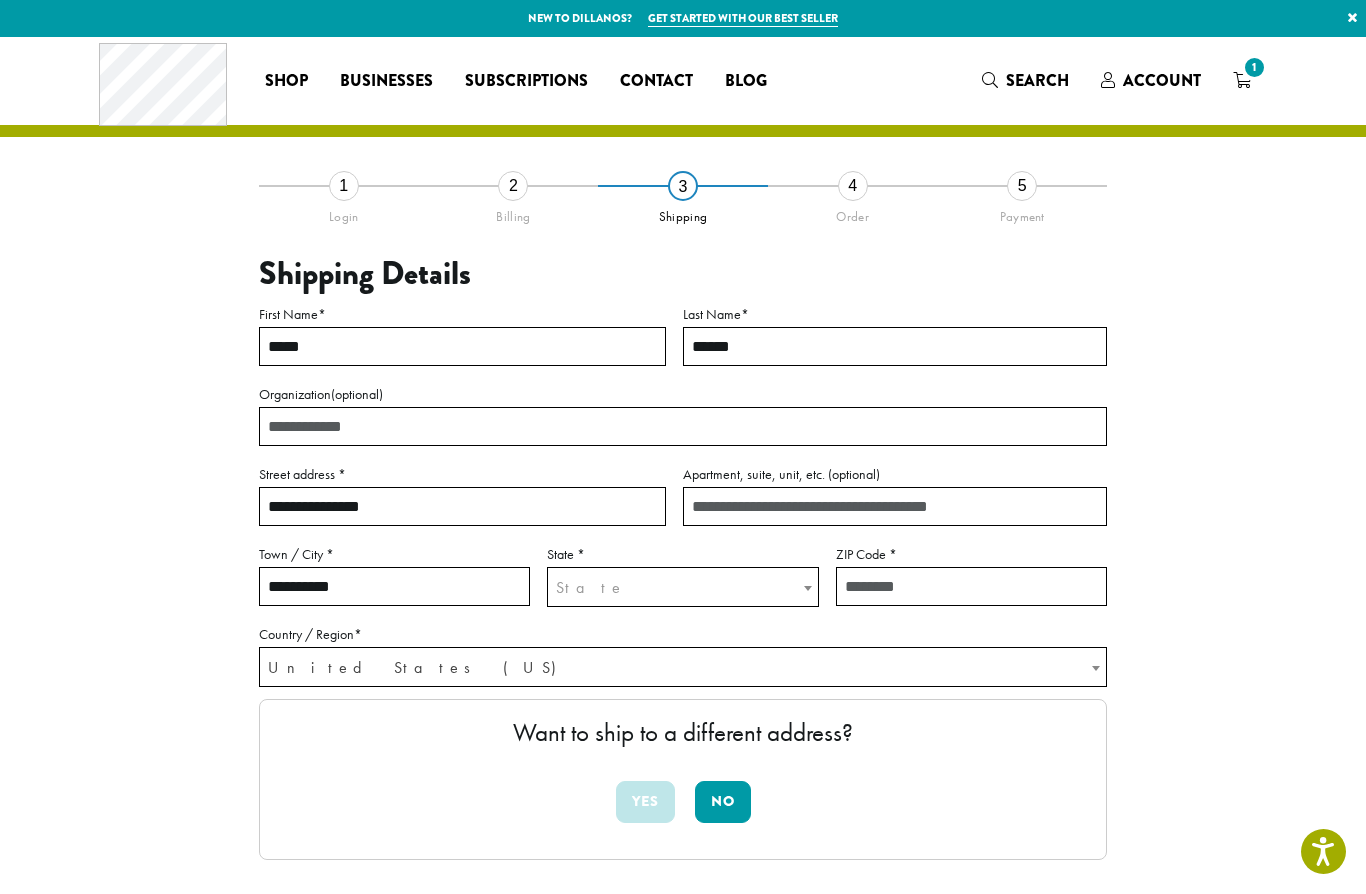 type on "**********" 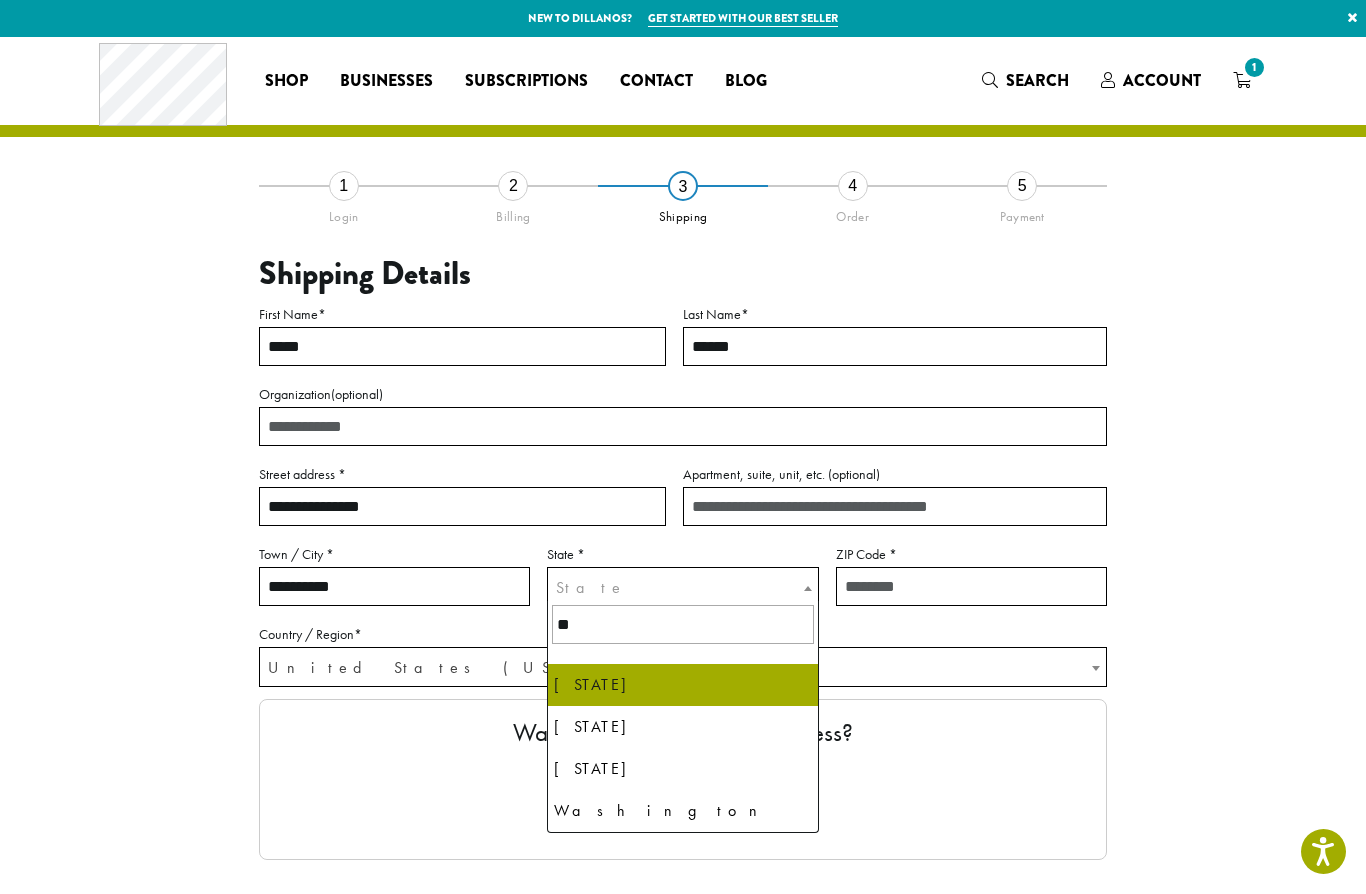 type on "***" 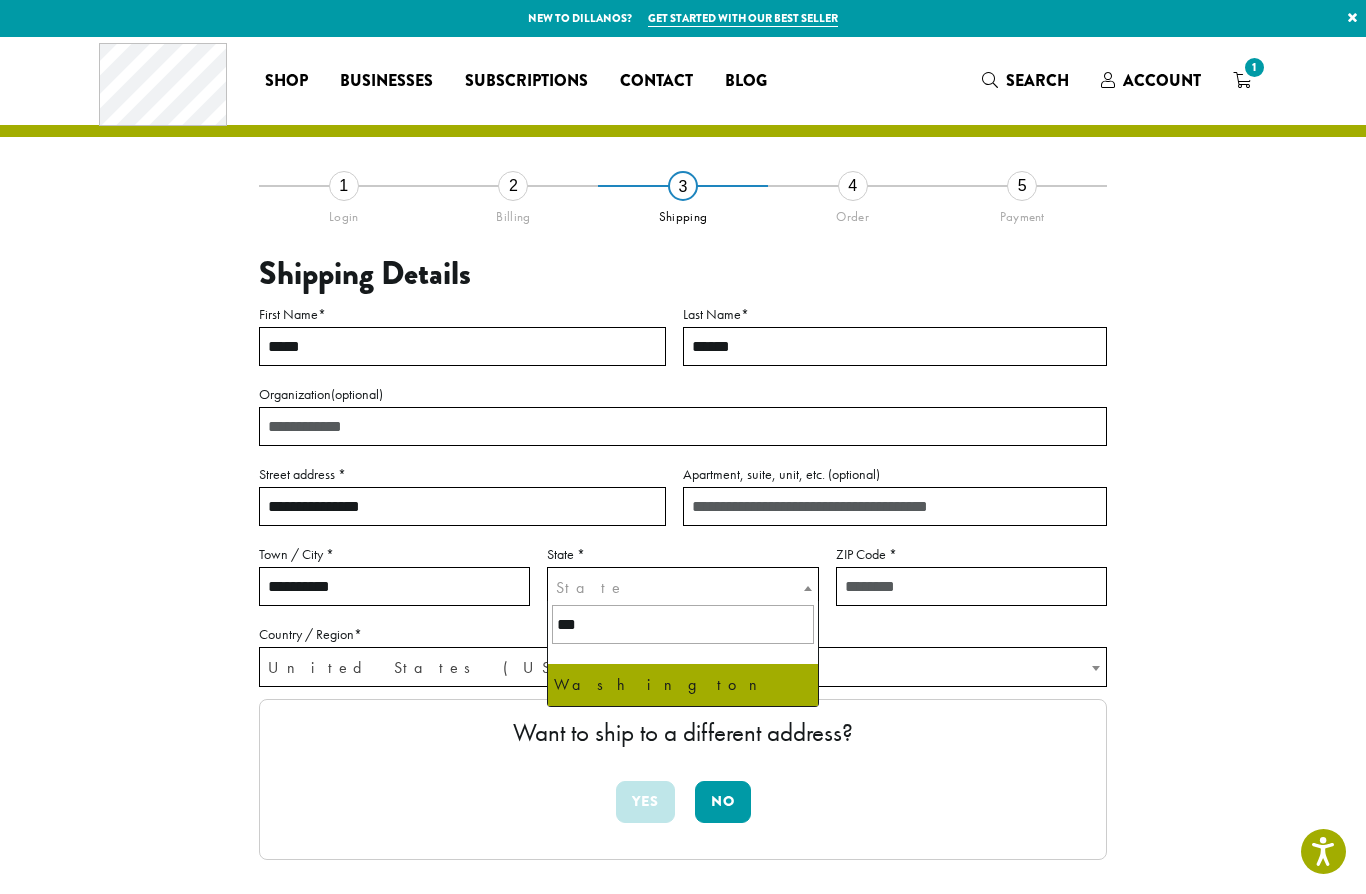 select on "**" 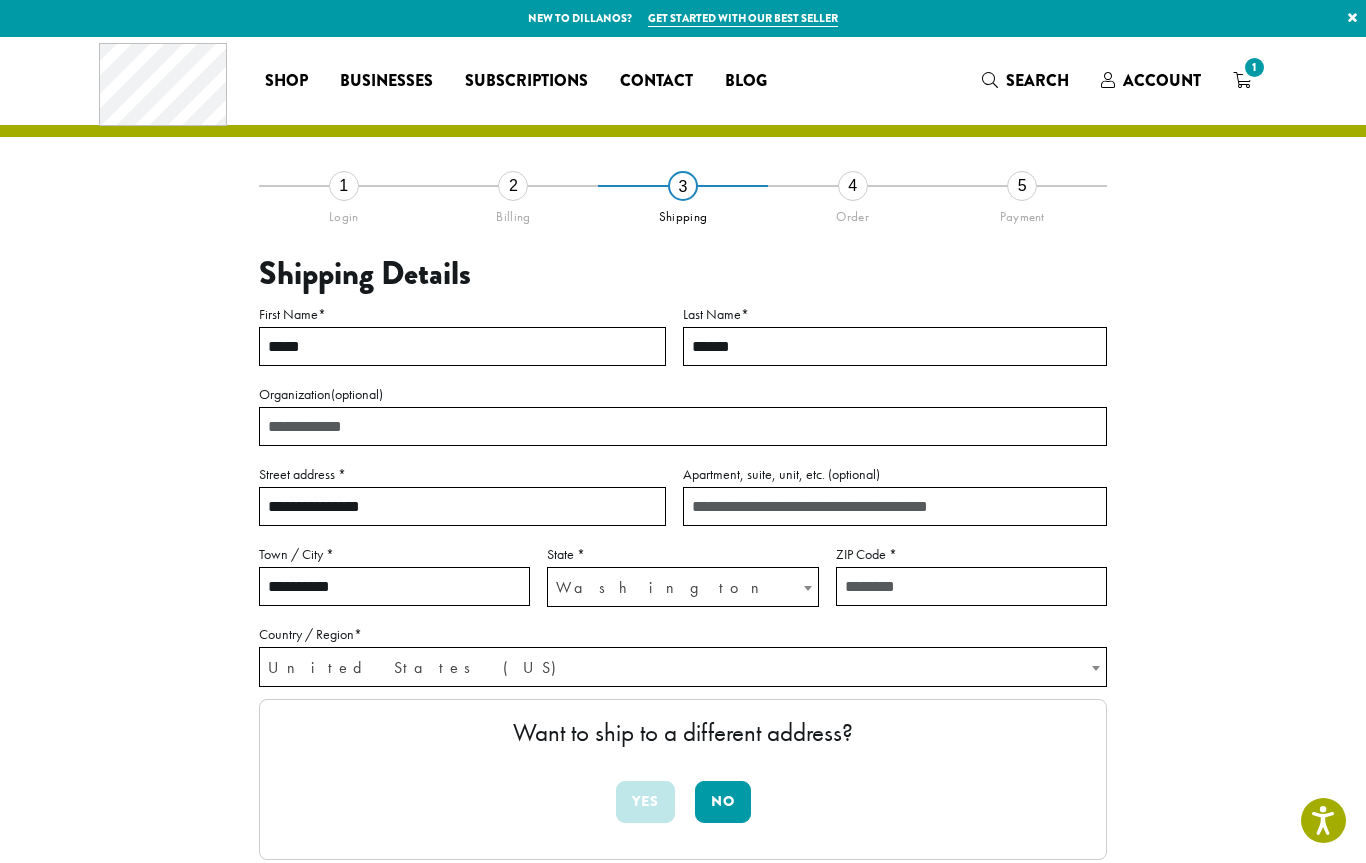 click on "ZIP Code   *" at bounding box center [971, 586] 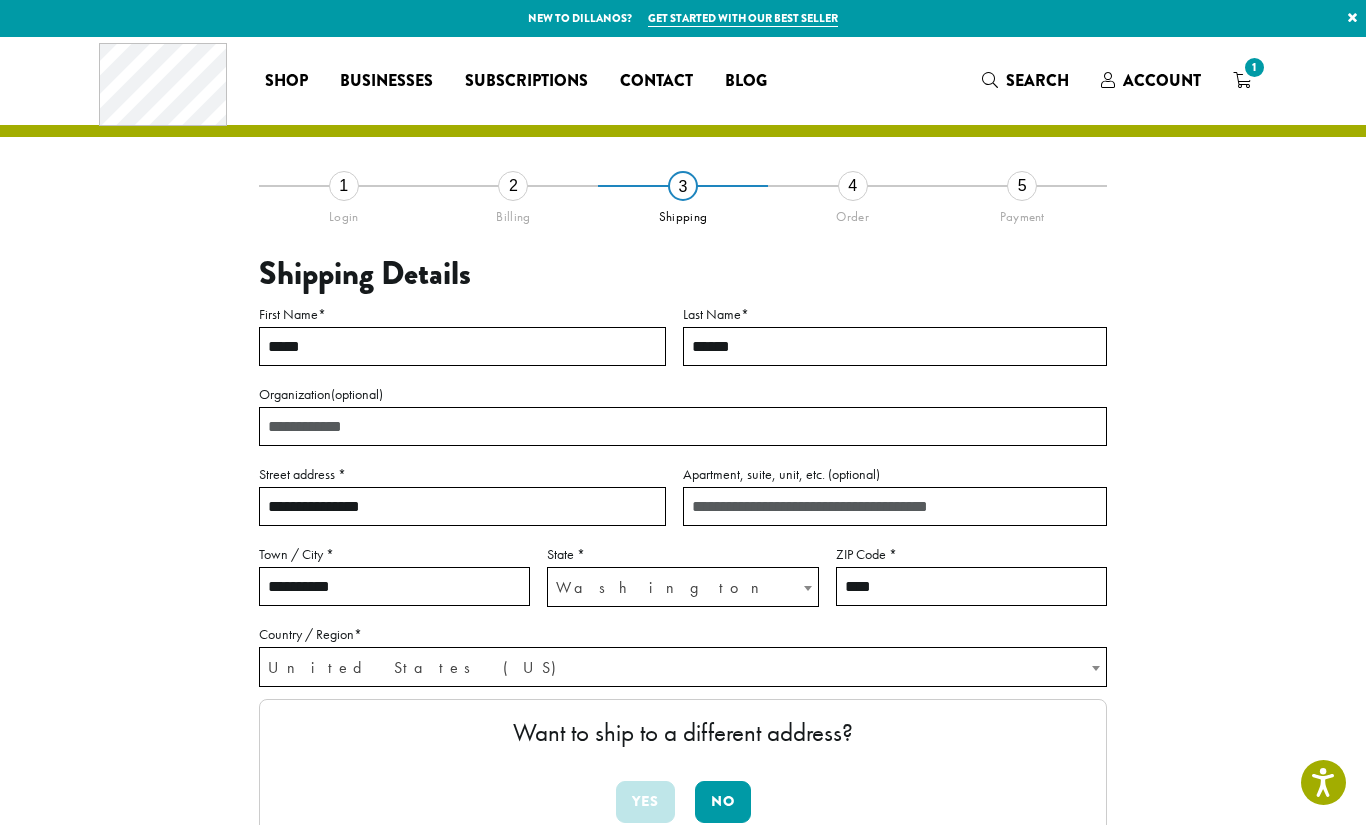type on "*****" 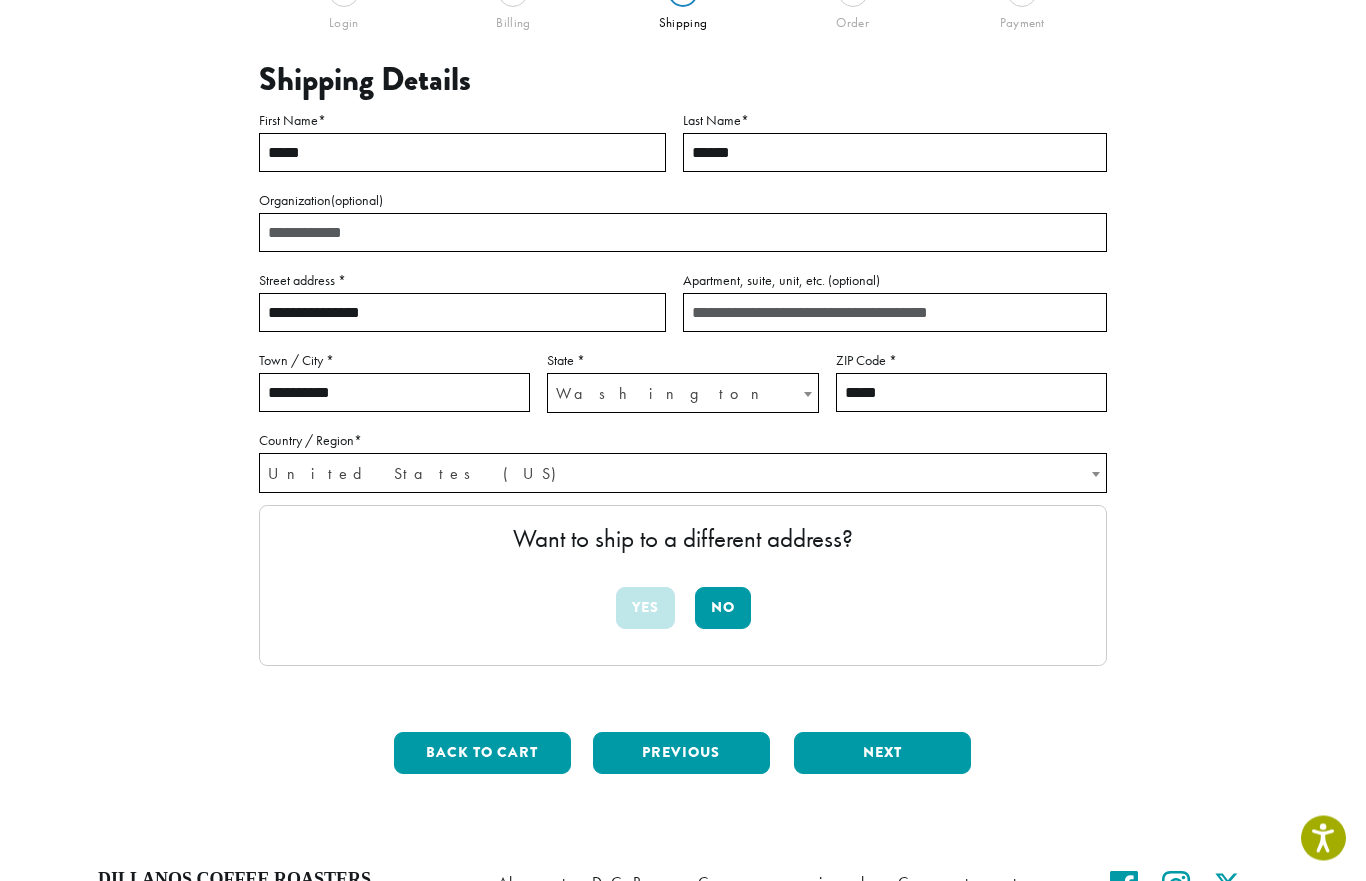 scroll, scrollTop: 215, scrollLeft: 0, axis: vertical 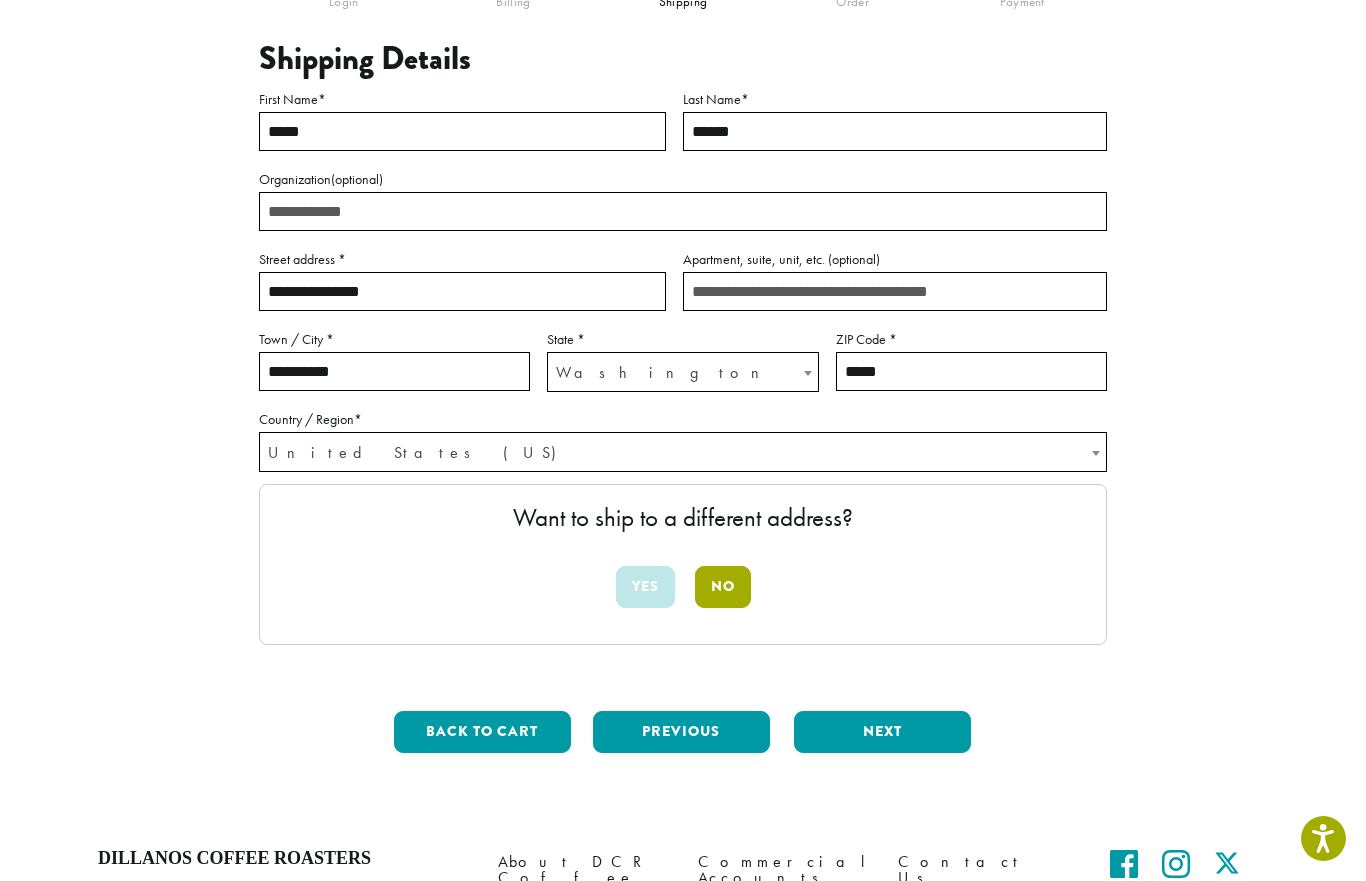 click on "No" at bounding box center [723, 587] 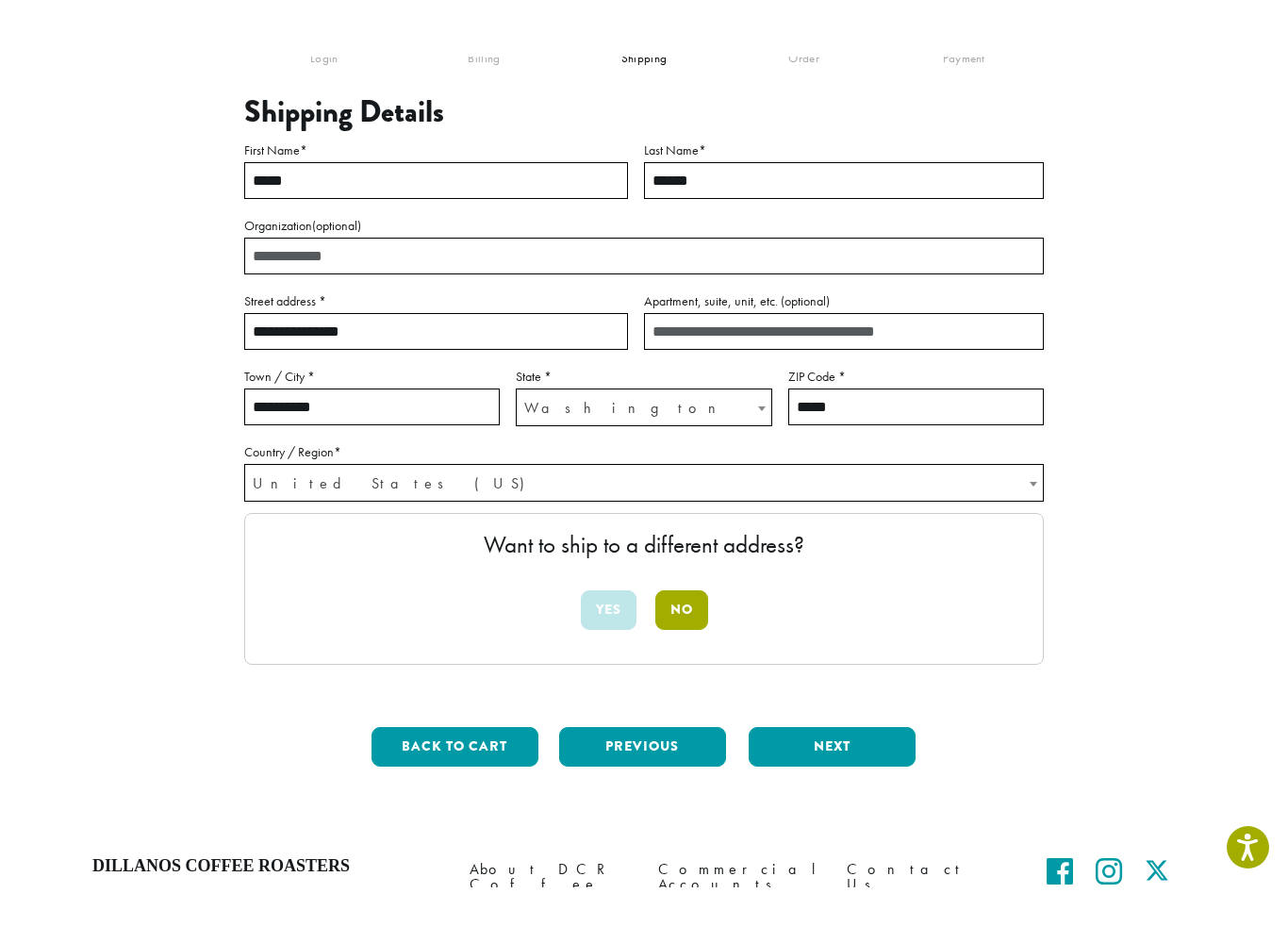 scroll, scrollTop: 0, scrollLeft: 0, axis: both 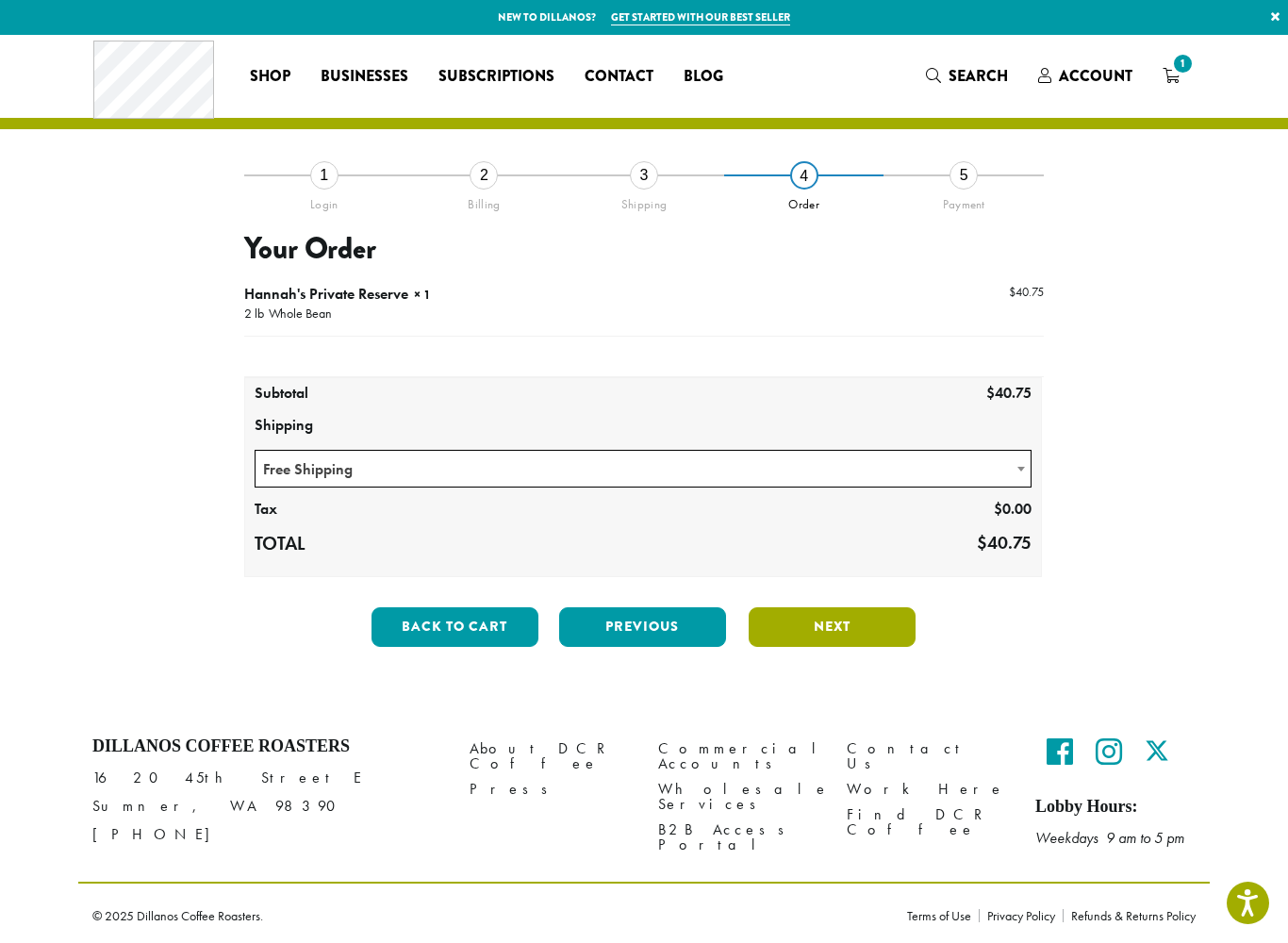 click on "Next" at bounding box center [832, 627] 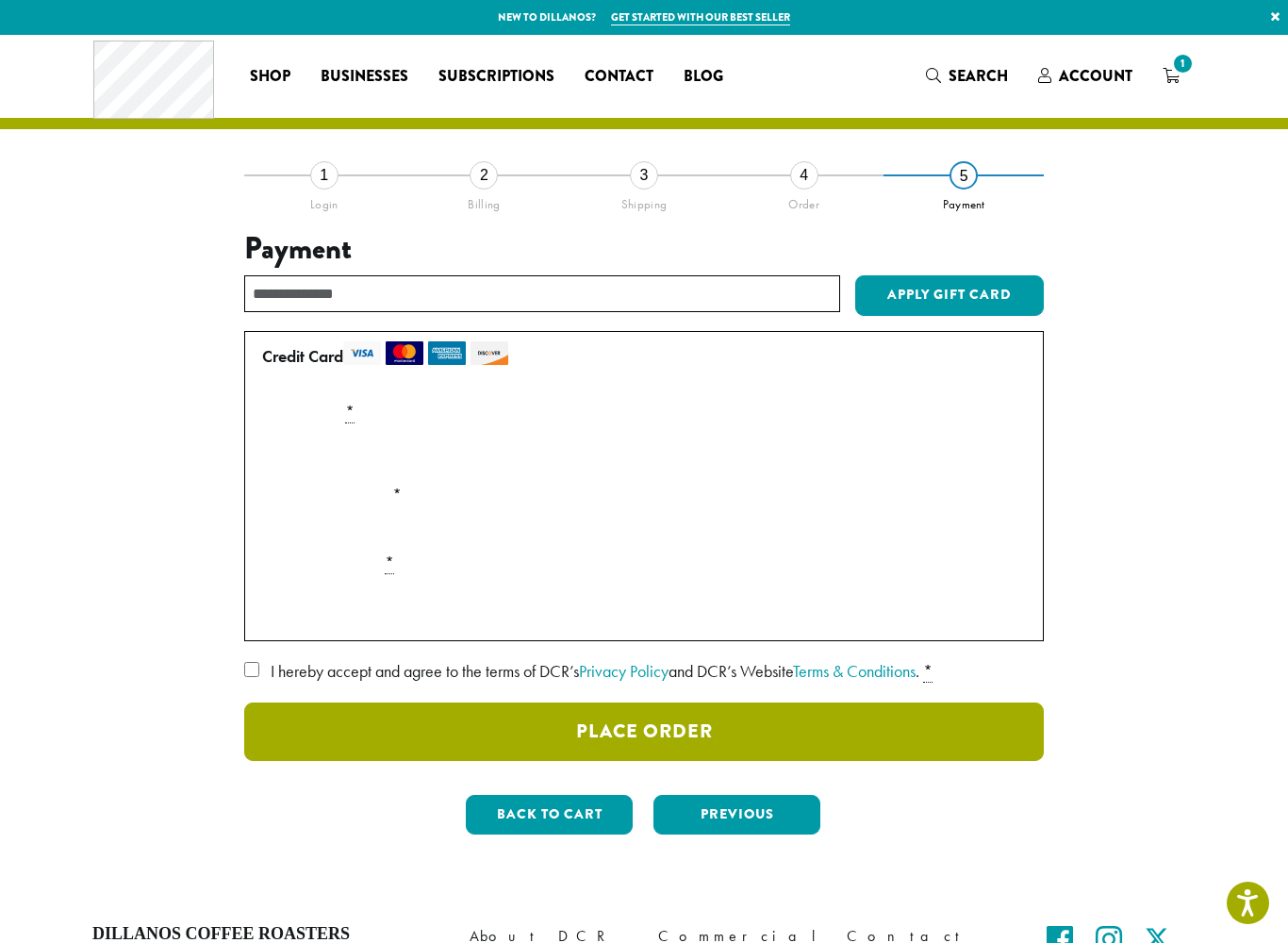 click on "Place Order" at bounding box center (644, 732) 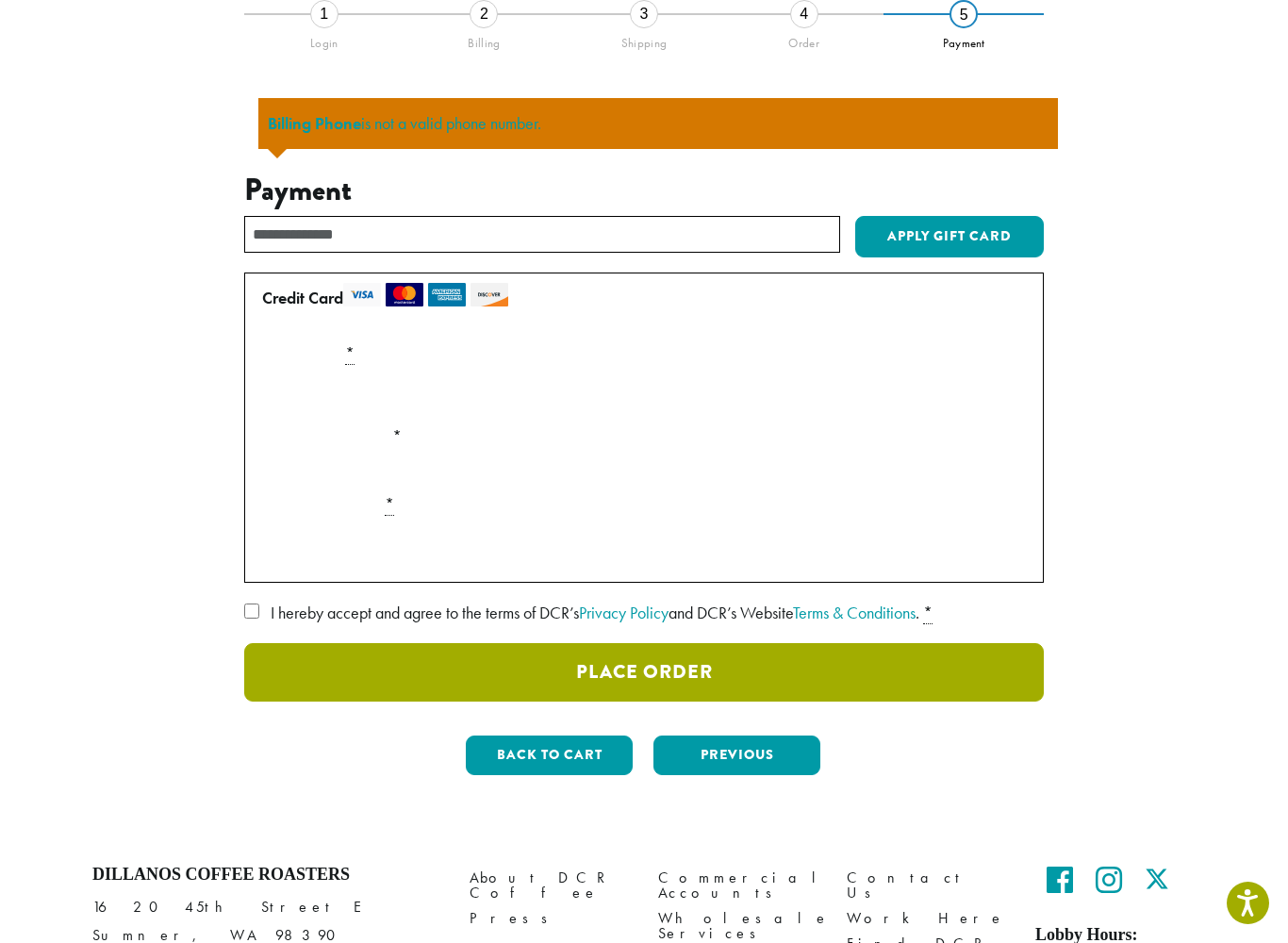 scroll, scrollTop: 164, scrollLeft: 0, axis: vertical 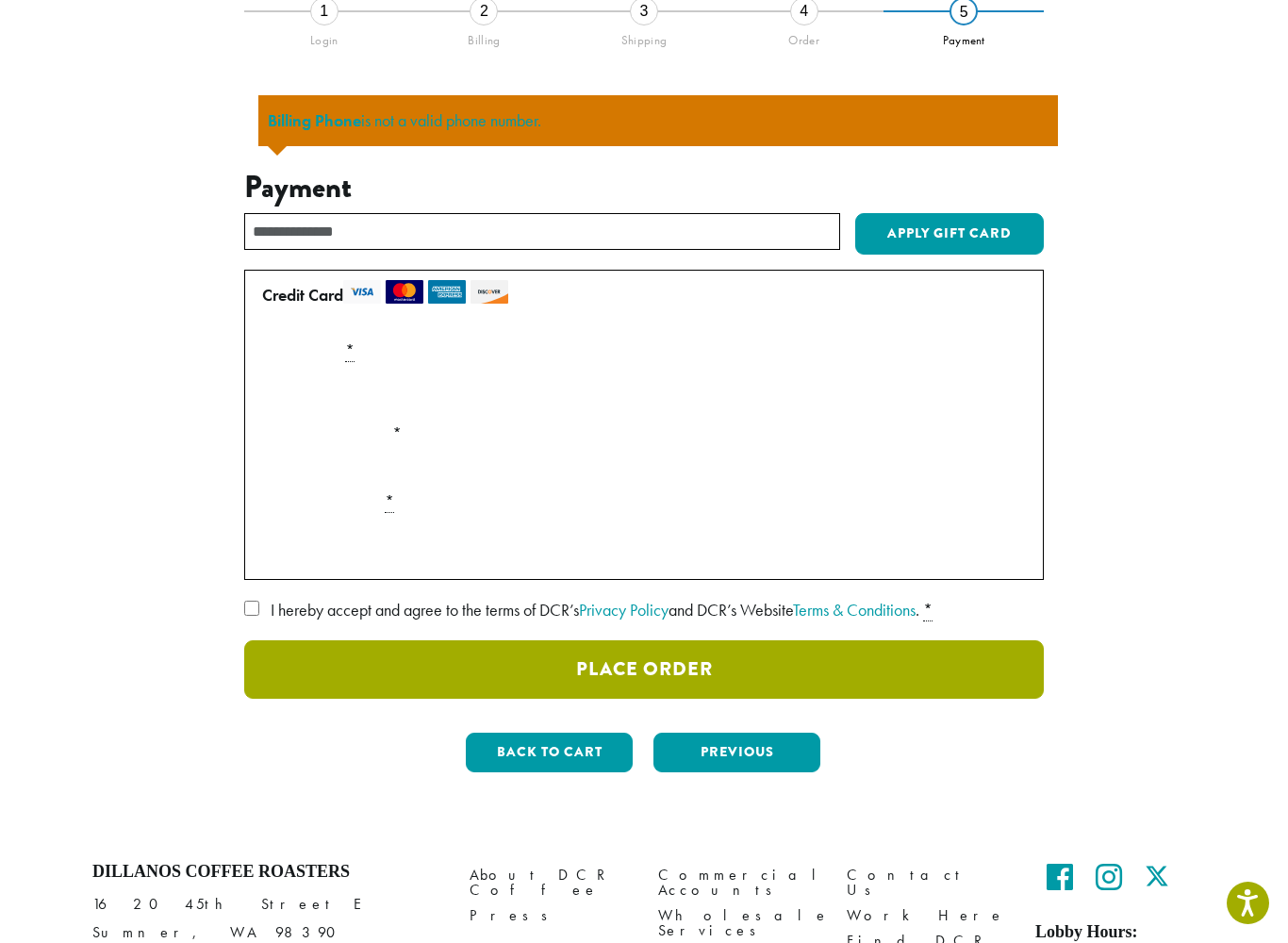 click on "Place Order" at bounding box center (644, 670) 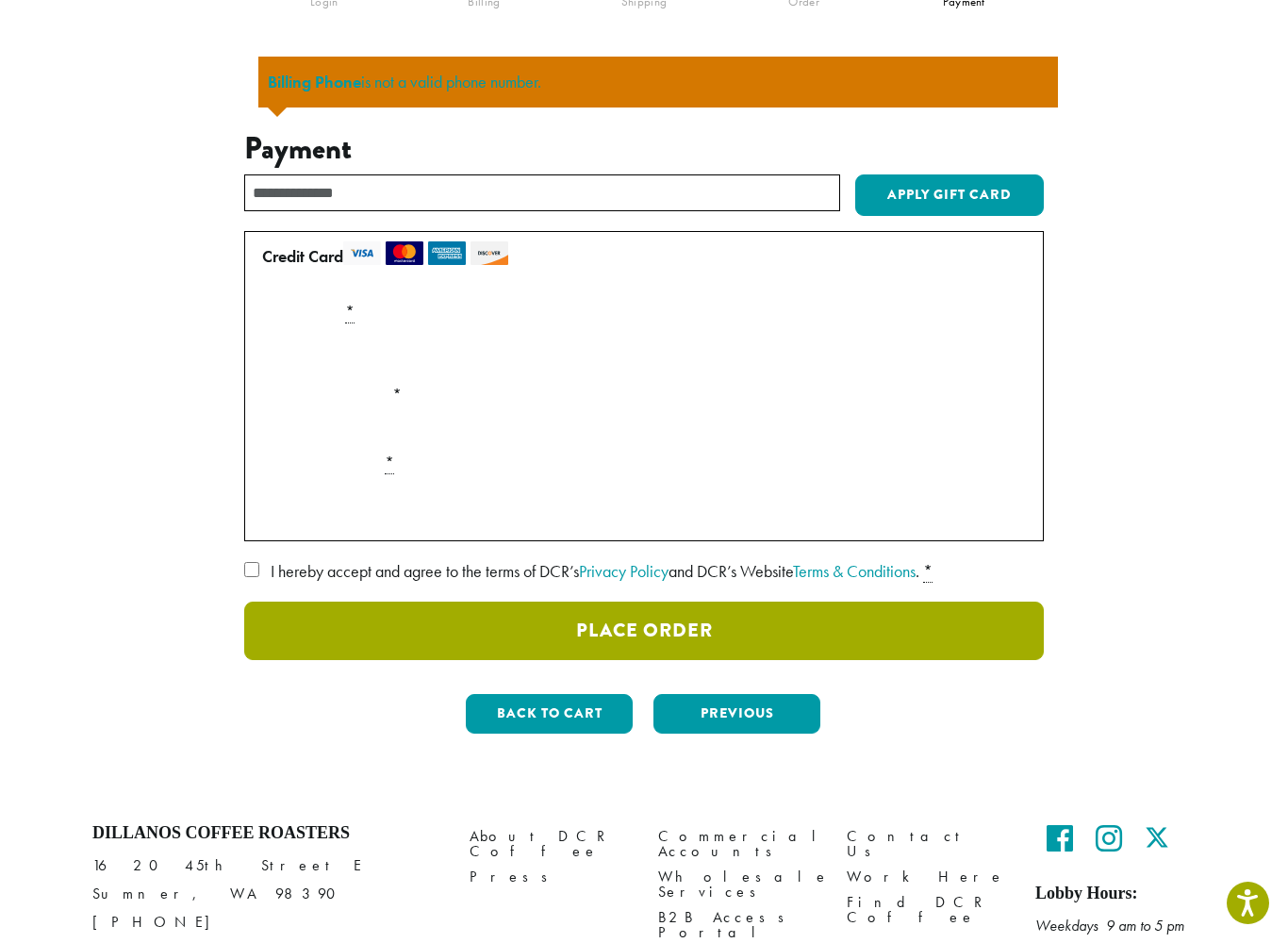 scroll, scrollTop: 205, scrollLeft: 0, axis: vertical 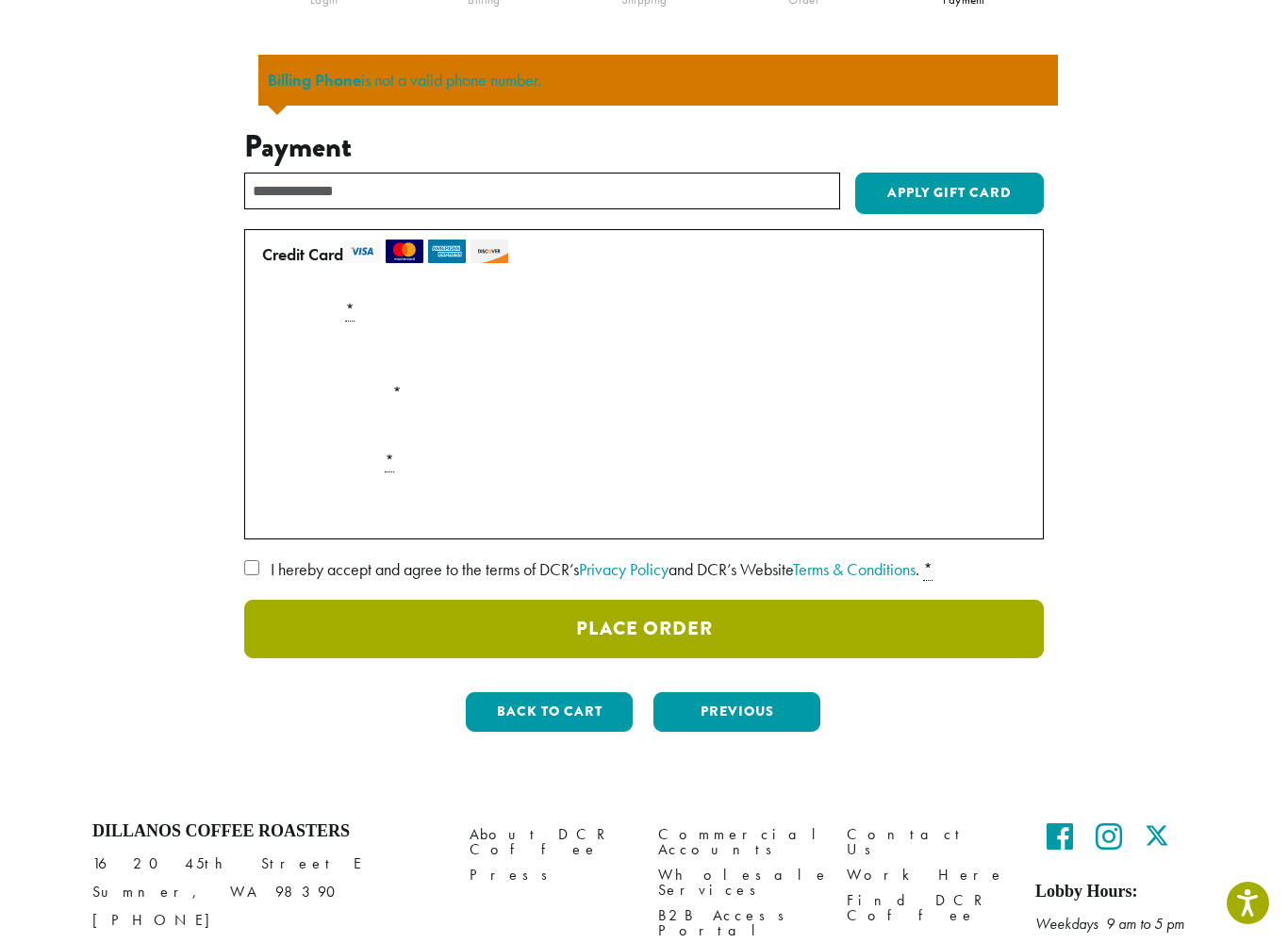 click on "Place Order" at bounding box center [644, 629] 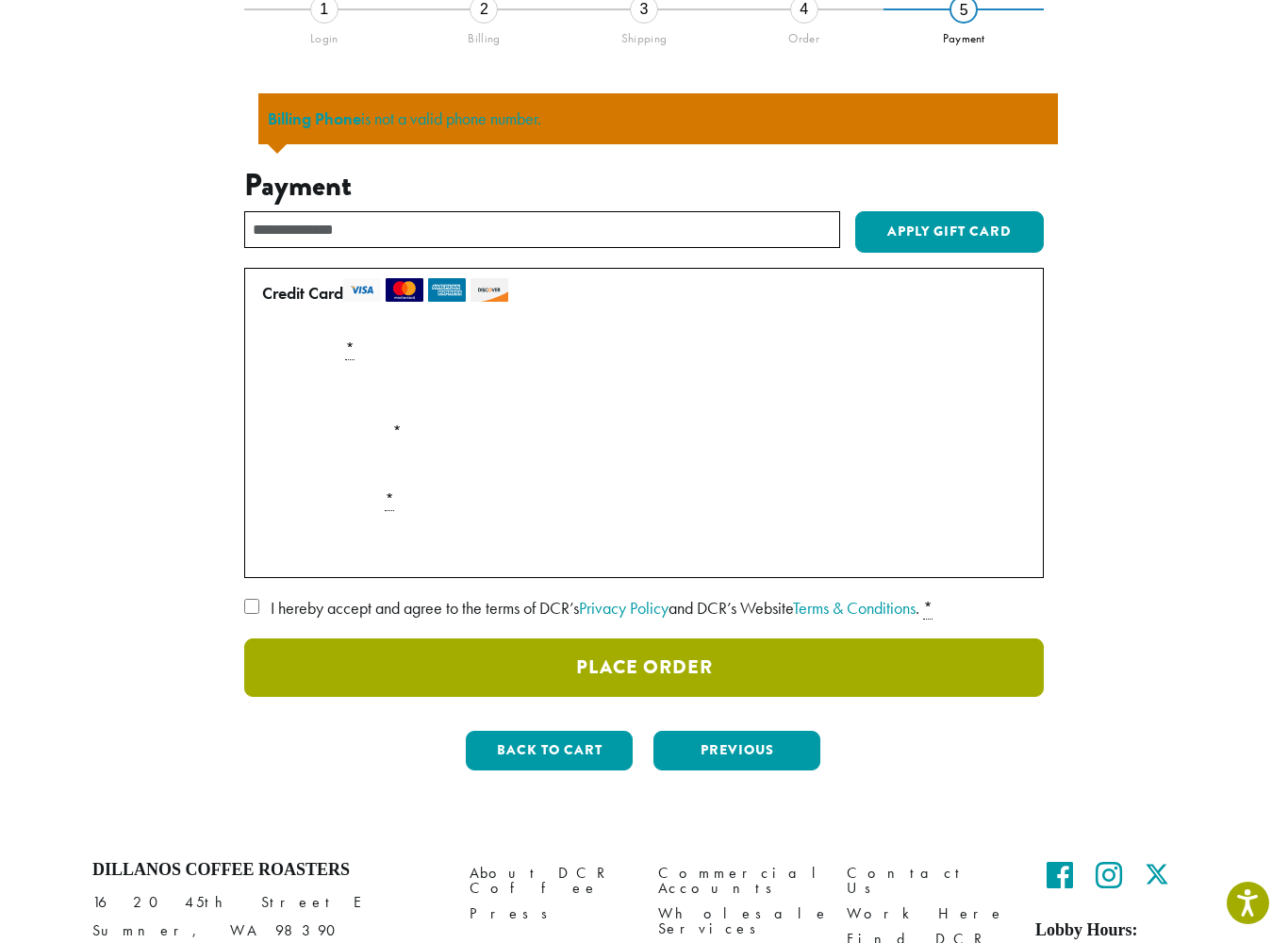 scroll, scrollTop: 164, scrollLeft: 0, axis: vertical 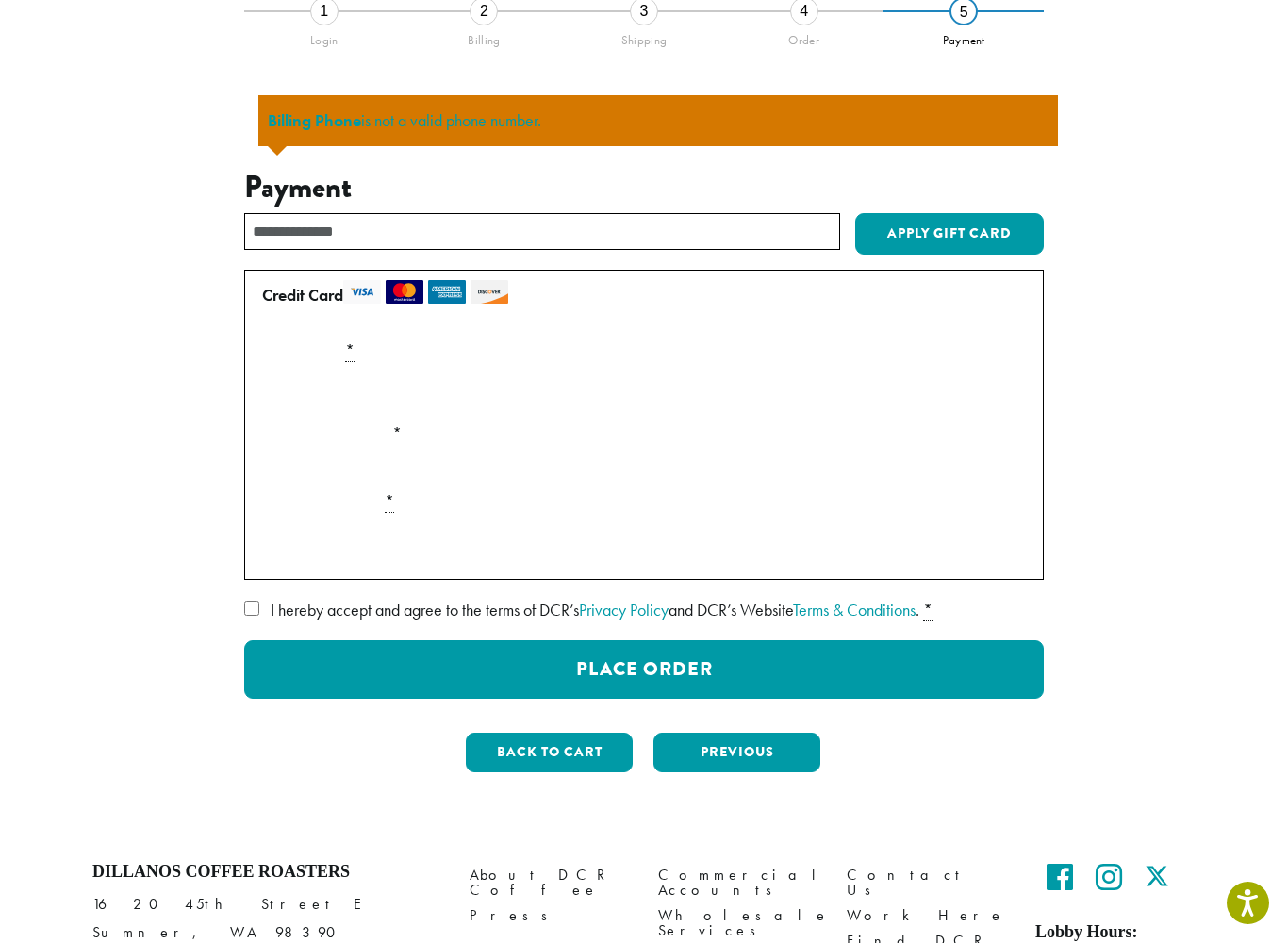 click on "Billing Phone  is not a valid phone number." at bounding box center [658, 121] 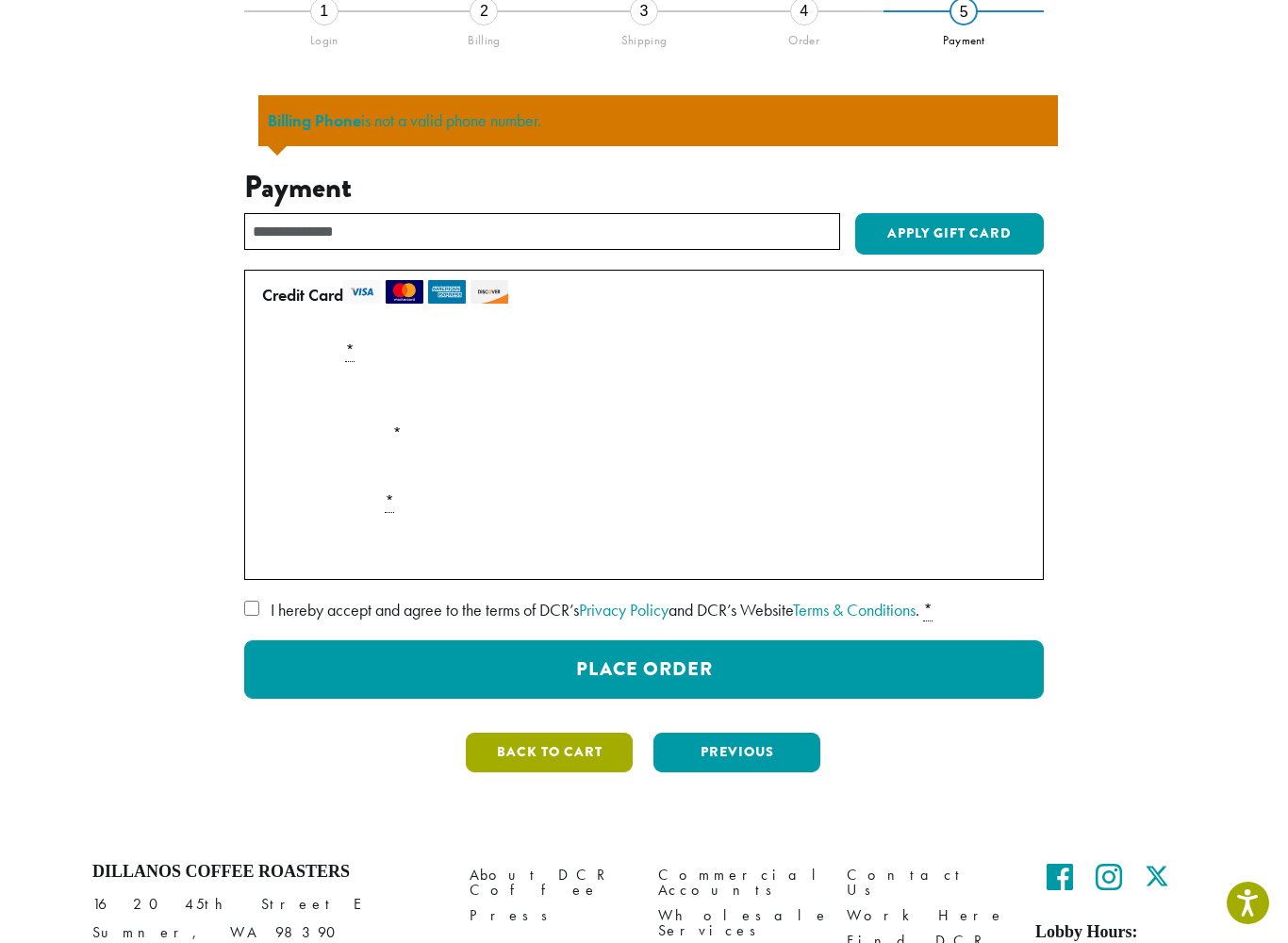 click on "Back to cart" at bounding box center [549, 753] 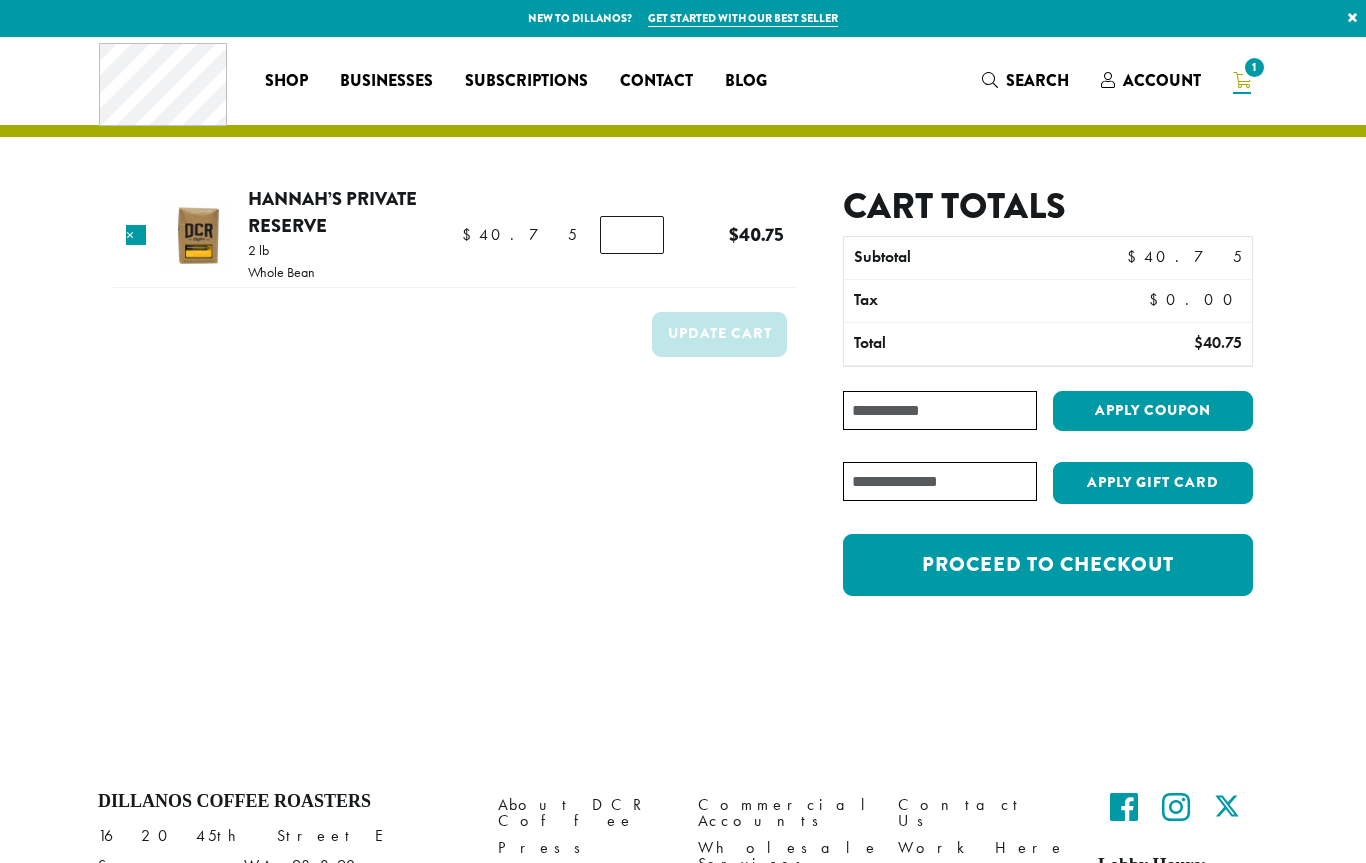 scroll, scrollTop: 0, scrollLeft: 0, axis: both 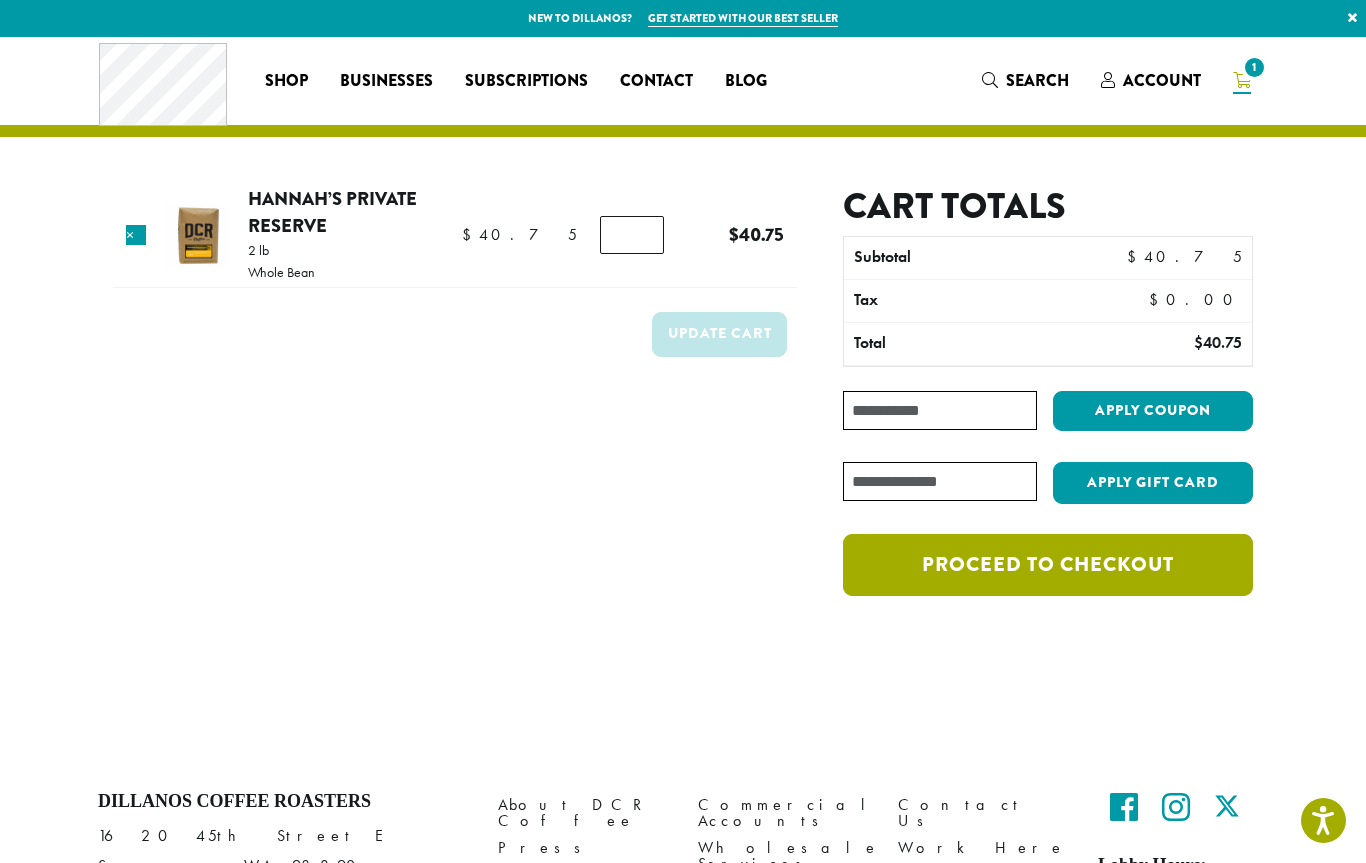 click on "Proceed to checkout" at bounding box center (1048, 565) 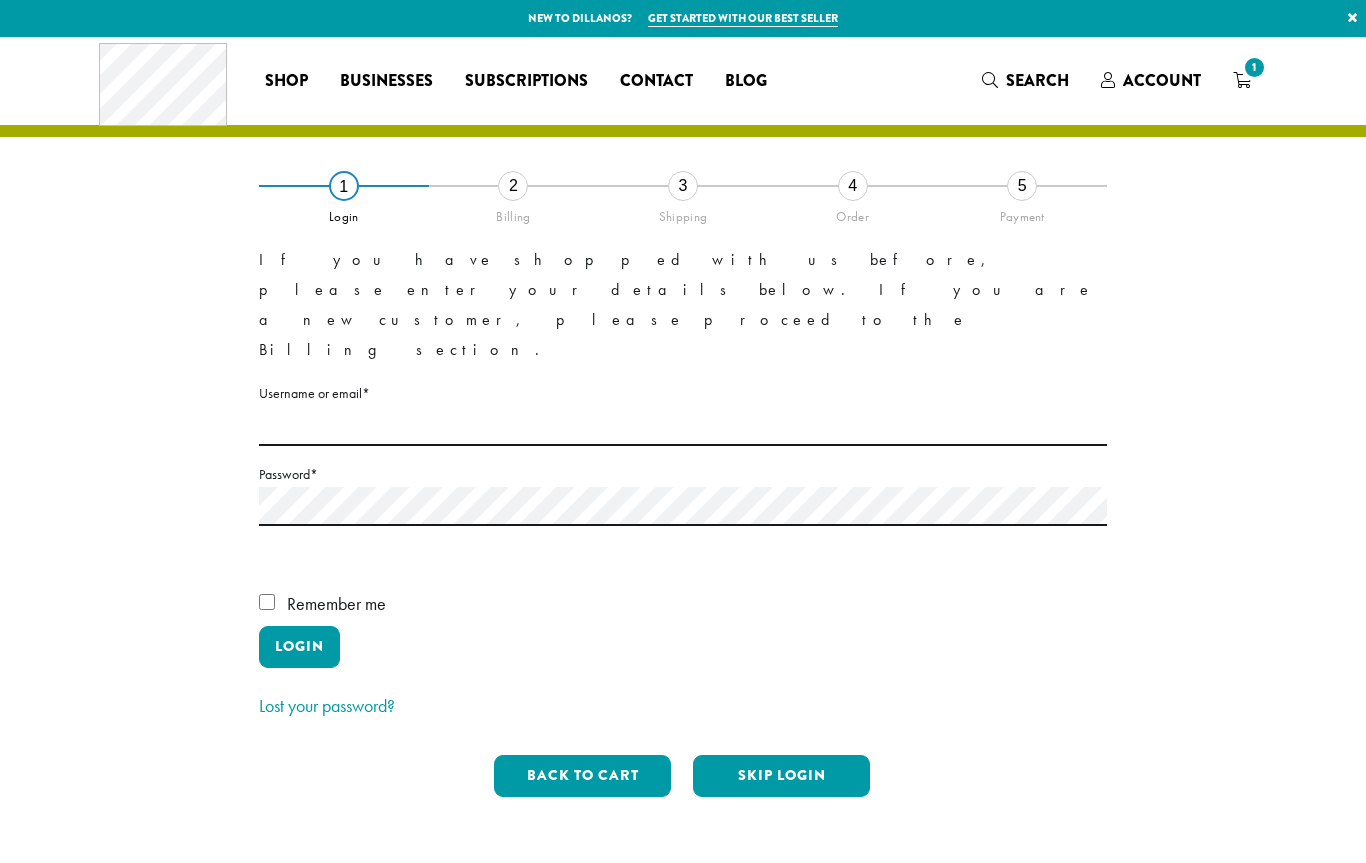 scroll, scrollTop: 0, scrollLeft: 0, axis: both 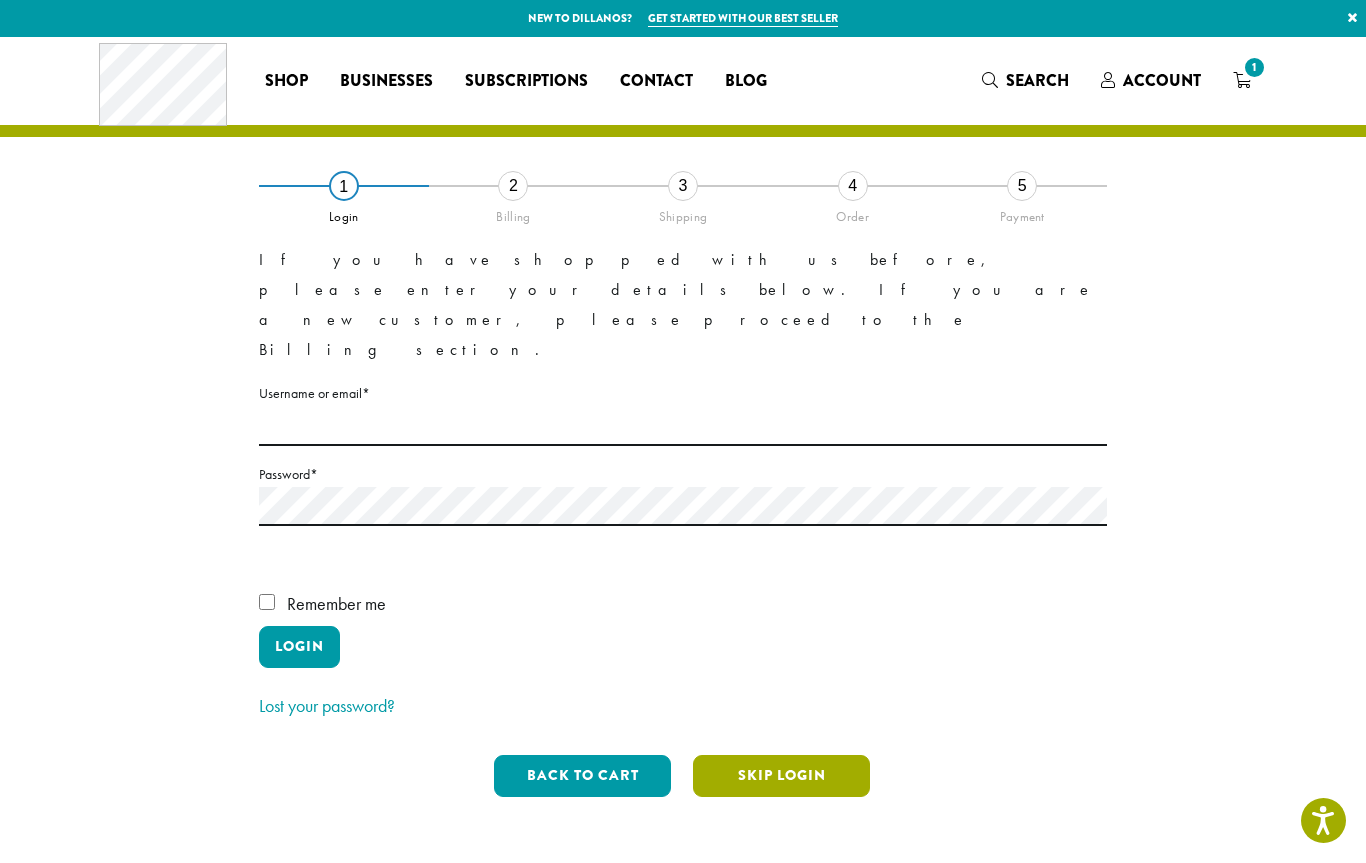 click on "Skip Login" at bounding box center [781, 776] 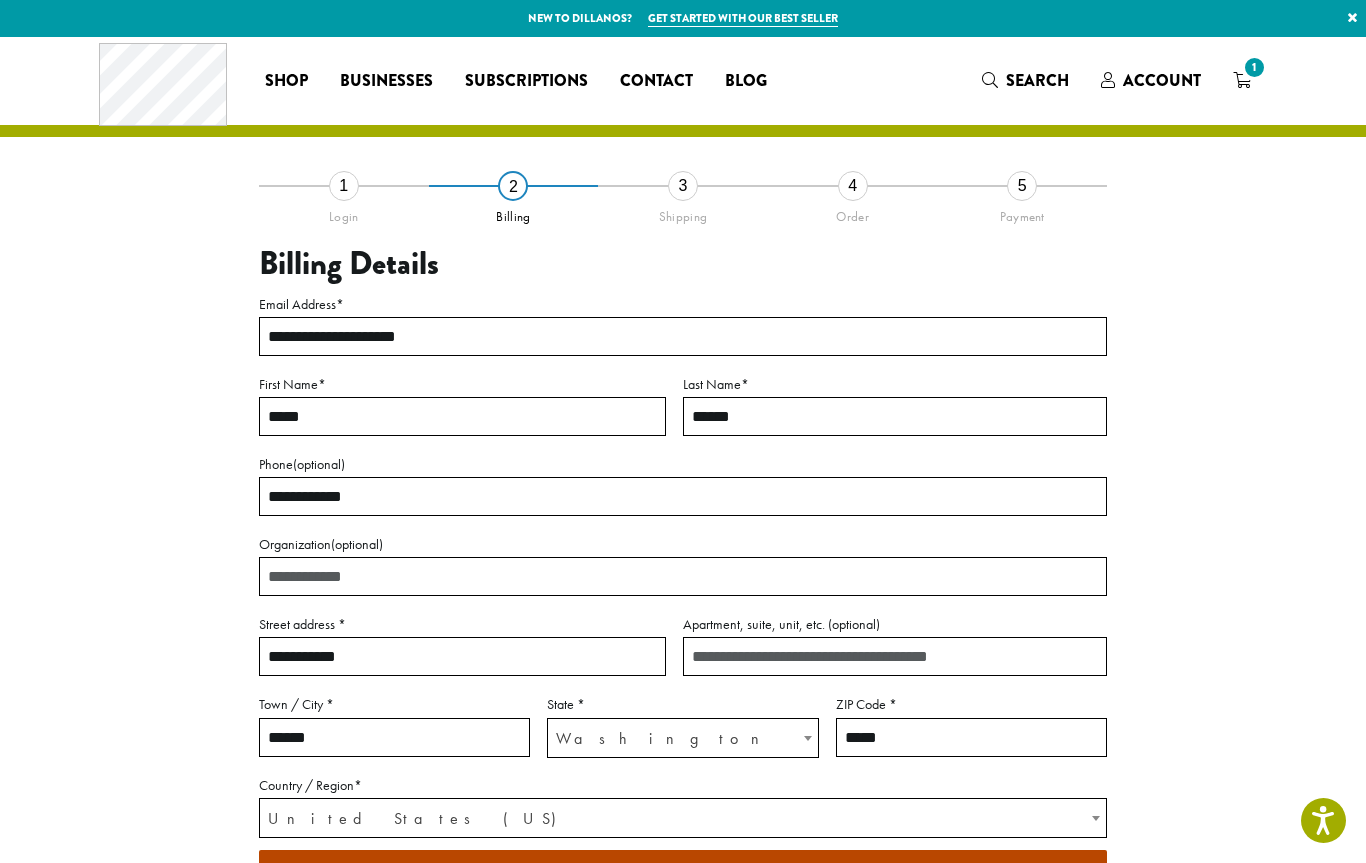 click on "**********" at bounding box center [683, 496] 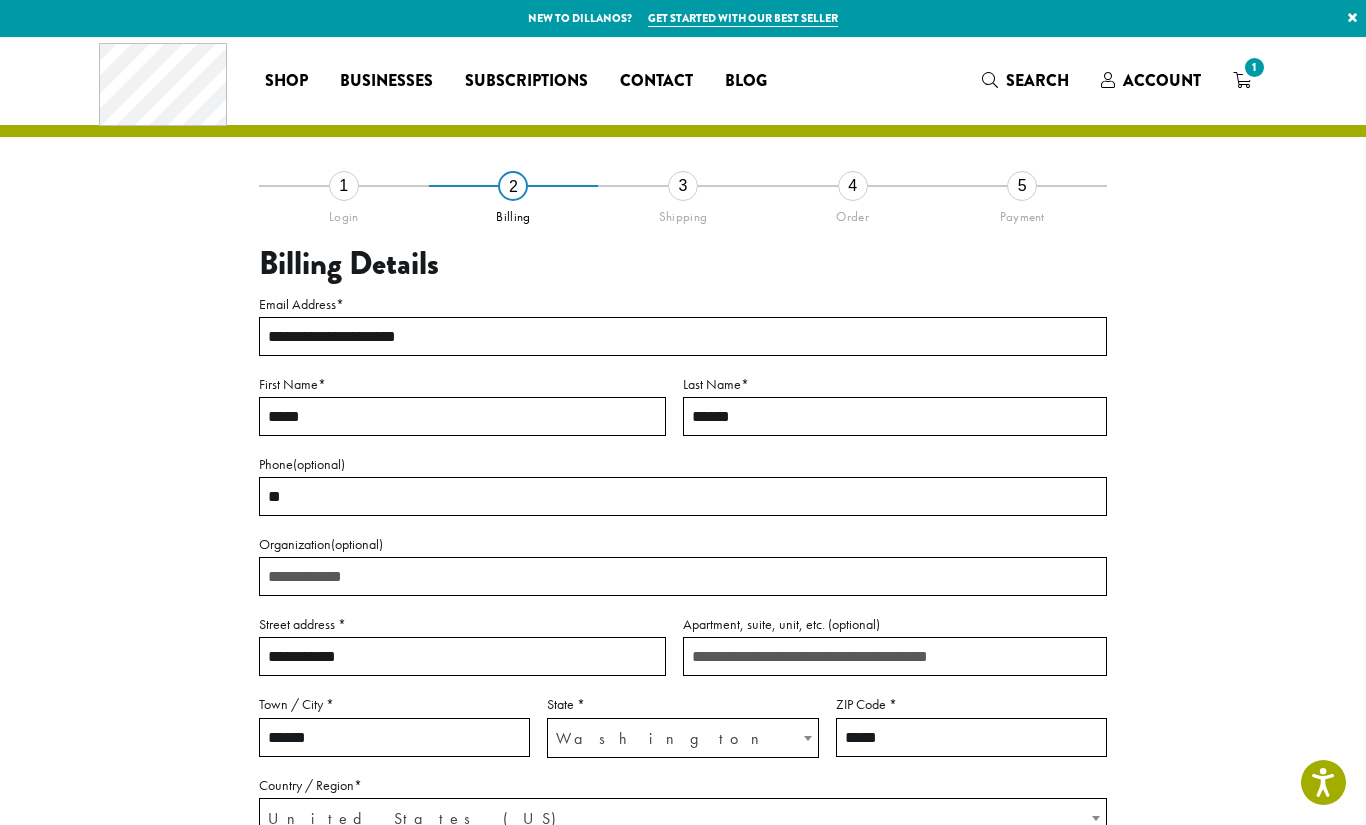 type on "*" 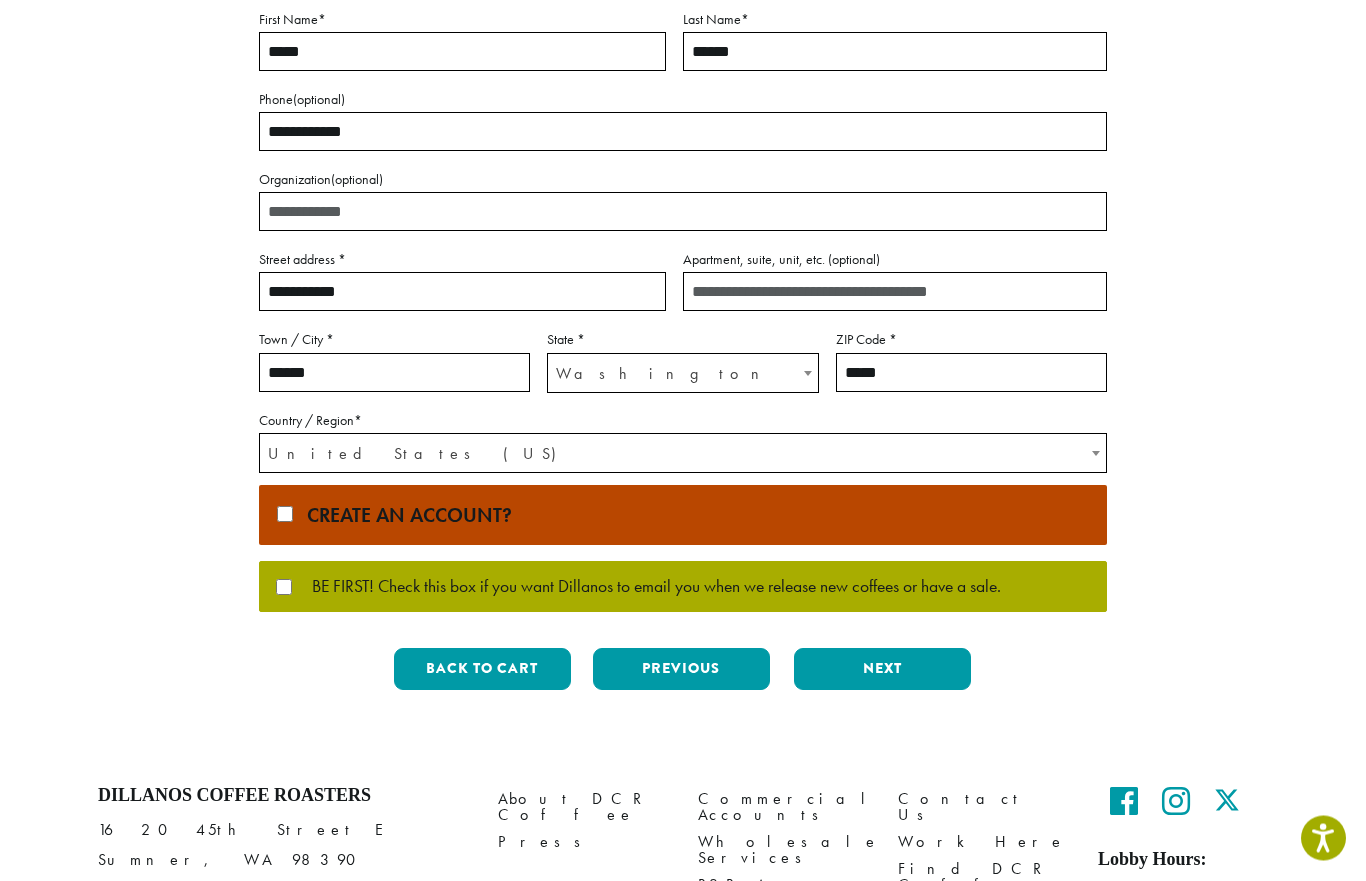 scroll, scrollTop: 368, scrollLeft: 0, axis: vertical 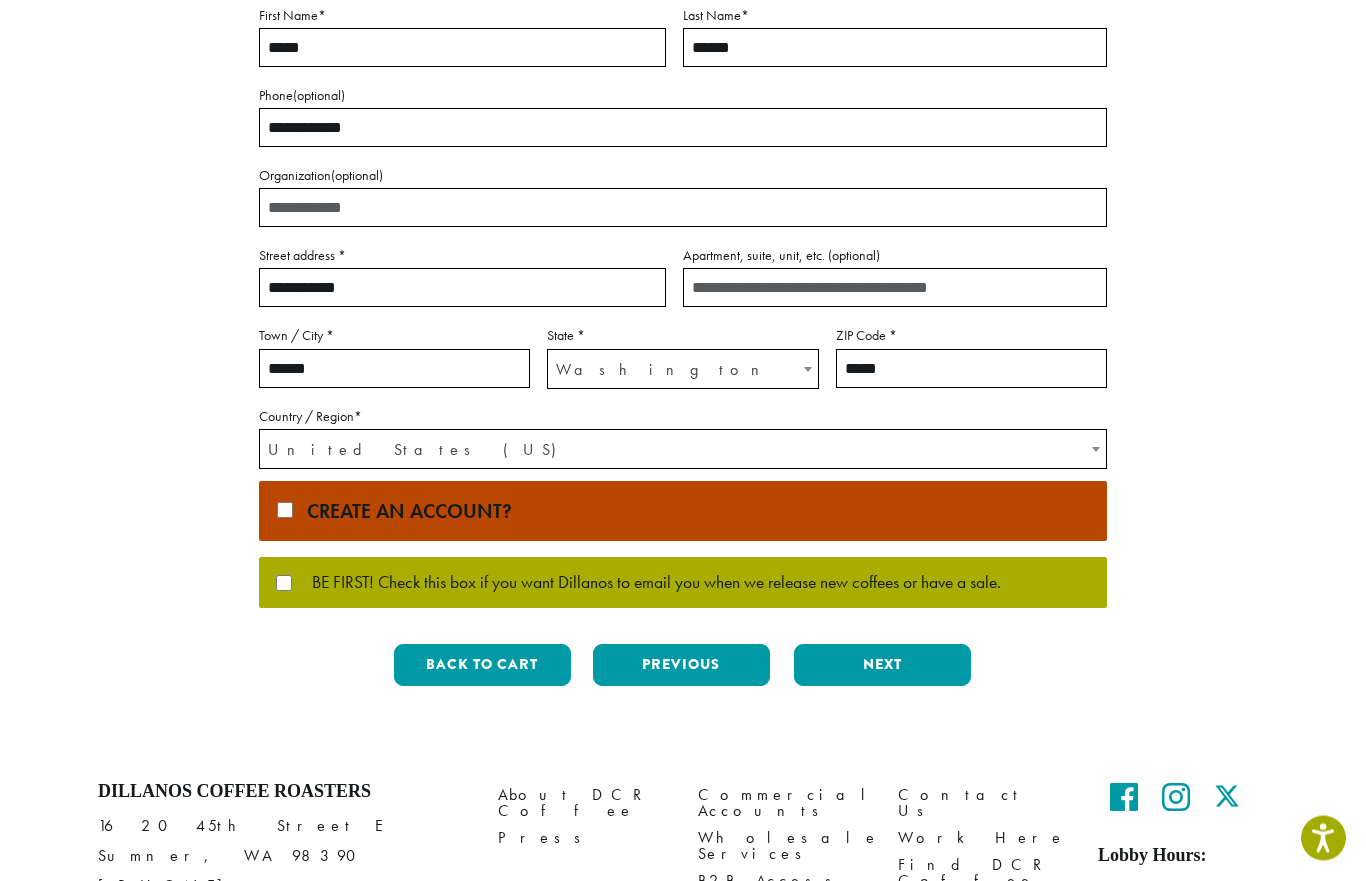 type on "**********" 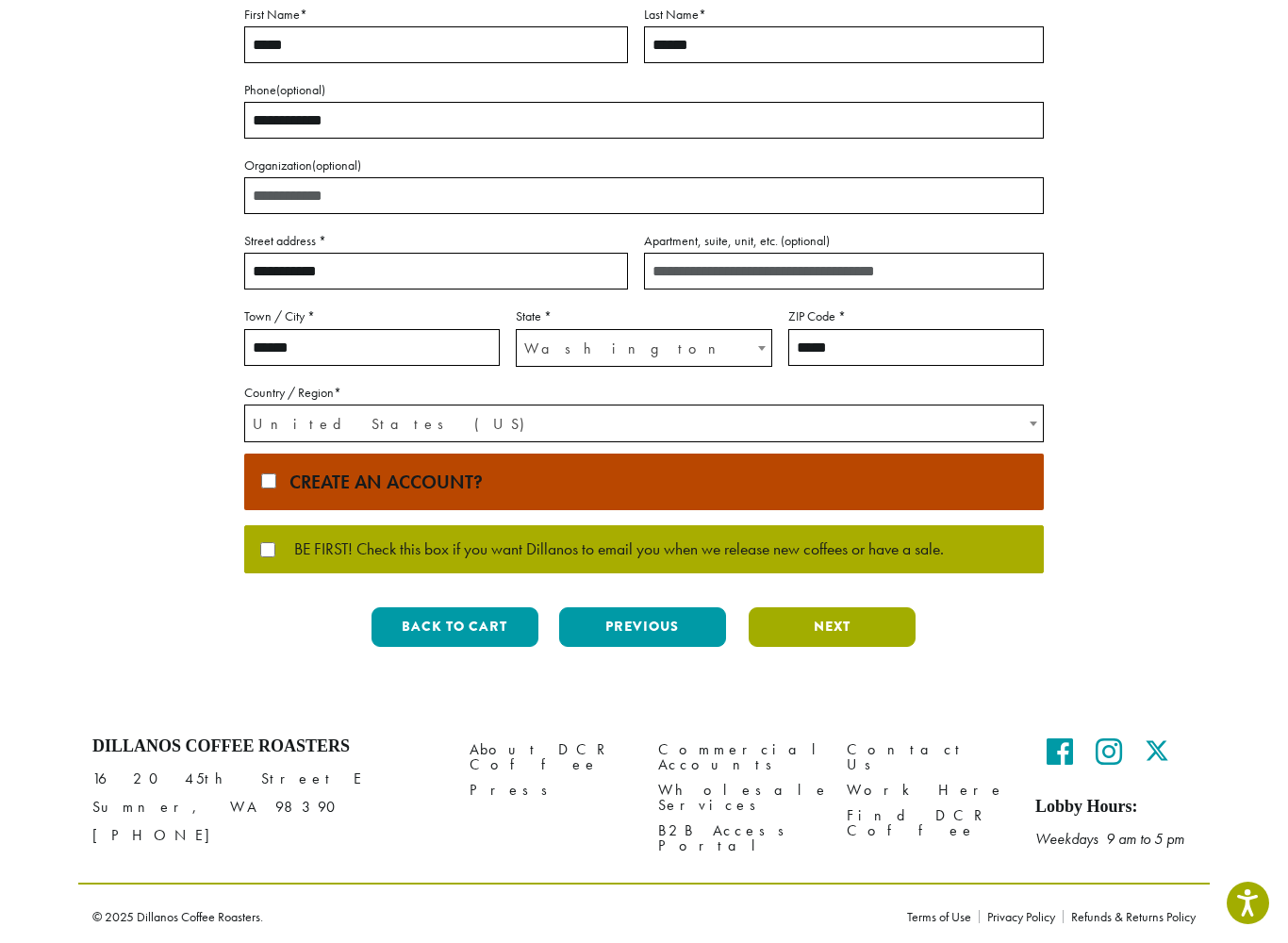 click on "Next" at bounding box center (832, 627) 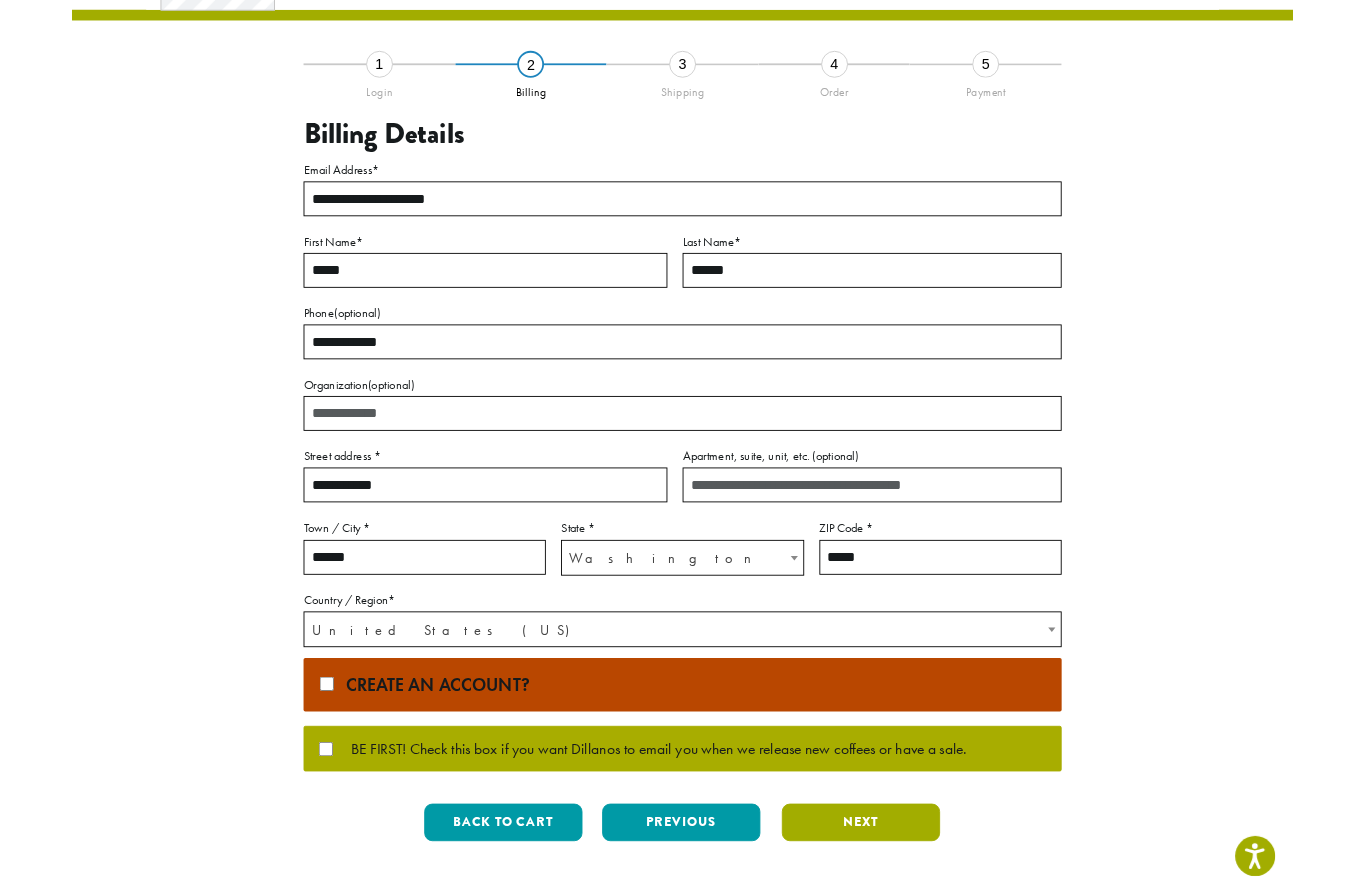 scroll, scrollTop: 0, scrollLeft: 0, axis: both 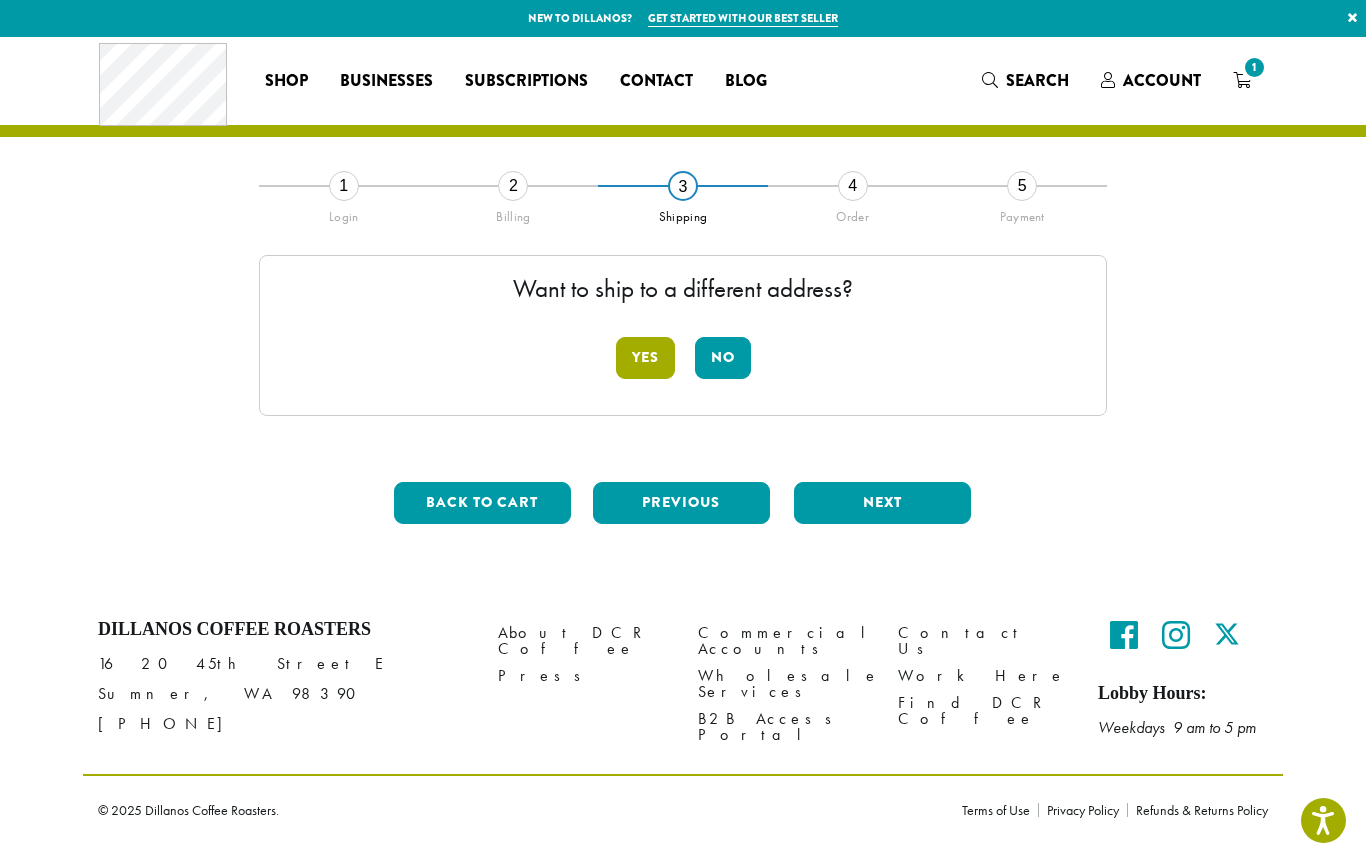 click on "Yes" at bounding box center [645, 358] 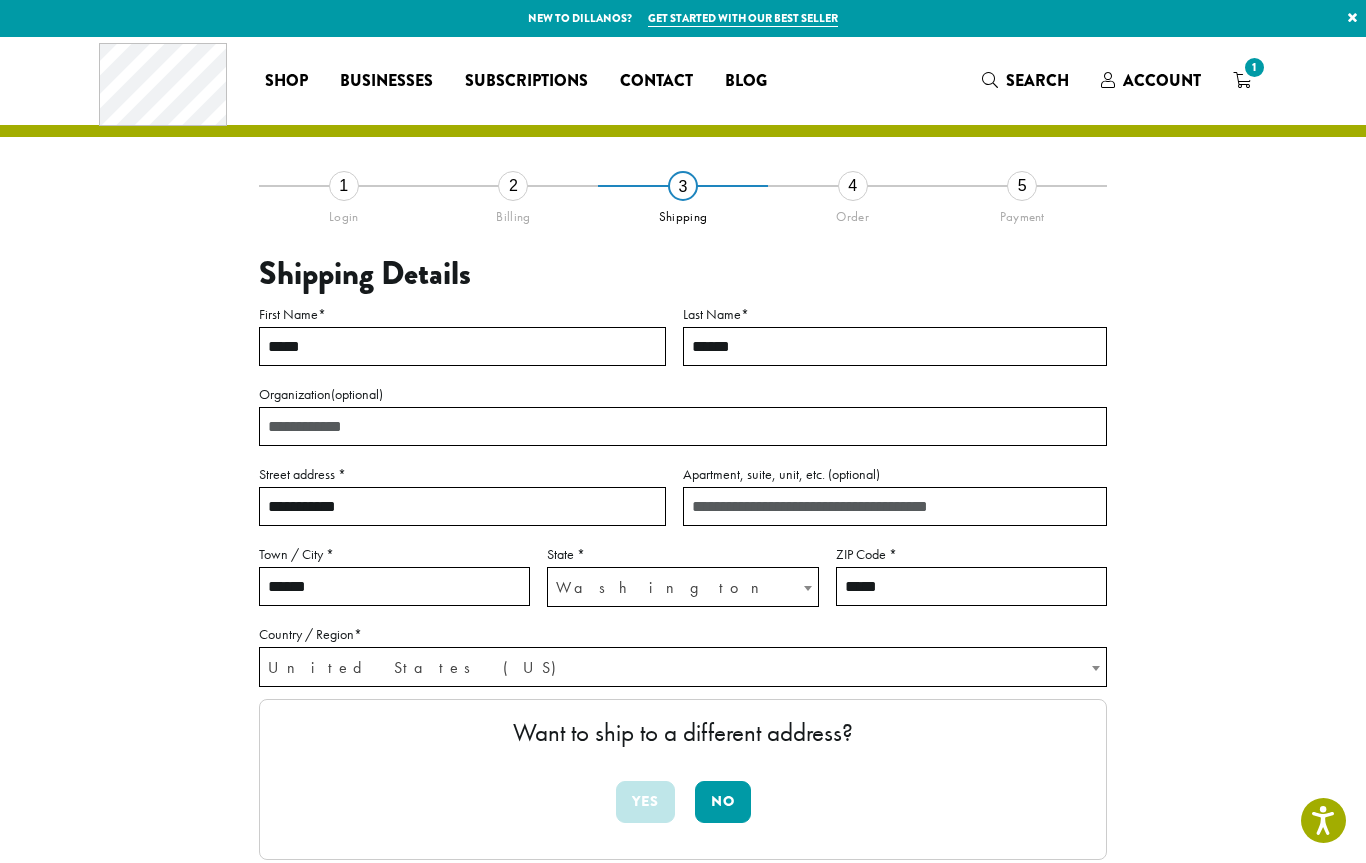 click on "*****" at bounding box center [462, 346] 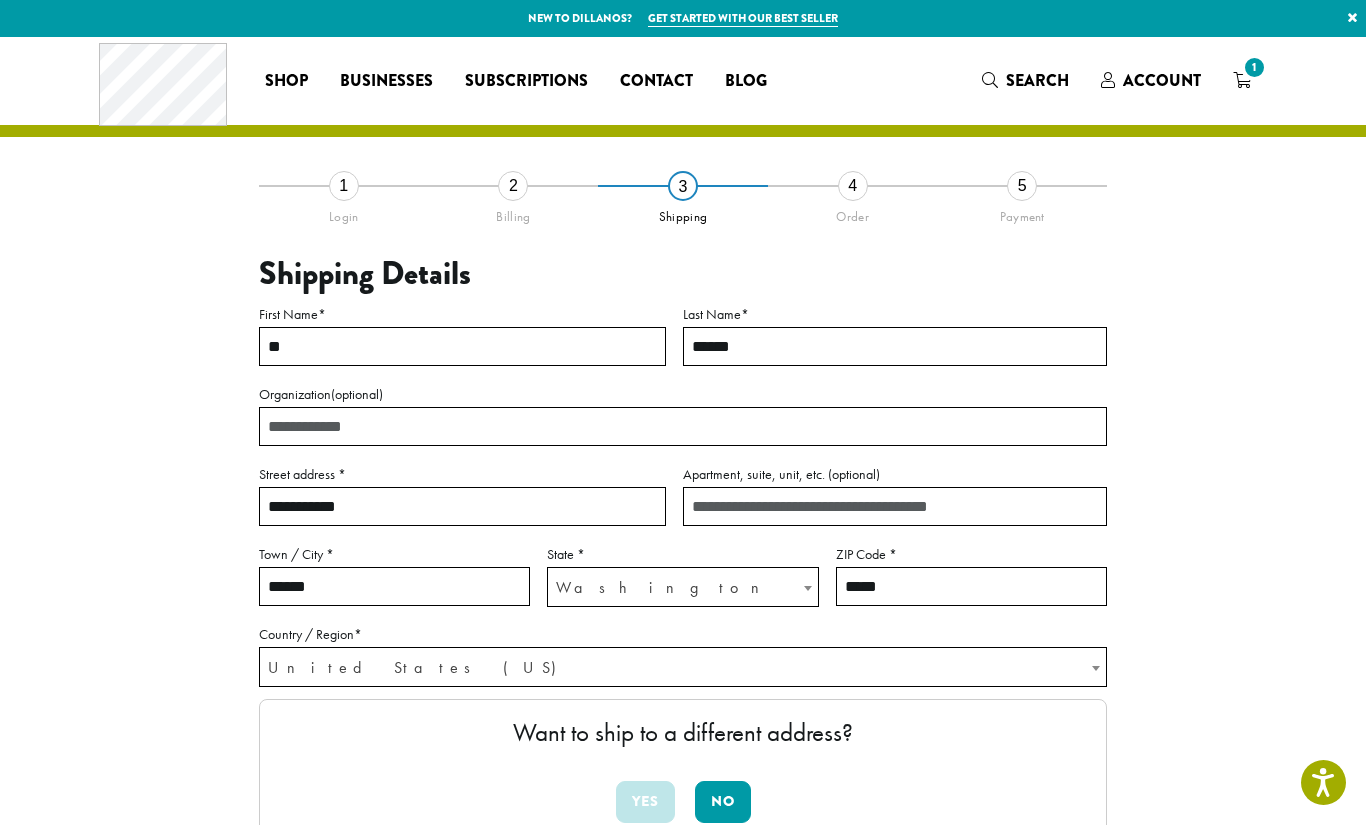 type on "*" 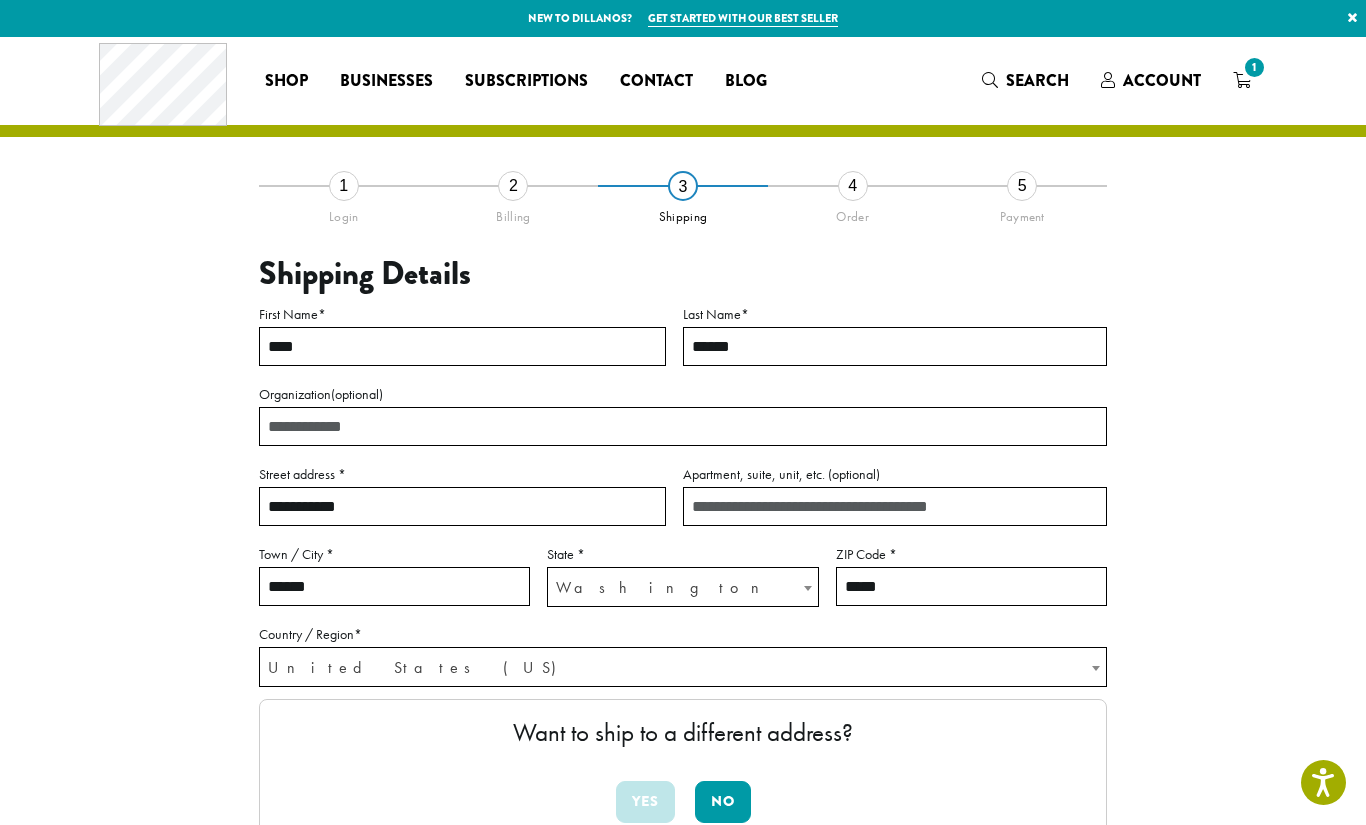 type on "****" 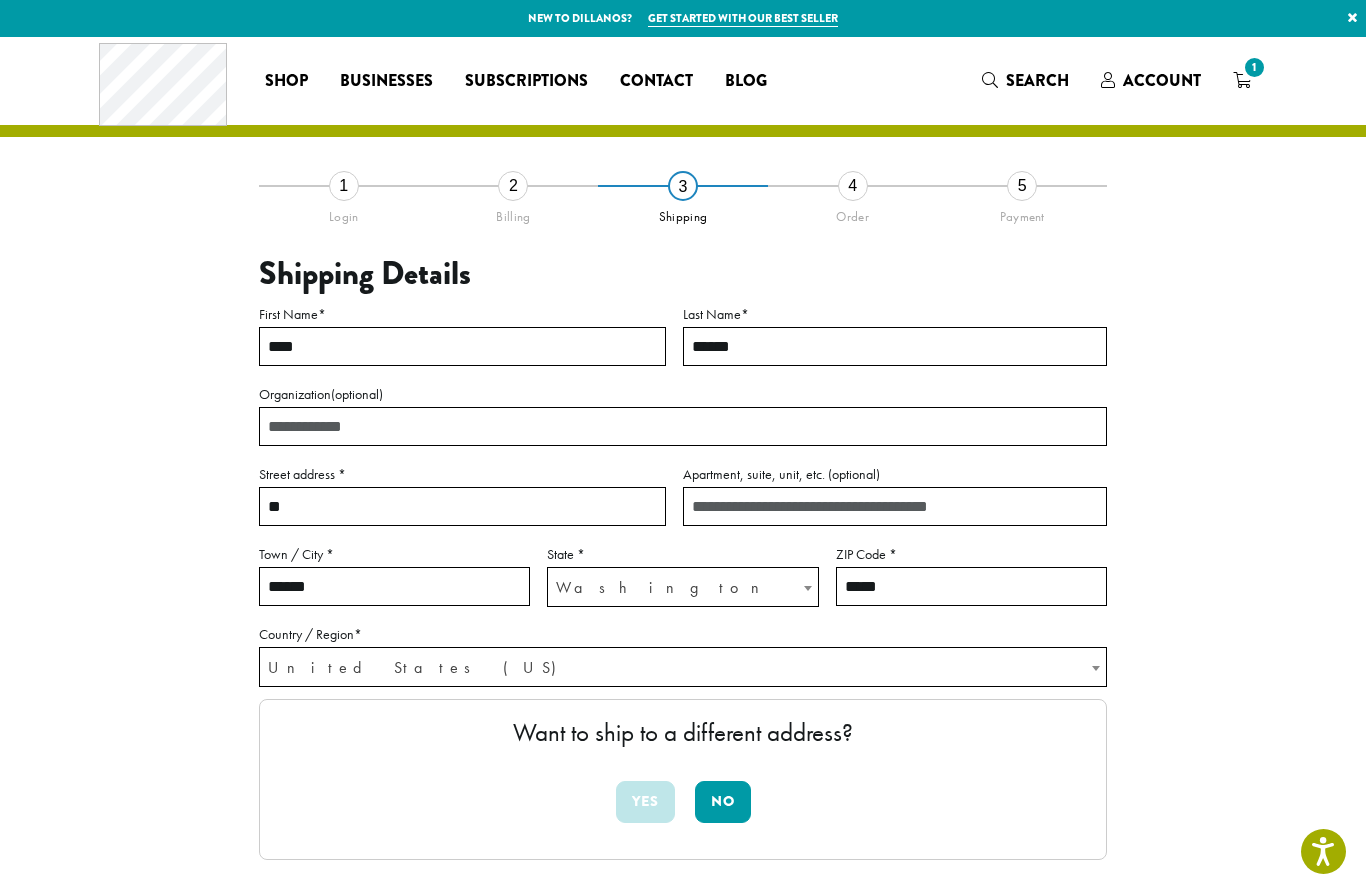 type on "*" 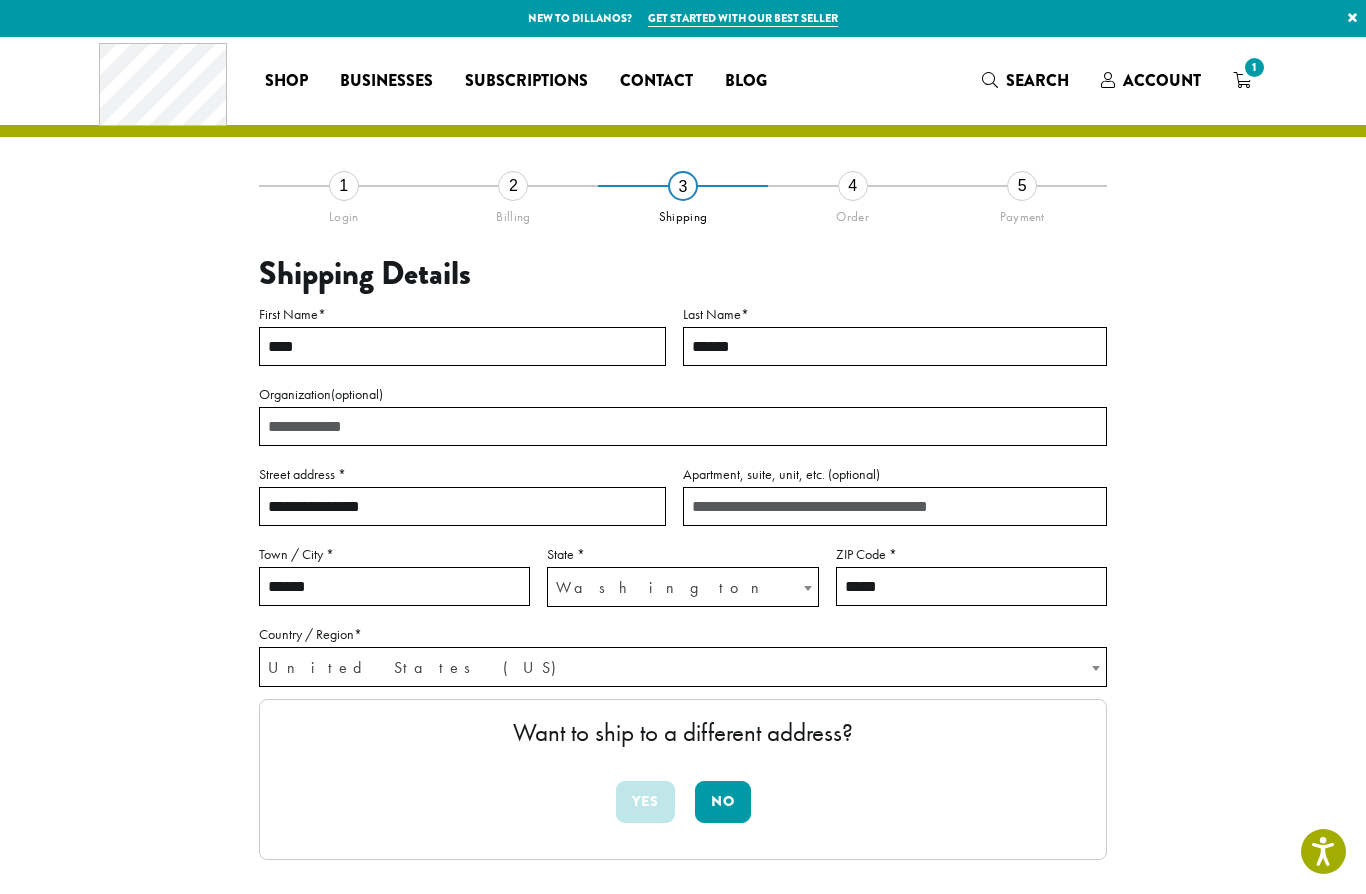 type on "**********" 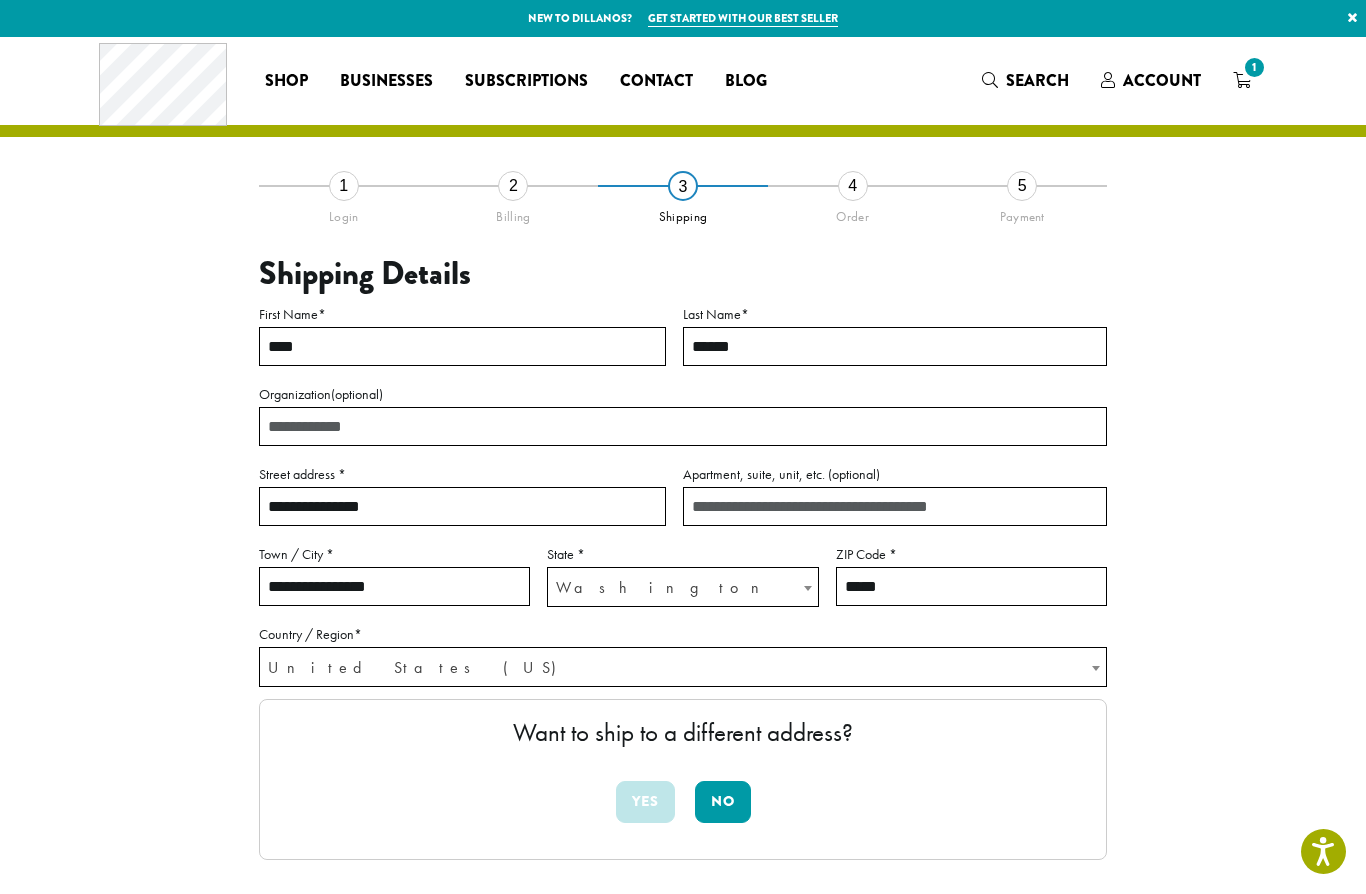click on "**********" at bounding box center [394, 586] 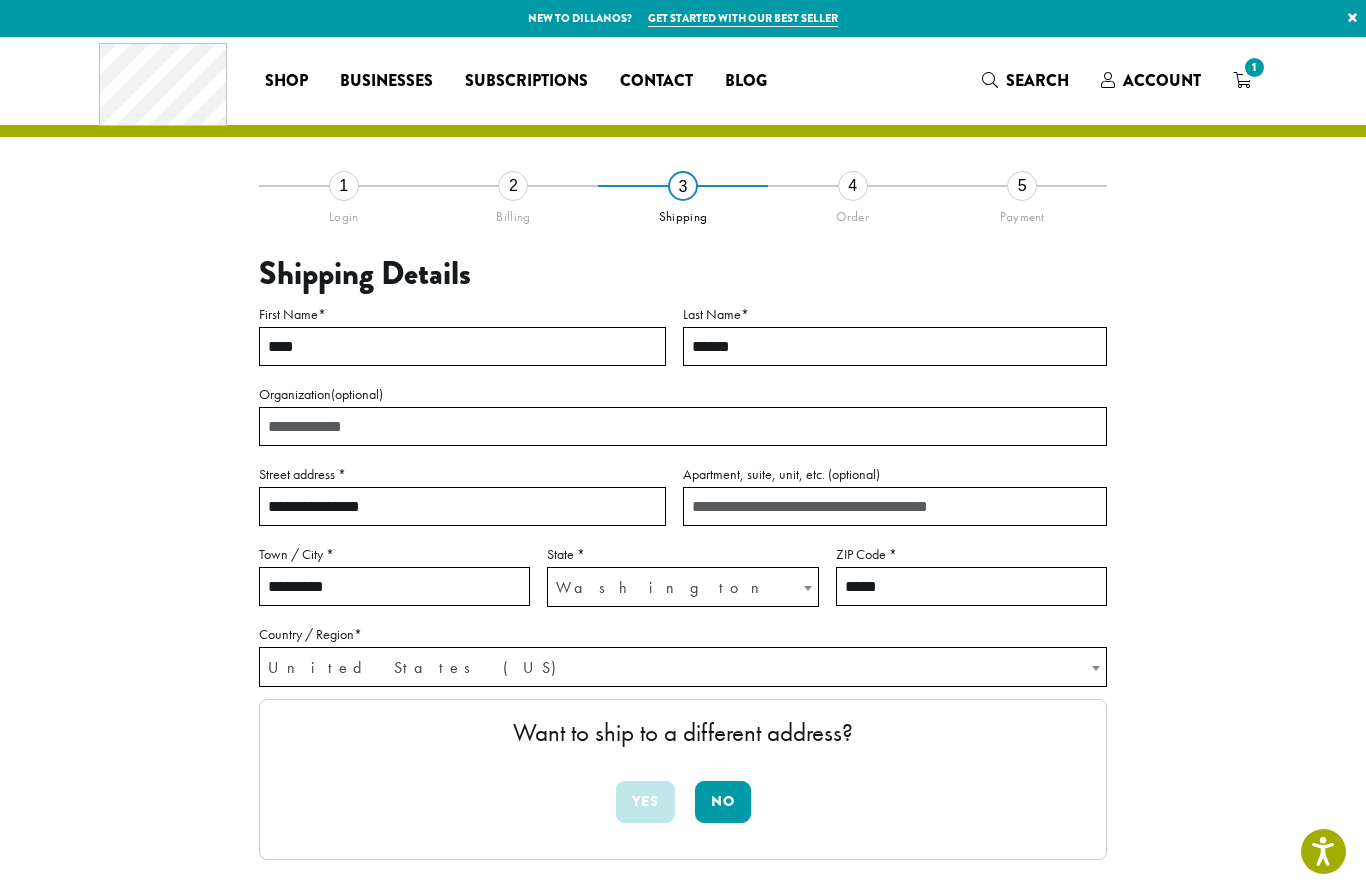 type on "**********" 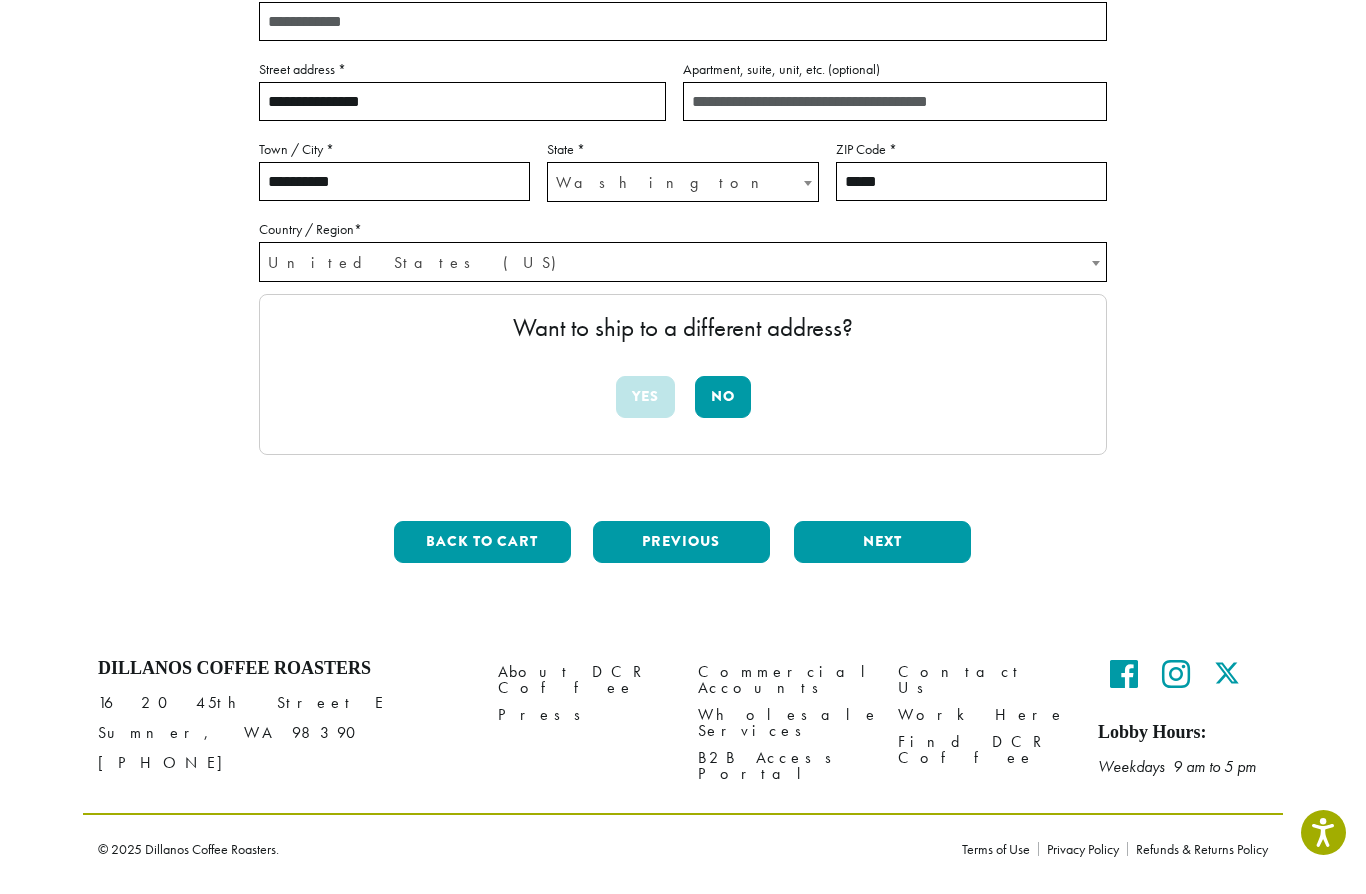 scroll, scrollTop: 392, scrollLeft: 0, axis: vertical 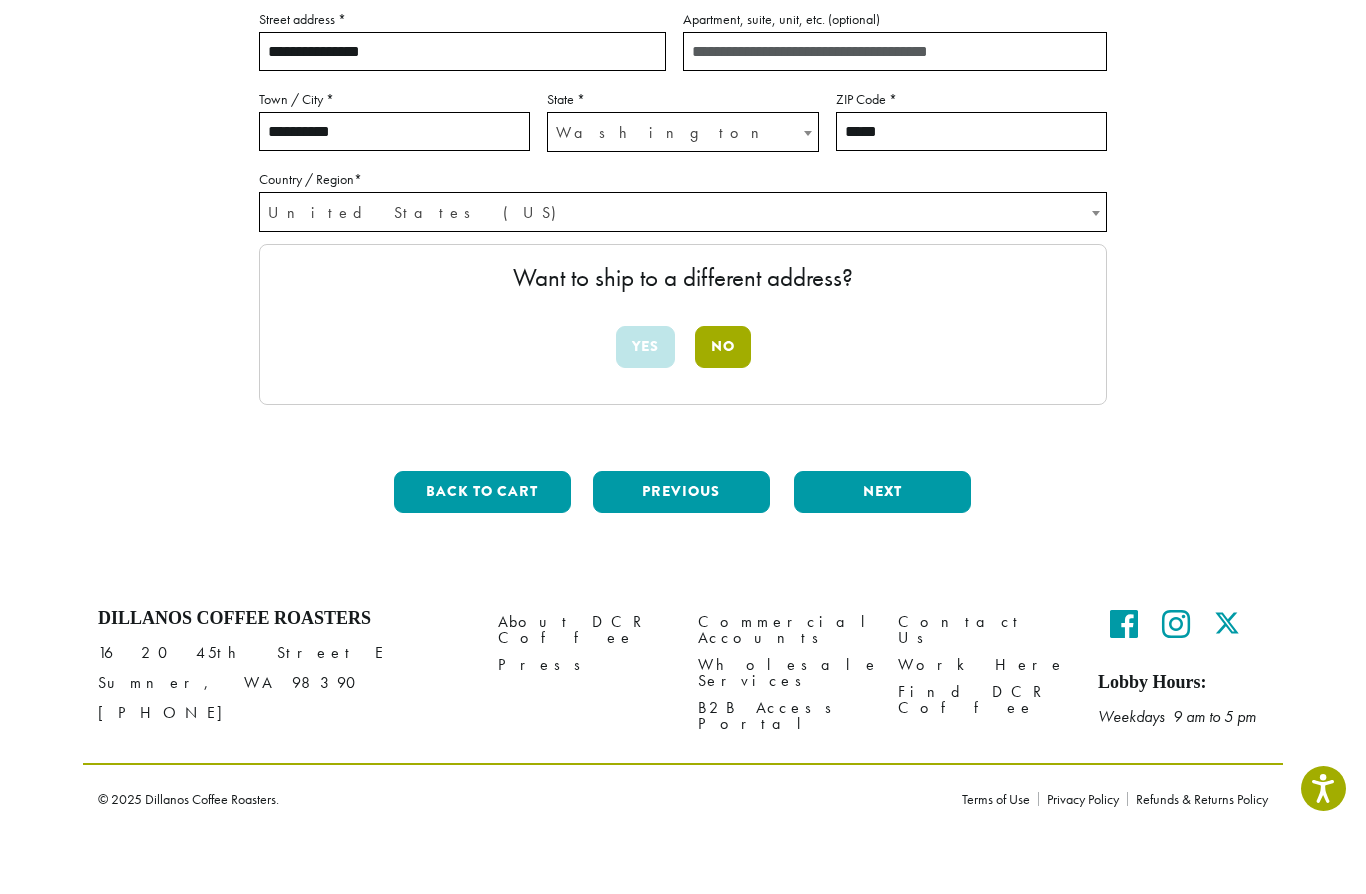click on "No" at bounding box center (723, 410) 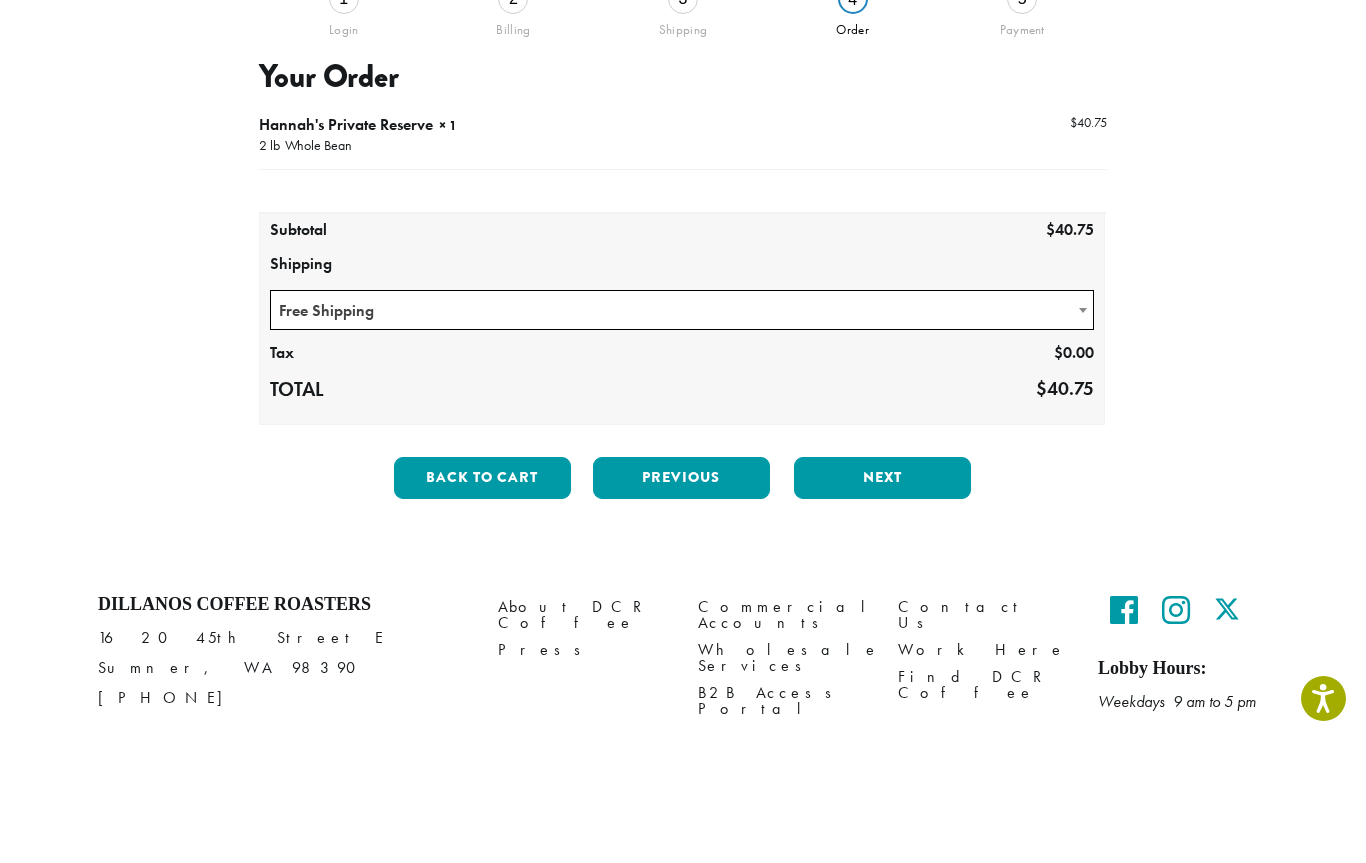 scroll, scrollTop: 141, scrollLeft: 0, axis: vertical 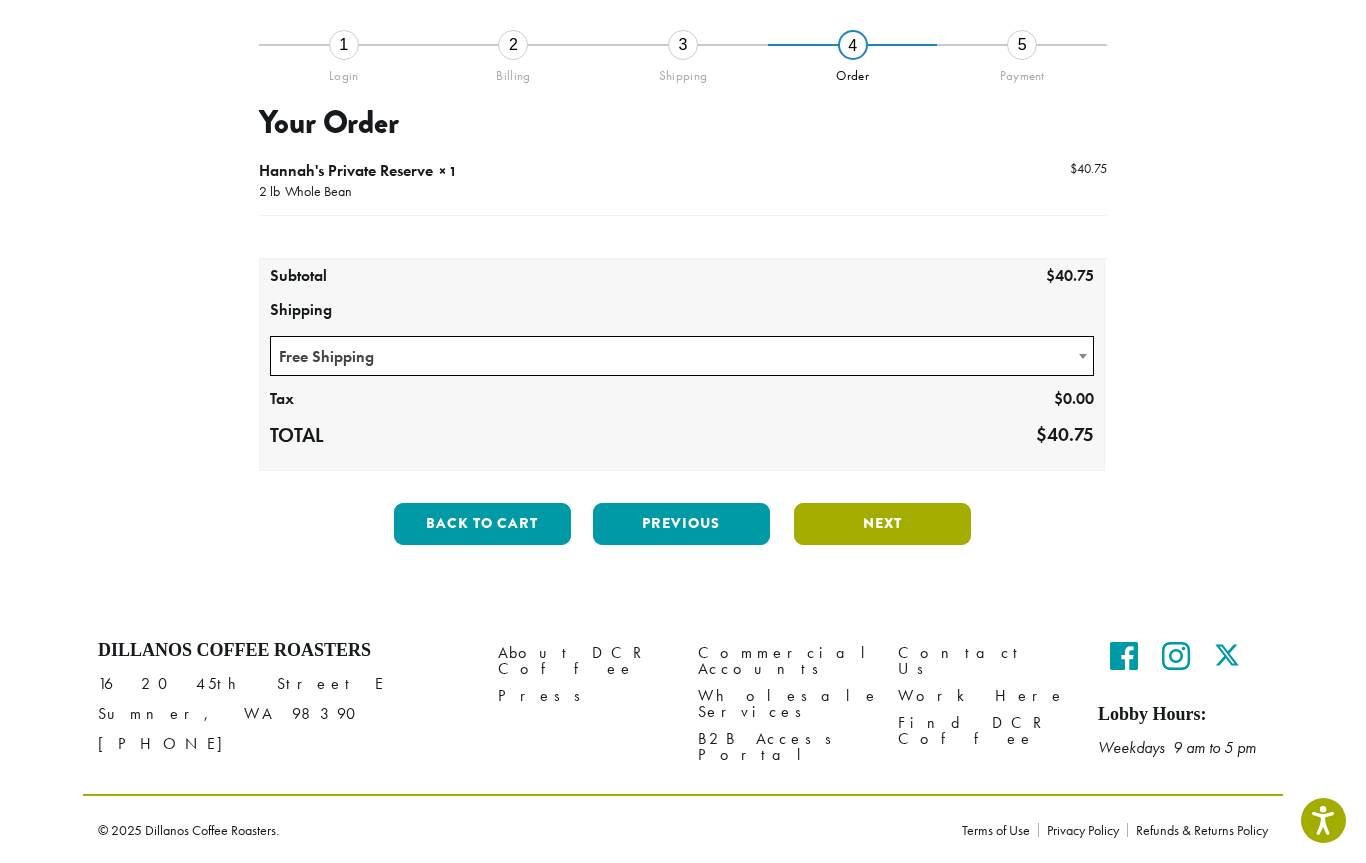 click on "Next" at bounding box center (882, 524) 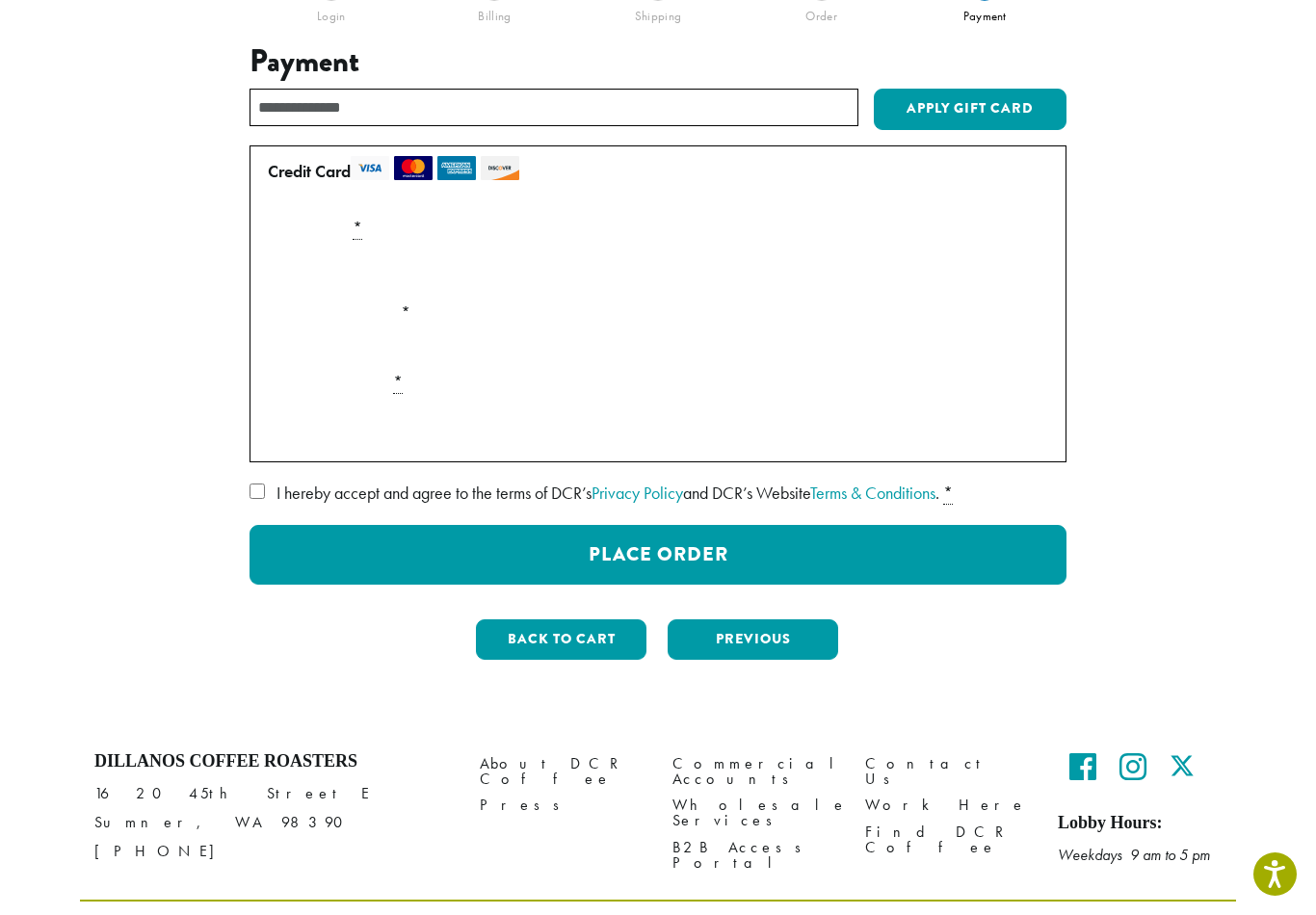 scroll, scrollTop: 191, scrollLeft: 0, axis: vertical 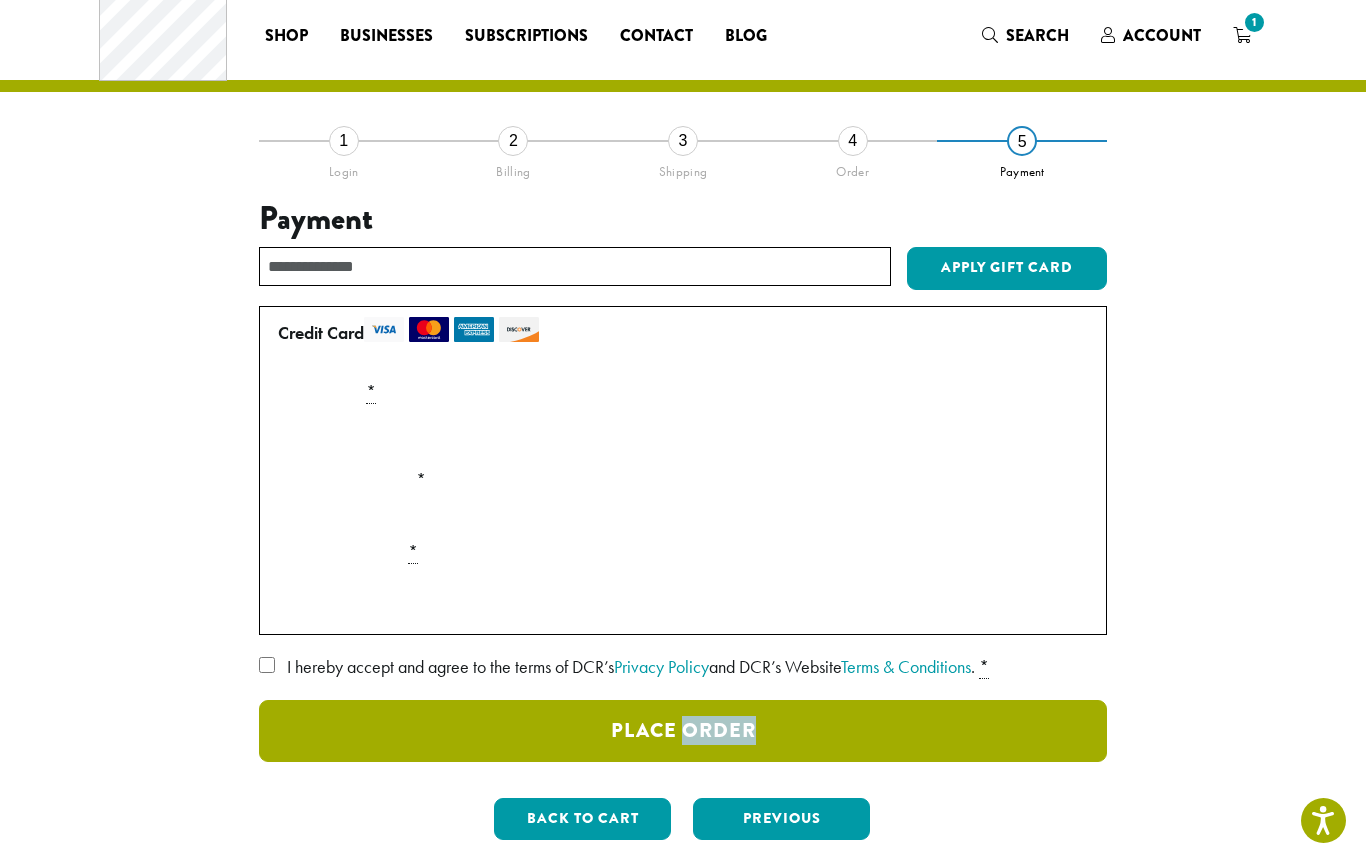 click on "Place Order" at bounding box center [683, 731] 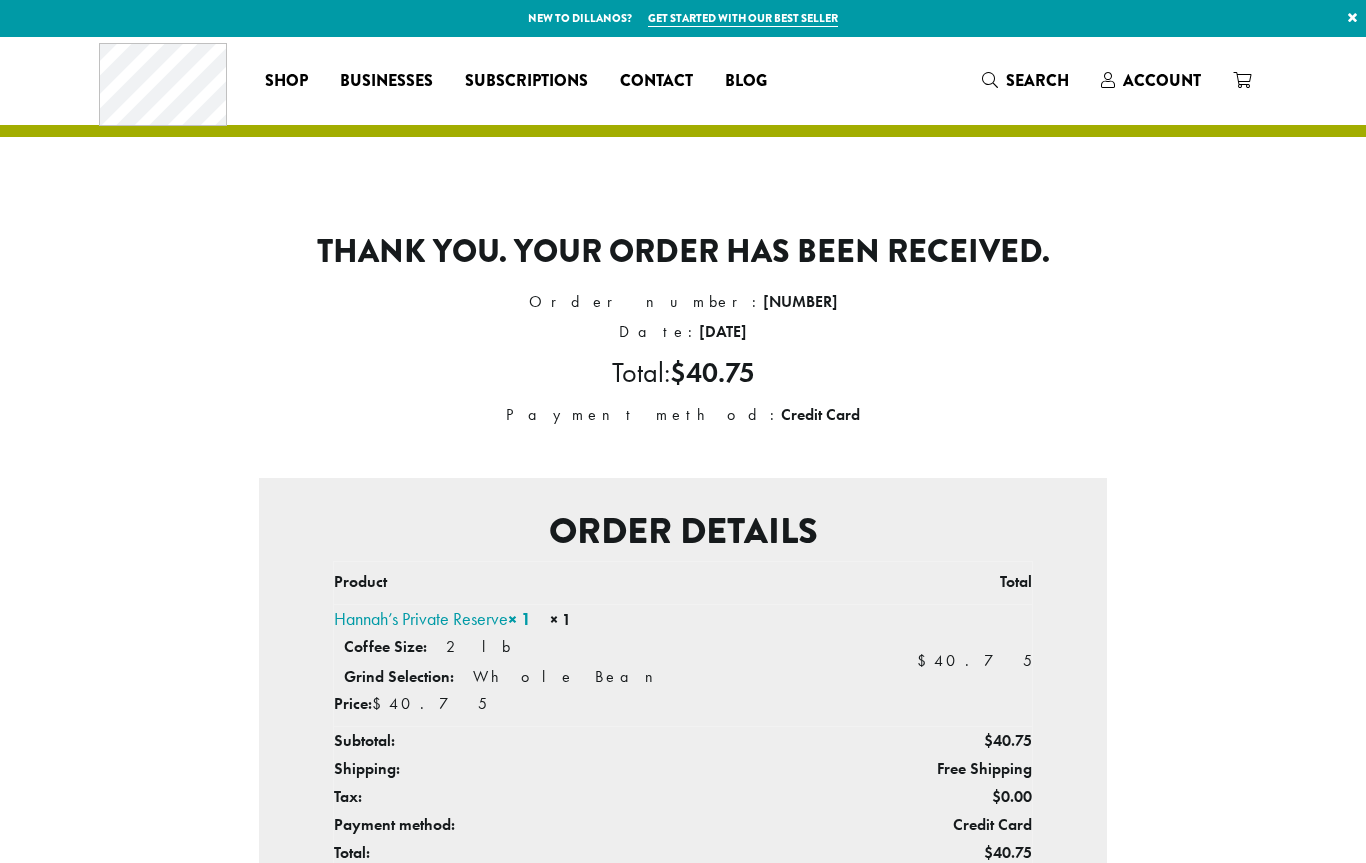 scroll, scrollTop: 0, scrollLeft: 0, axis: both 